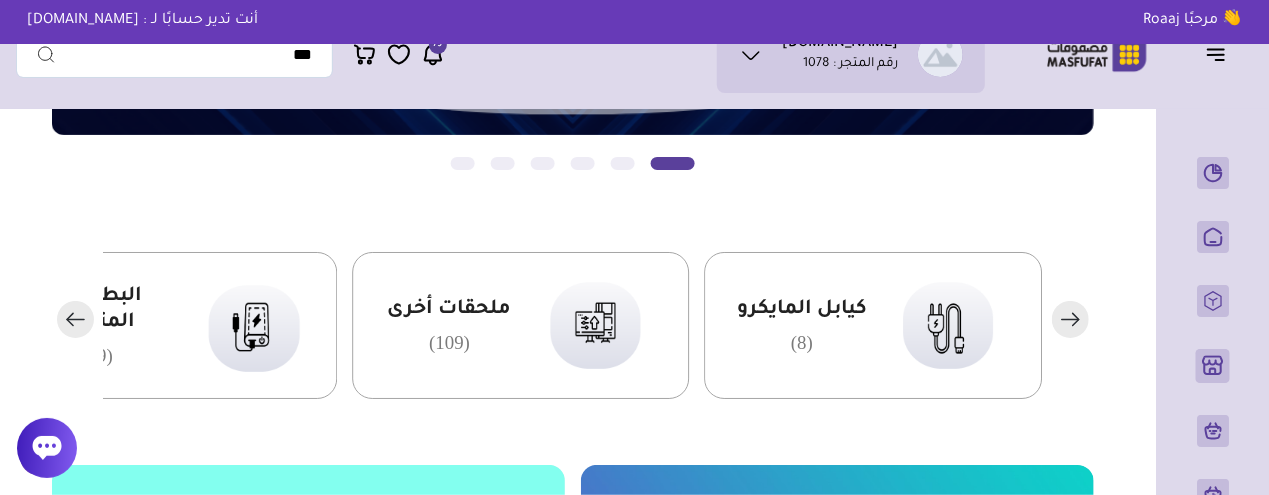 scroll, scrollTop: 422, scrollLeft: 0, axis: vertical 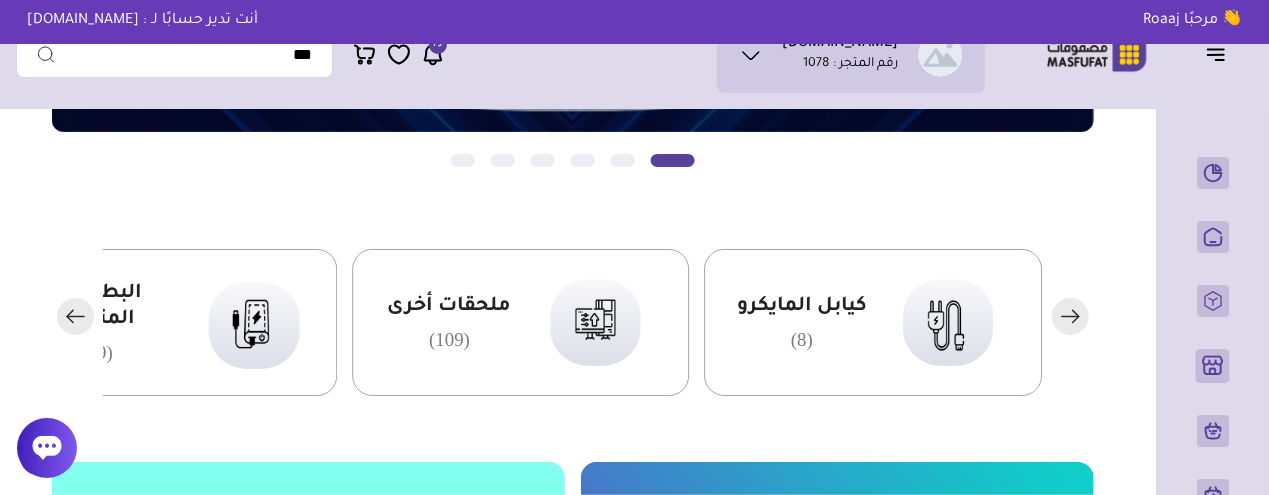 click on "كيابل المايكرو
(8)" at bounding box center [873, 322] 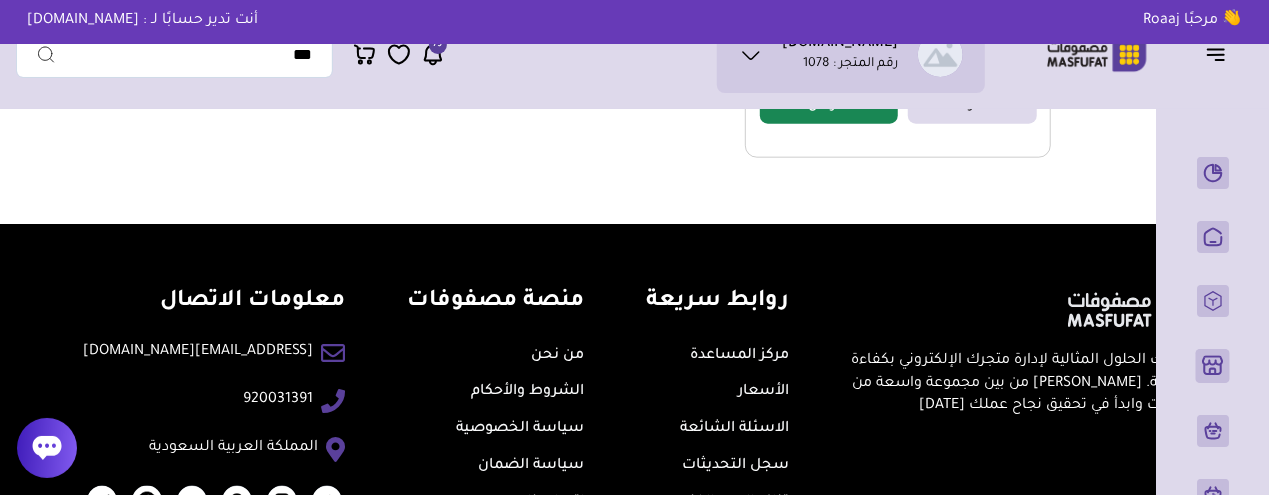 scroll, scrollTop: 1208, scrollLeft: 0, axis: vertical 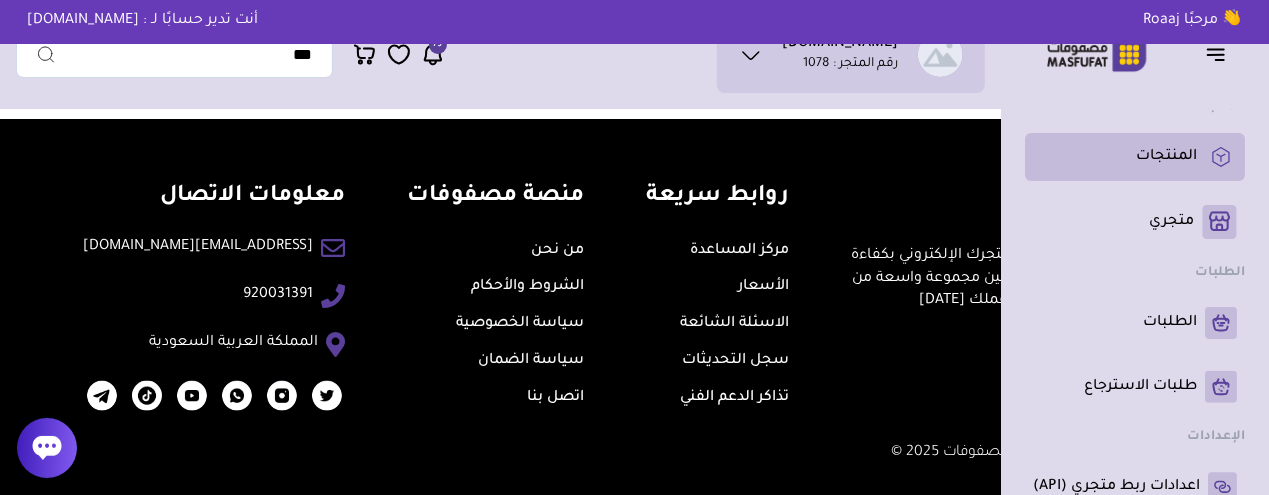 click on "المنتجات" at bounding box center (1166, 157) 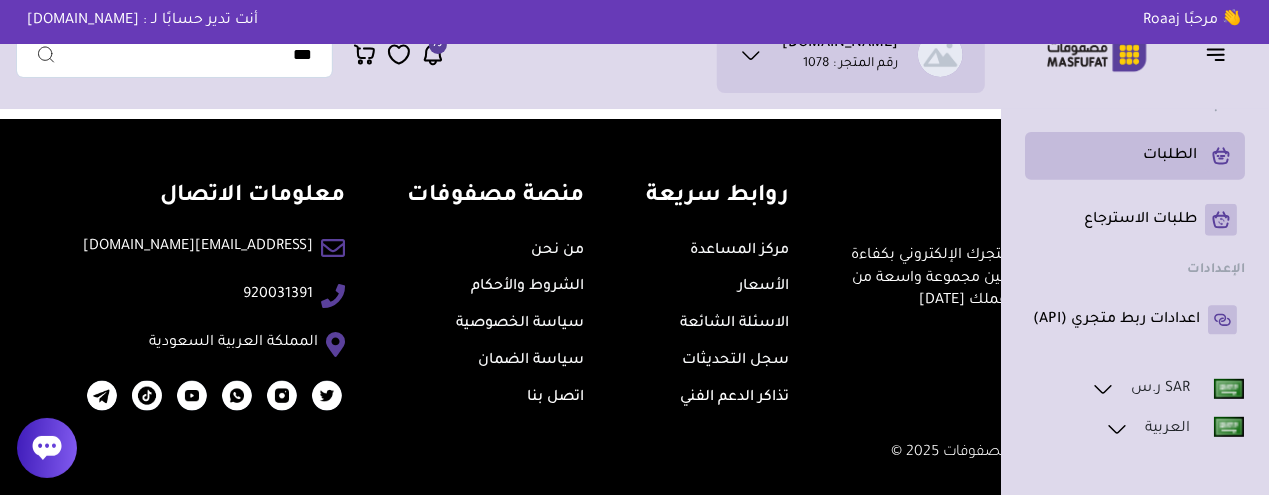 scroll, scrollTop: 348, scrollLeft: 0, axis: vertical 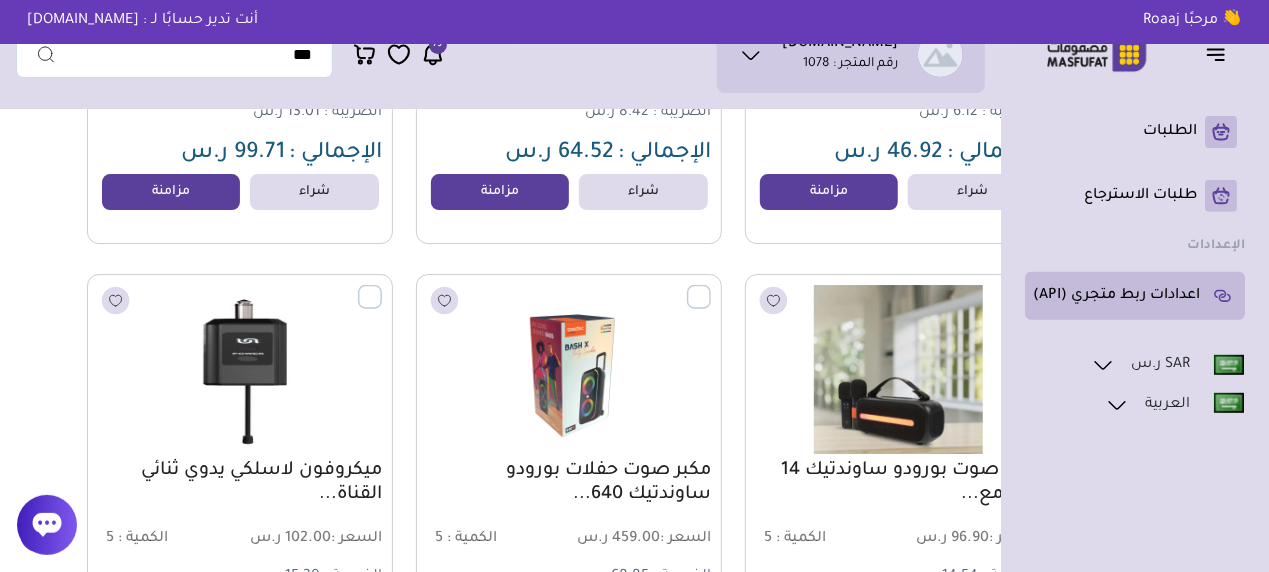click on "اعدادات ربط متجري (API)" at bounding box center (1116, 296) 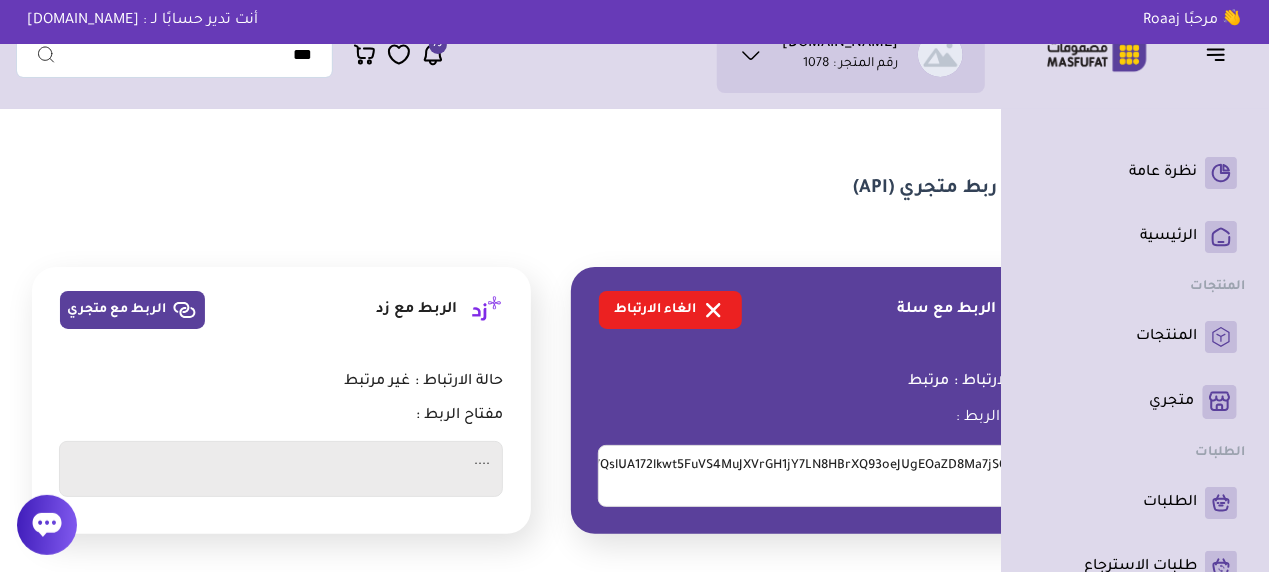 scroll, scrollTop: 0, scrollLeft: 0, axis: both 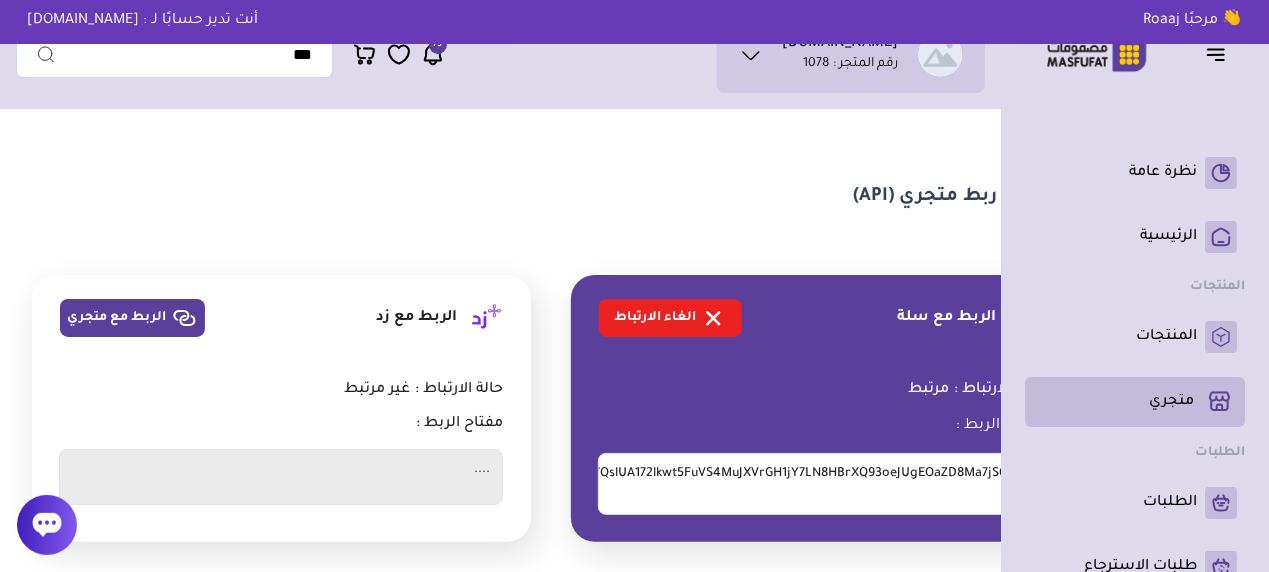 click on "متجري  ( 0 )" at bounding box center (1135, 402) 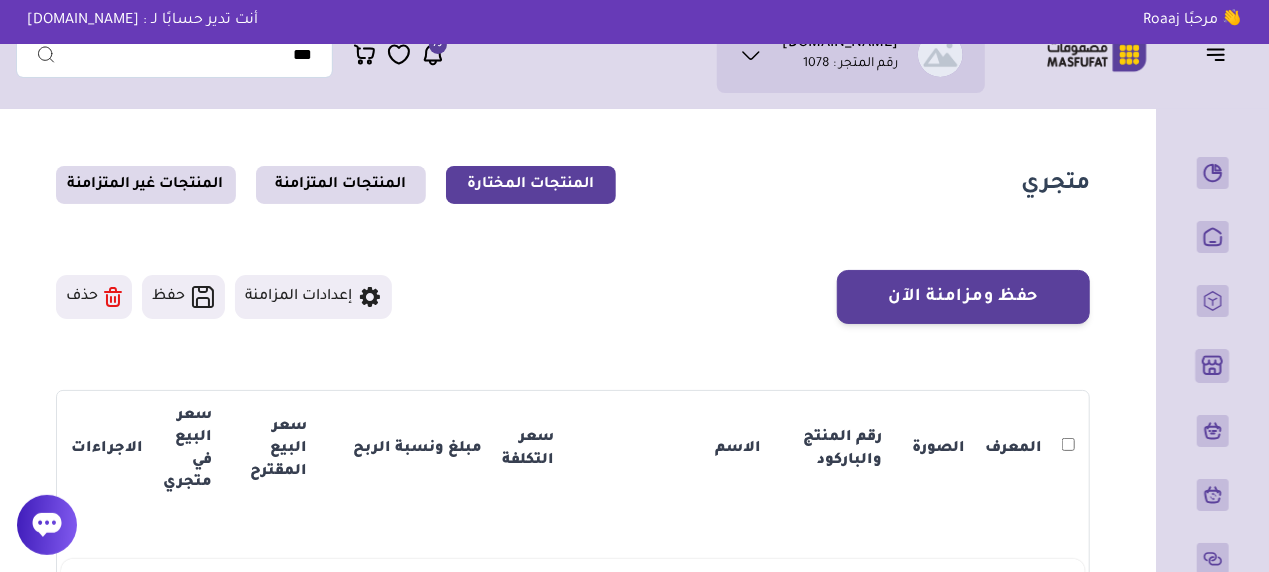 scroll, scrollTop: 0, scrollLeft: 0, axis: both 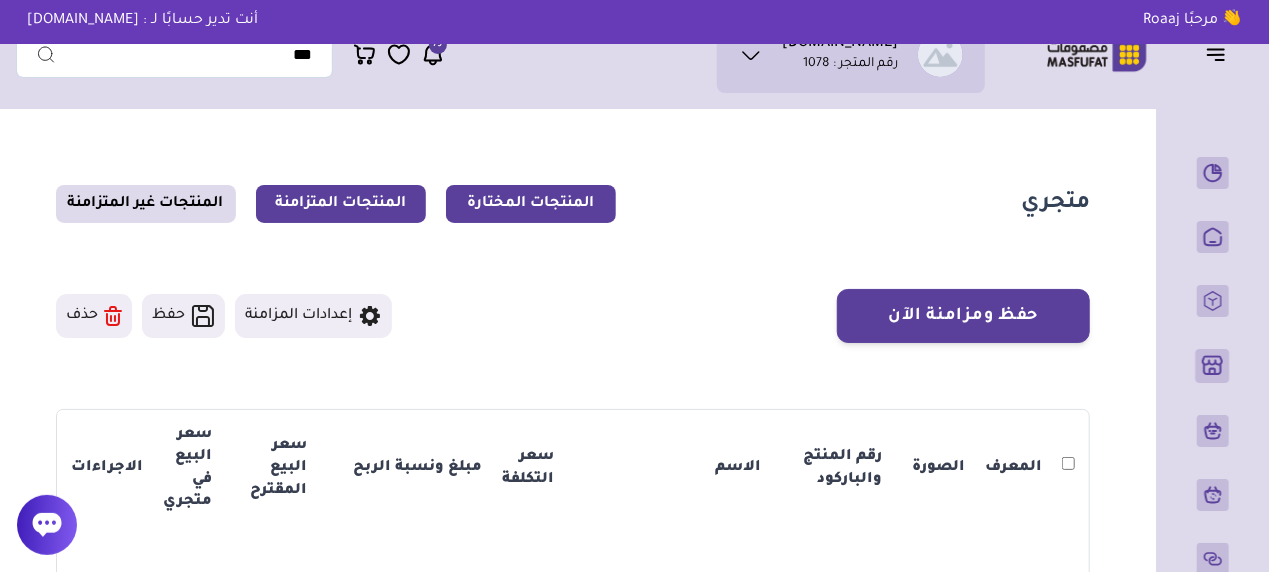 click on "المنتجات المتزامنة" at bounding box center [341, 204] 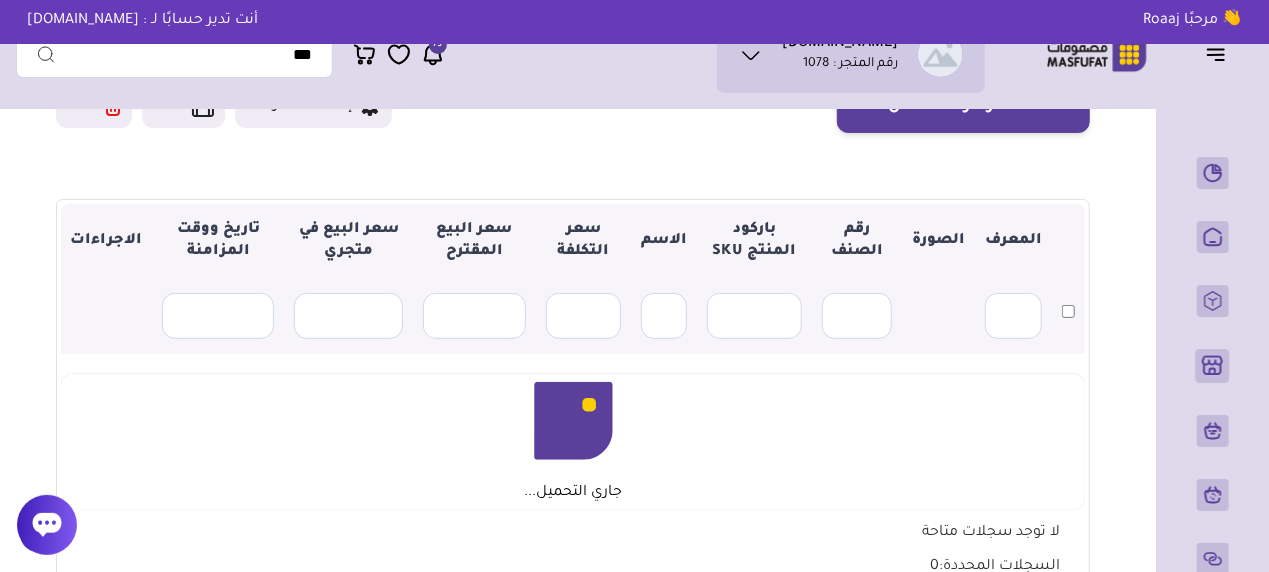 scroll, scrollTop: 0, scrollLeft: 0, axis: both 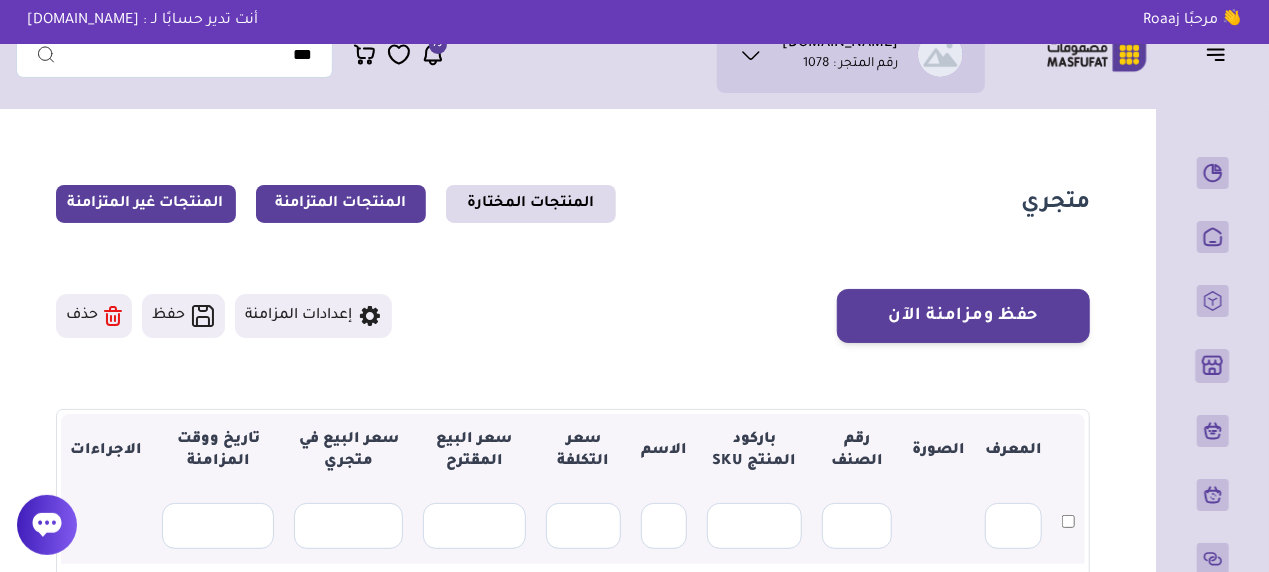 click on "المنتجات غير المتزامنة" at bounding box center [146, 204] 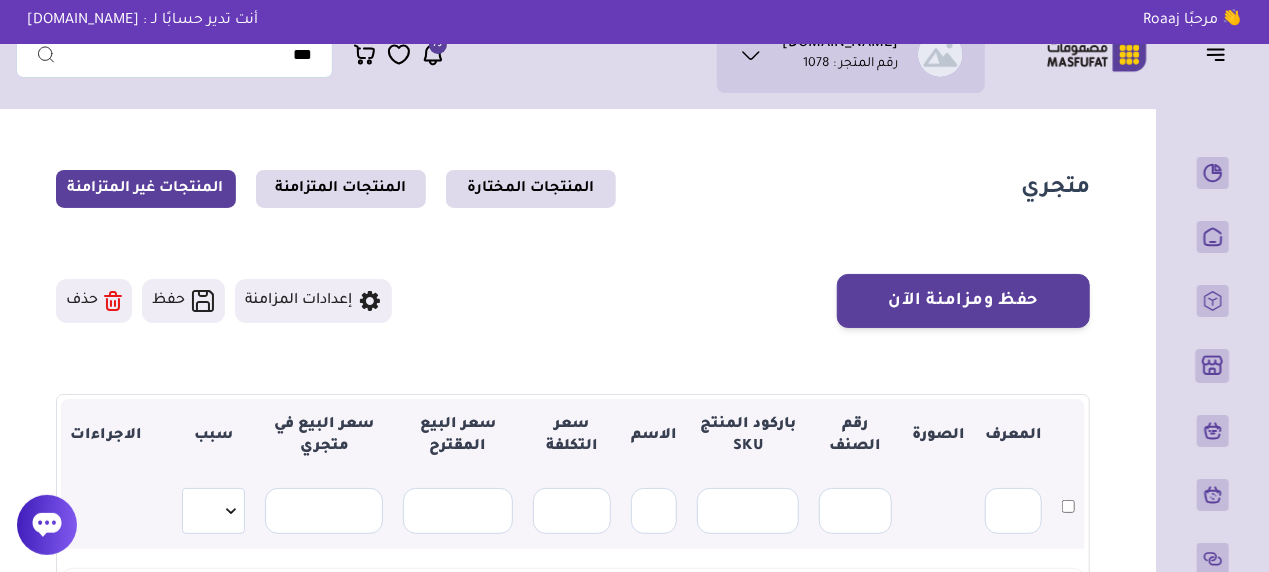 scroll, scrollTop: 14, scrollLeft: 0, axis: vertical 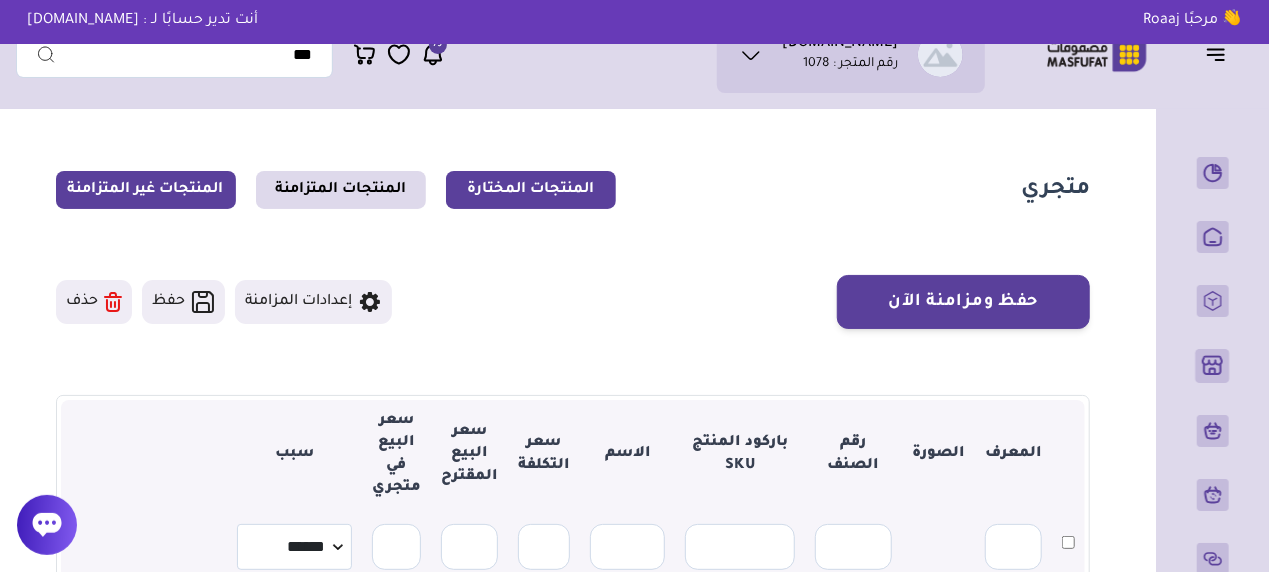 click on "المنتجات المختارة" at bounding box center [531, 190] 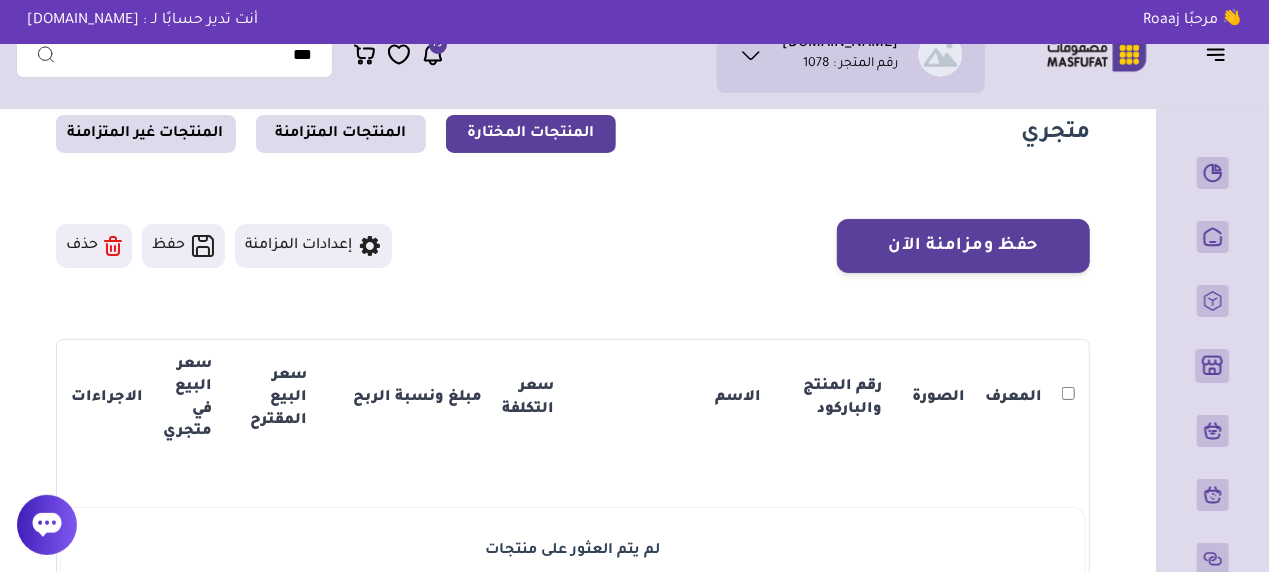 scroll, scrollTop: 0, scrollLeft: 0, axis: both 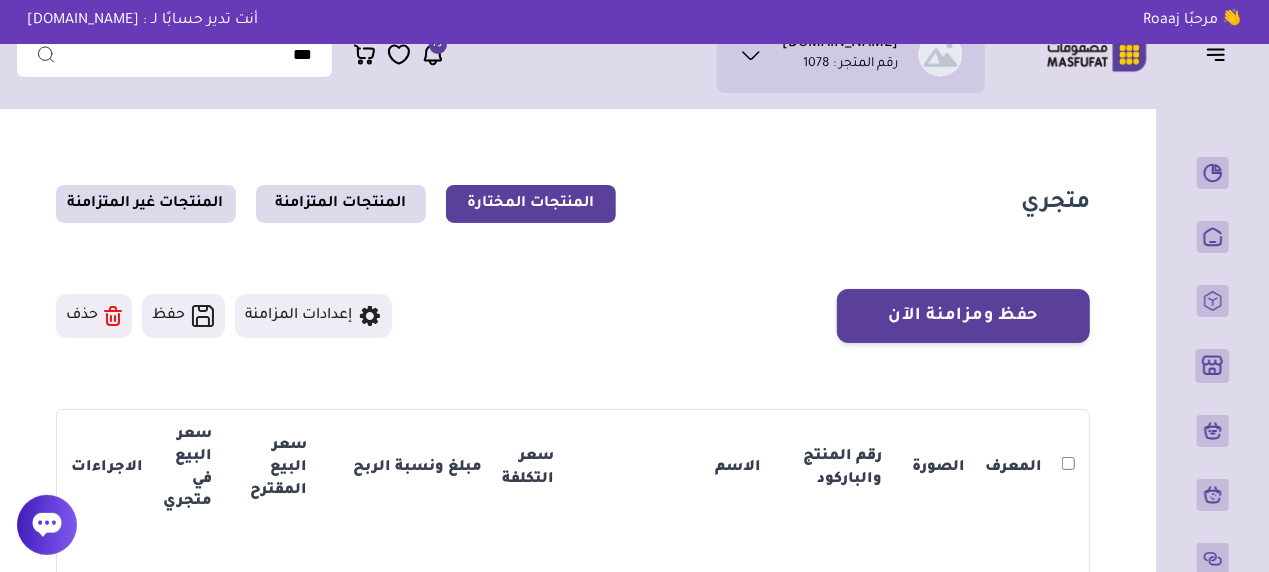click on "رقم المتجر : 1078" at bounding box center [851, 65] 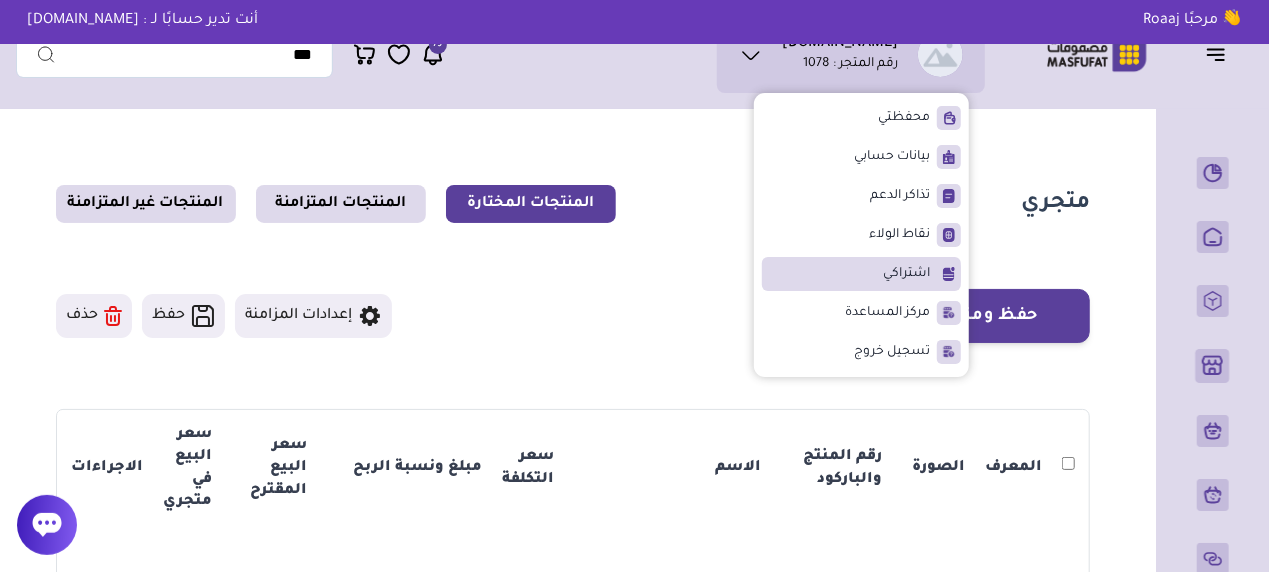 click 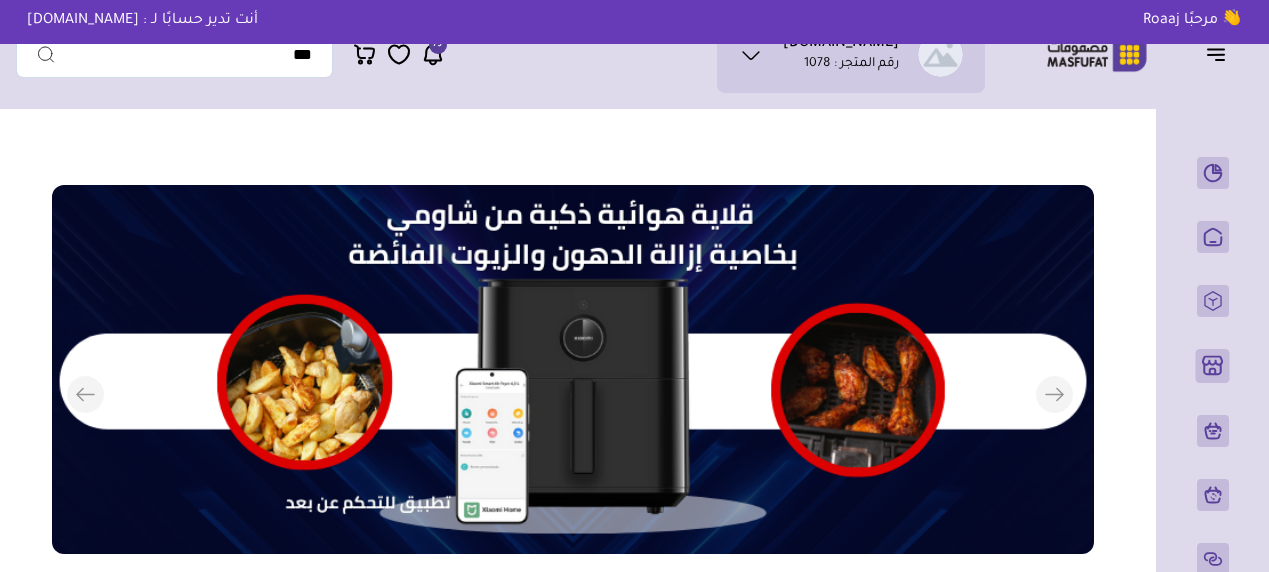 scroll, scrollTop: 0, scrollLeft: 0, axis: both 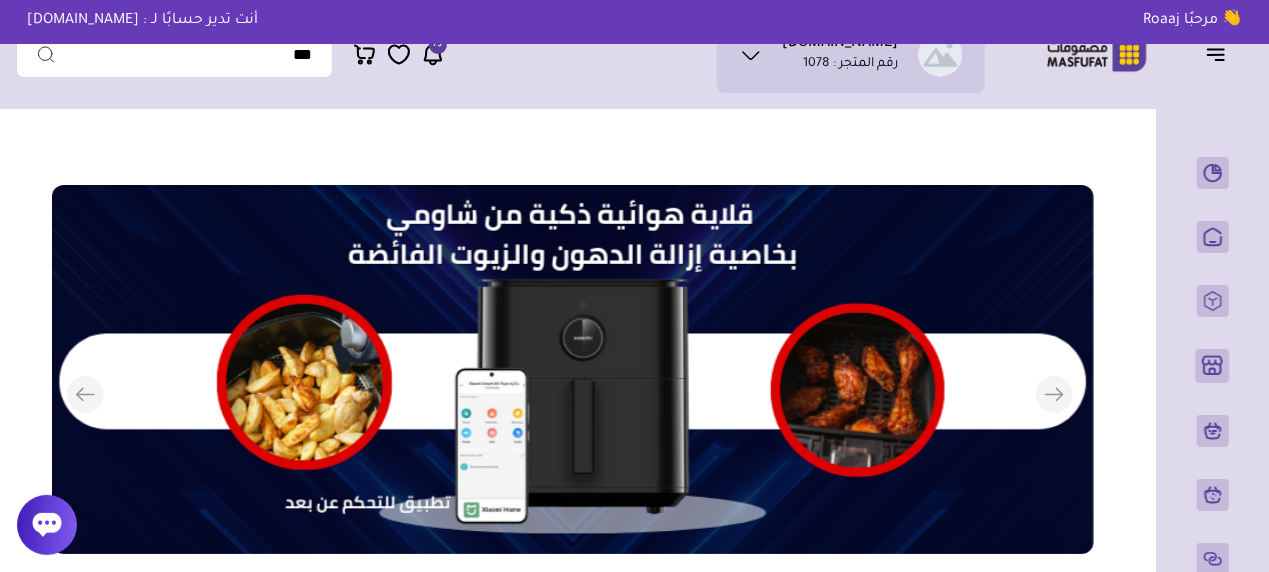 click 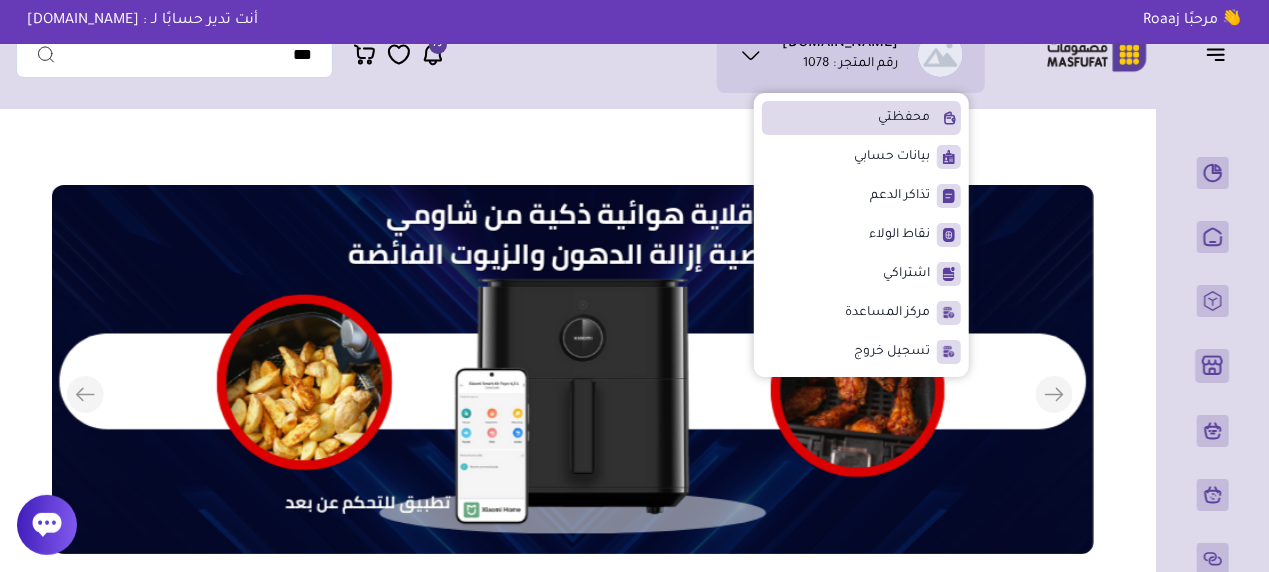 click on "محفظتي" at bounding box center (861, 118) 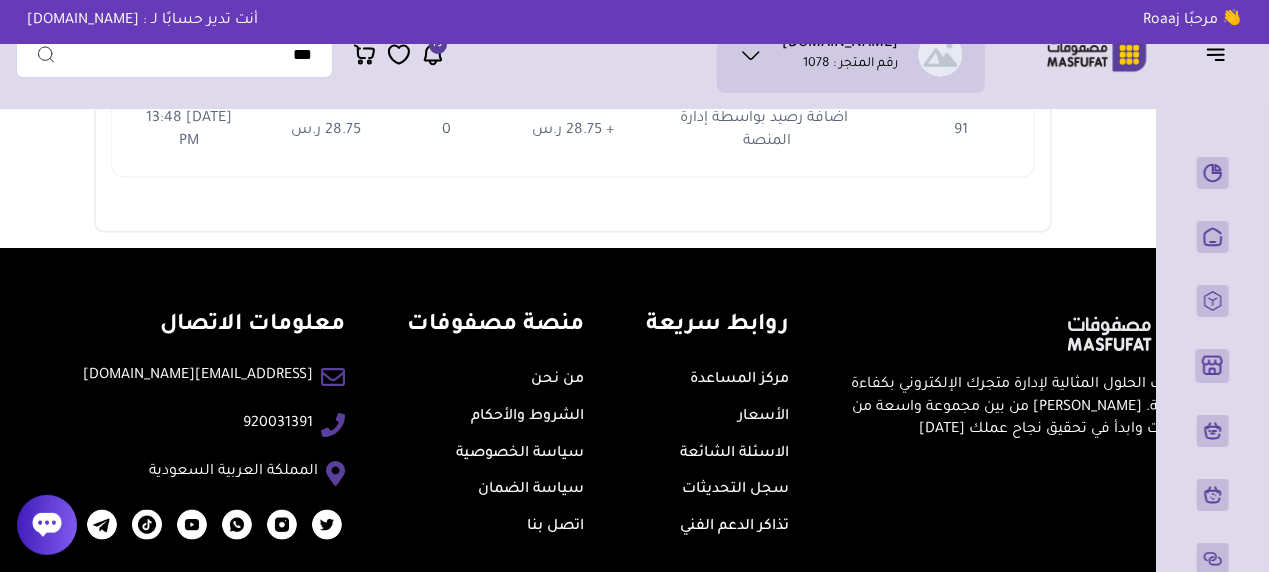 scroll, scrollTop: 1026, scrollLeft: 0, axis: vertical 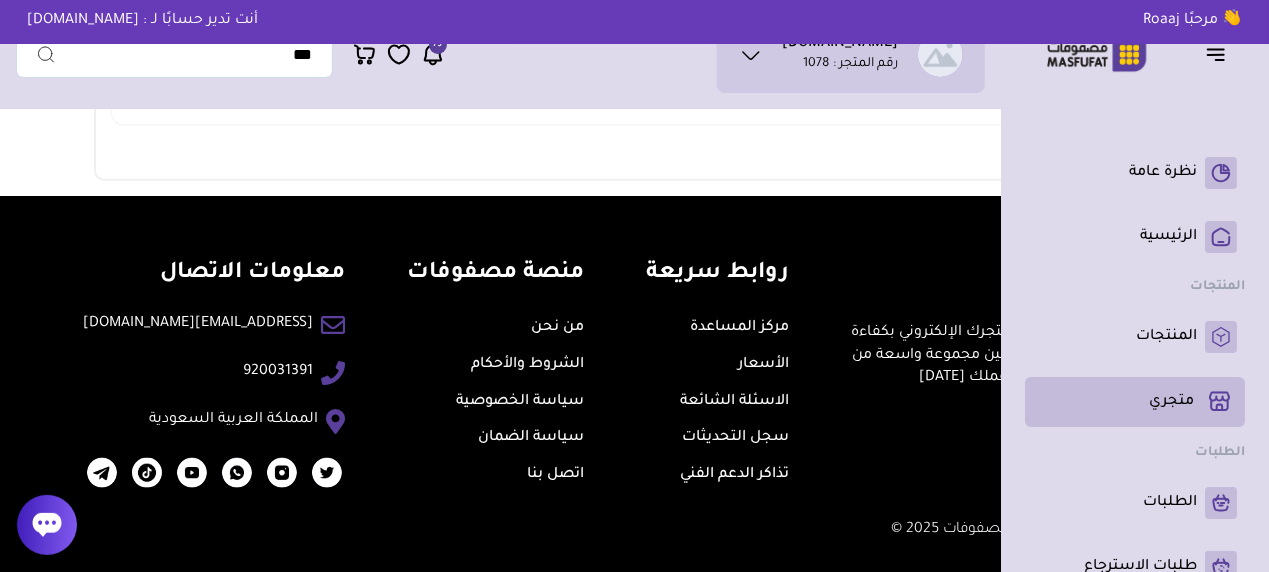 click on "متجري  ( 0 )" at bounding box center (1135, 402) 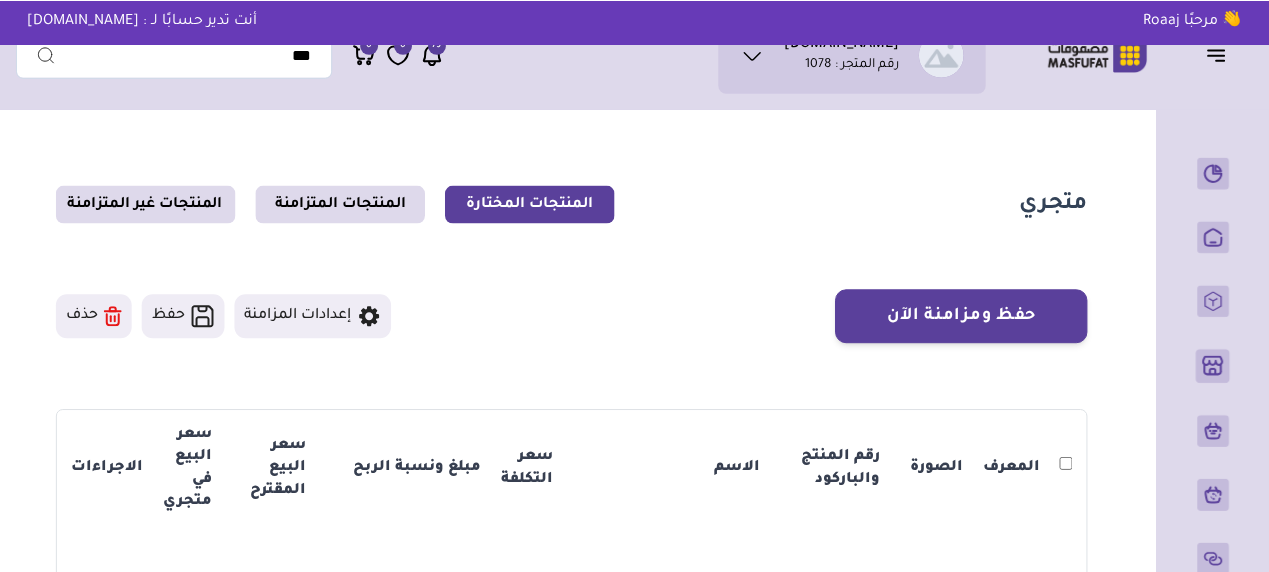 scroll, scrollTop: 0, scrollLeft: 0, axis: both 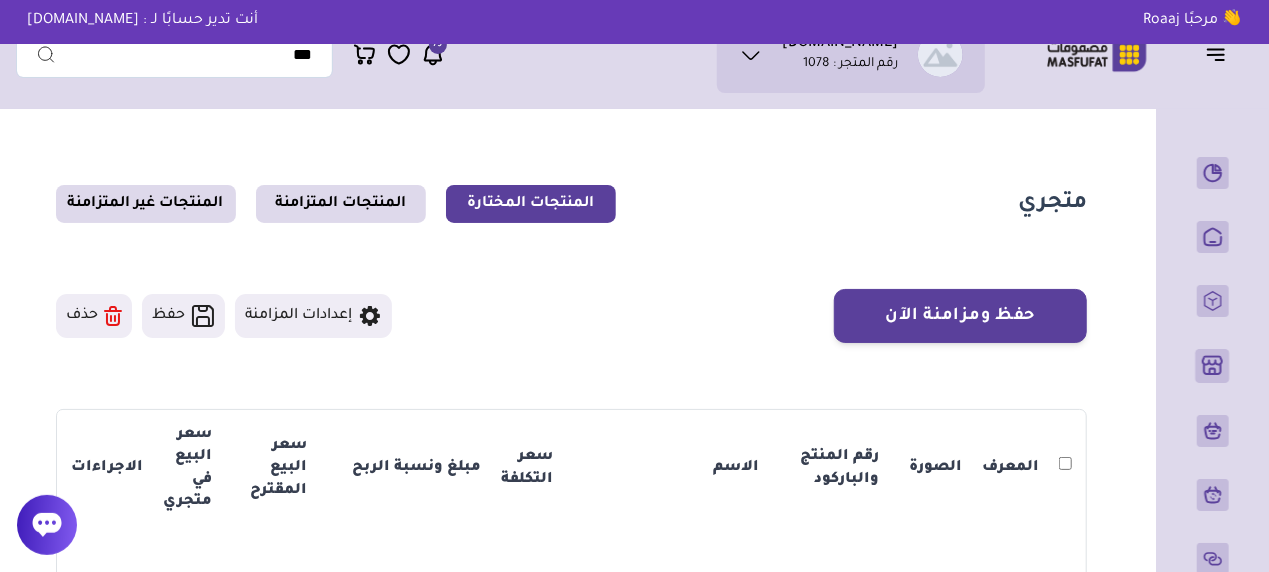 click on "متجري
المنتجات المختارة
المنتجات المتزامنة
المنتجات غير المتزامنة
حفظ ومزامنة الآن" at bounding box center (571, 435) 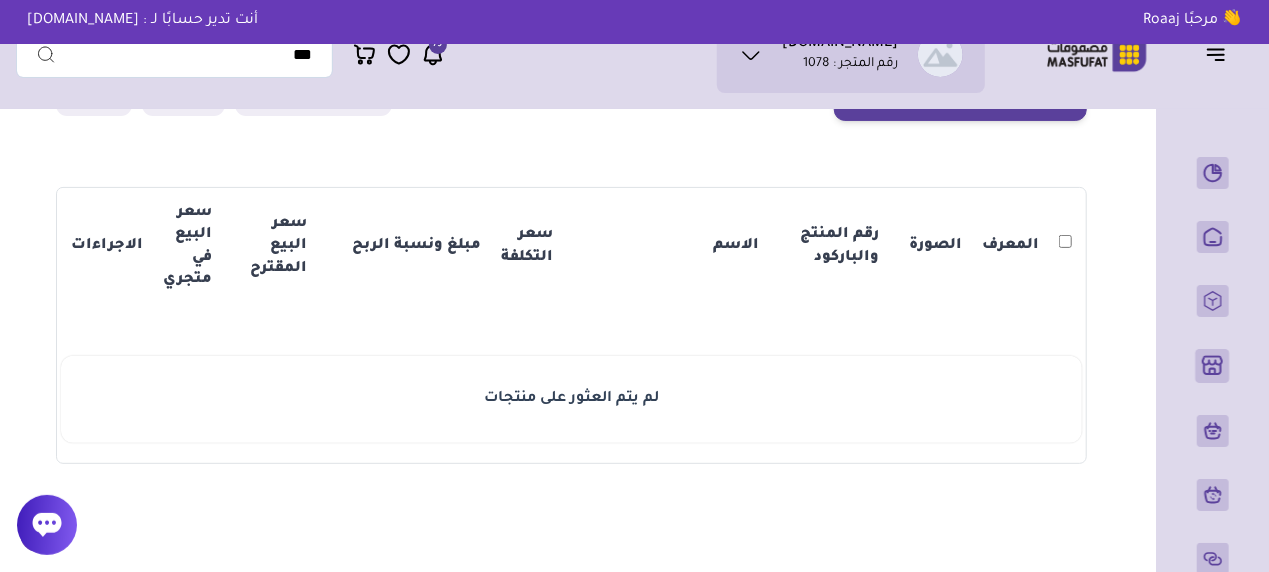 scroll, scrollTop: 0, scrollLeft: 0, axis: both 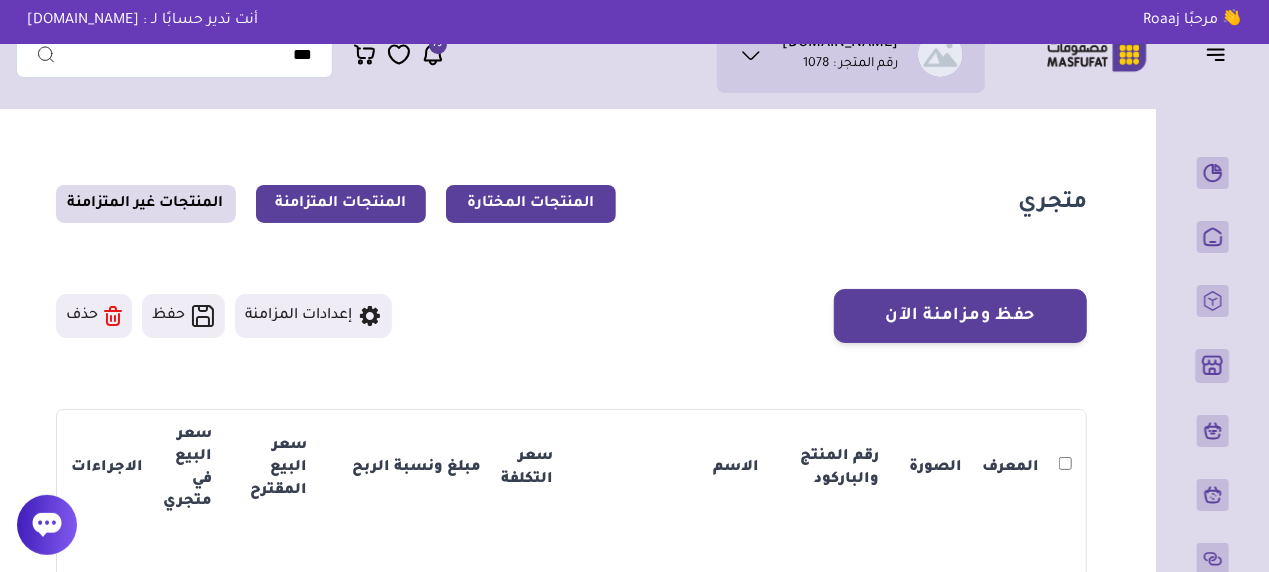 click on "المنتجات المتزامنة" at bounding box center [341, 204] 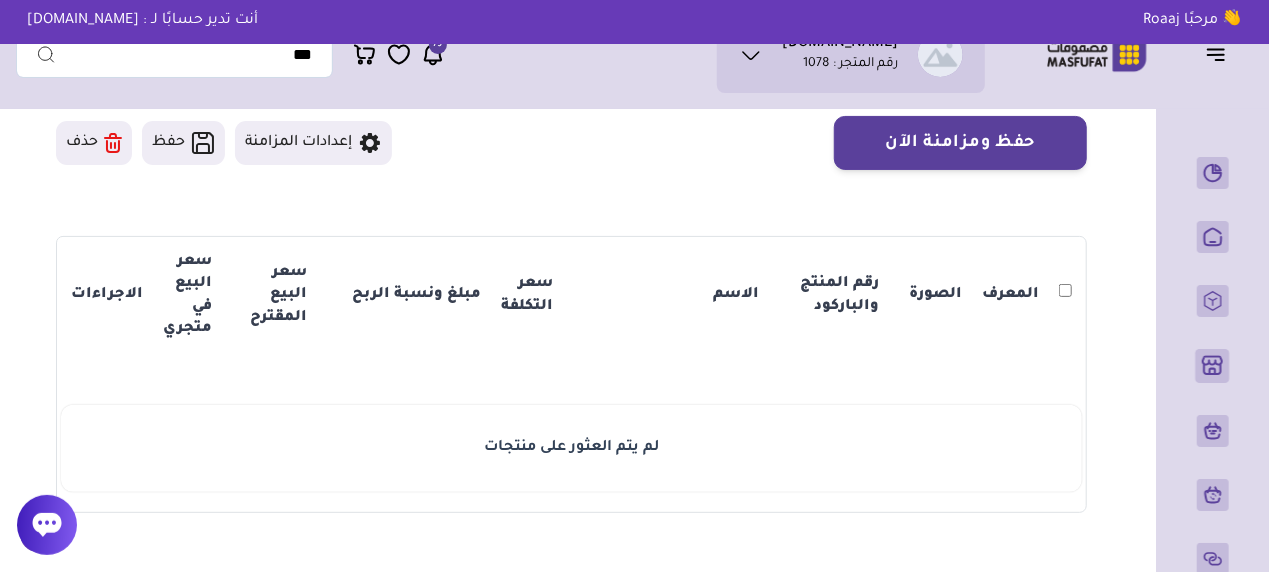 scroll, scrollTop: 118, scrollLeft: 0, axis: vertical 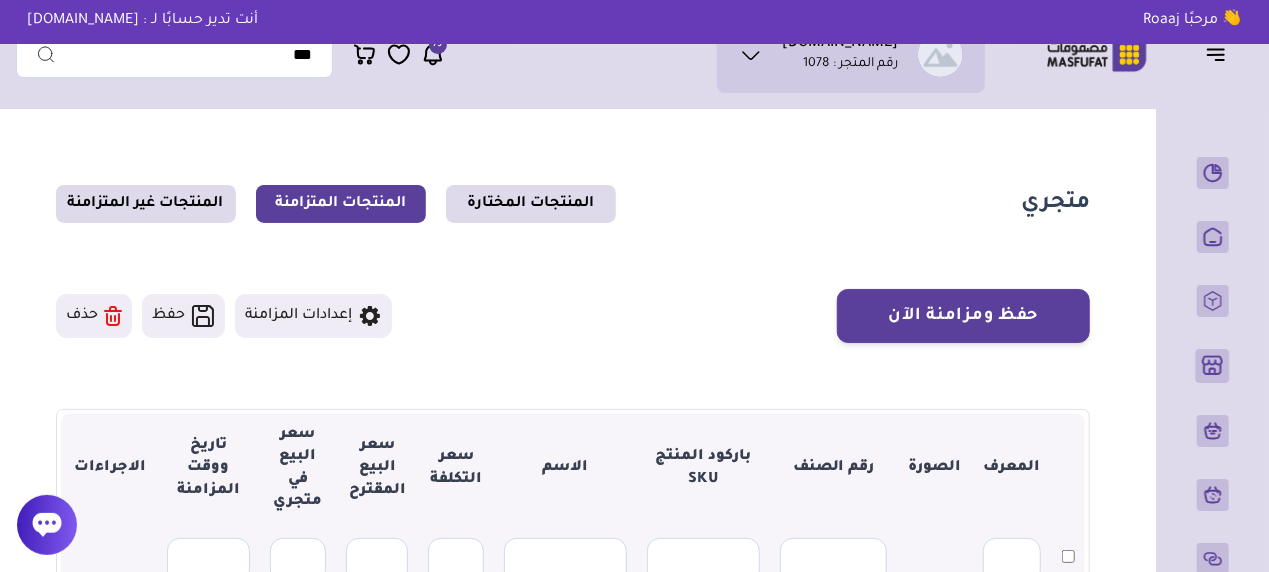 click on "متجري
المنتجات المختارة
المنتجات المتزامنة
المنتجات غير المتزامنة
حفظ ومزامنة الآن
▼   ***" at bounding box center [573, 662] 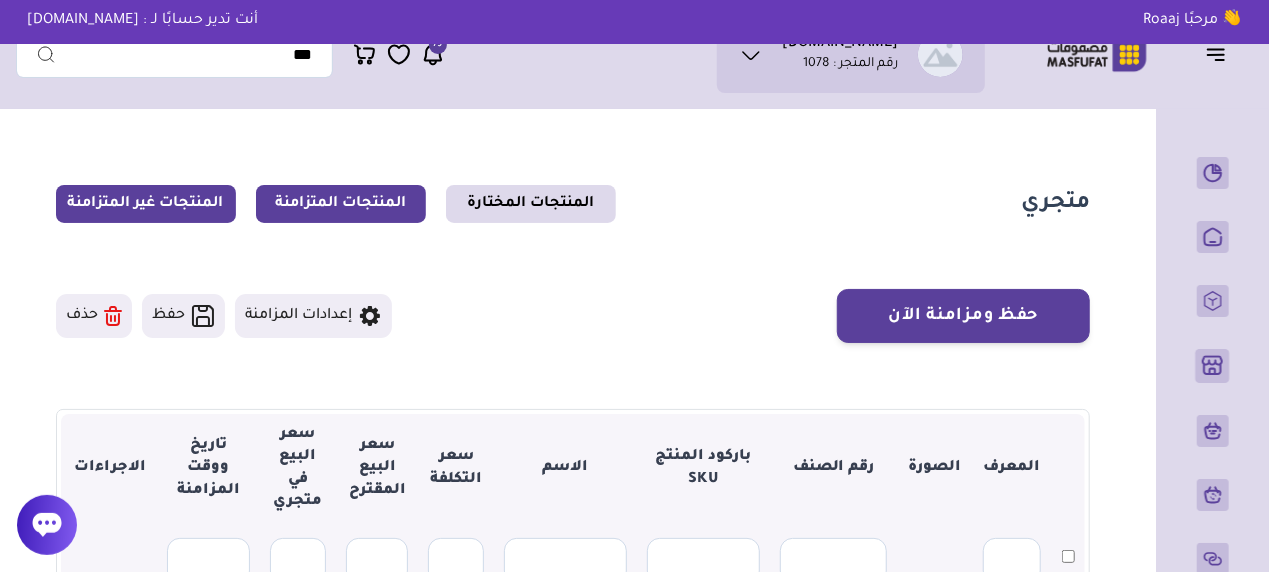 click on "المنتجات غير المتزامنة" at bounding box center [146, 204] 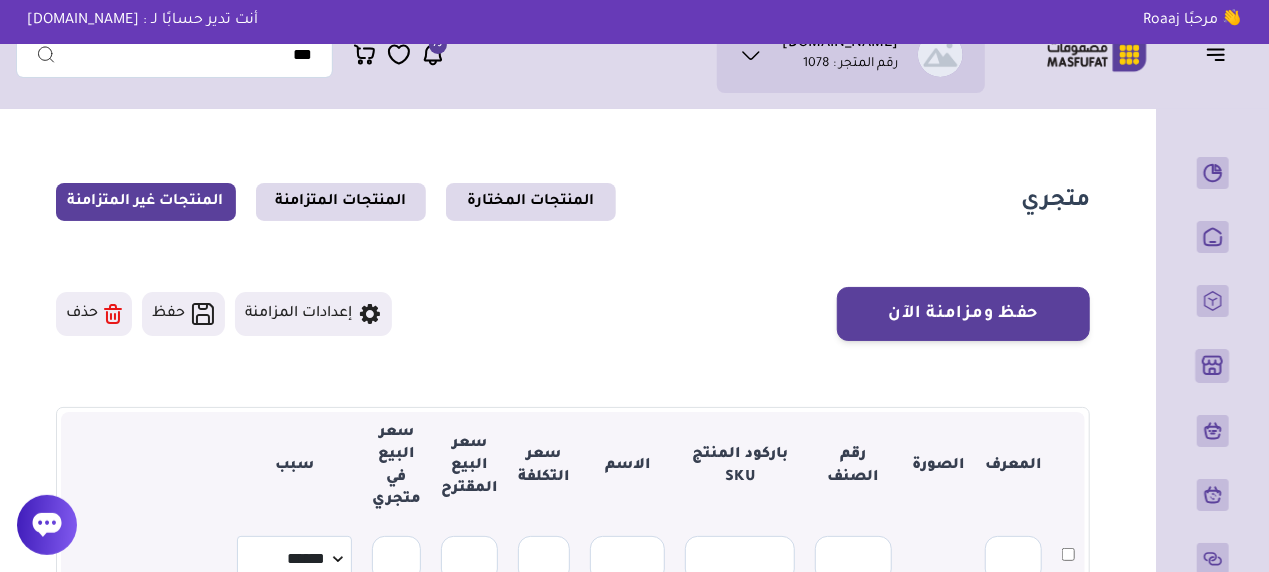scroll, scrollTop: 0, scrollLeft: 0, axis: both 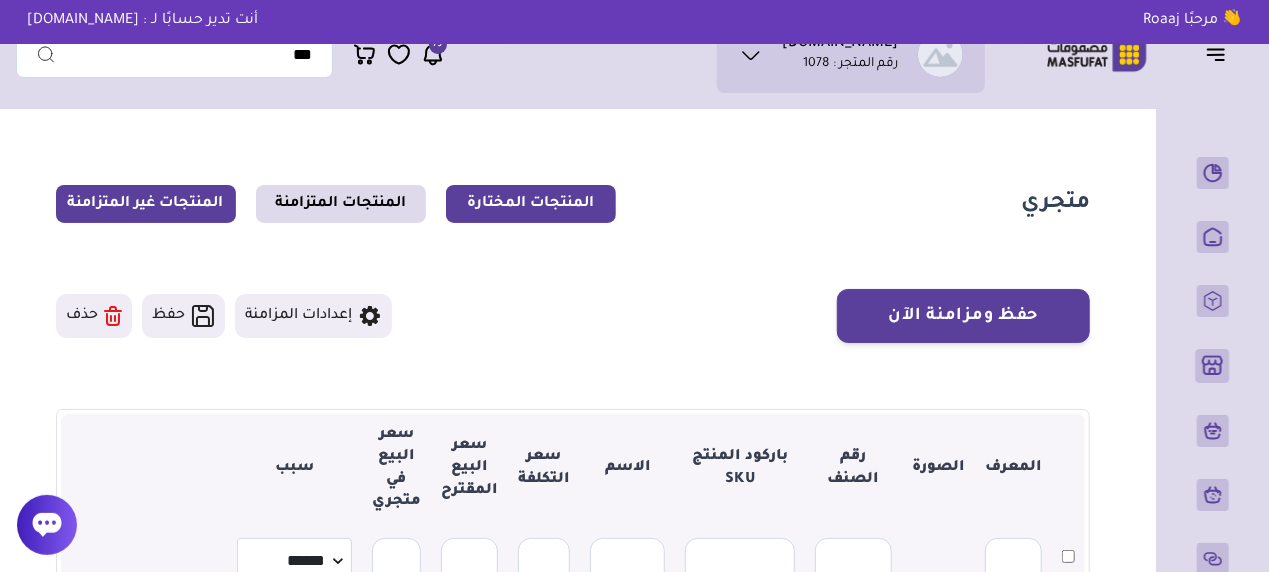 click on "المنتجات المختارة" at bounding box center (531, 204) 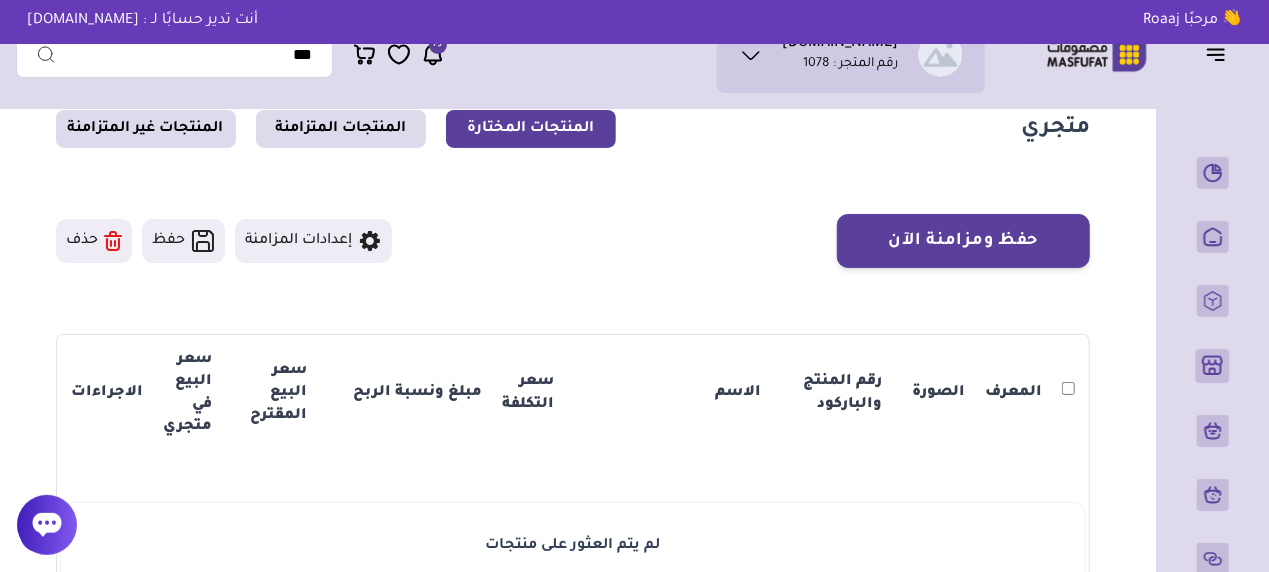 scroll, scrollTop: 74, scrollLeft: 0, axis: vertical 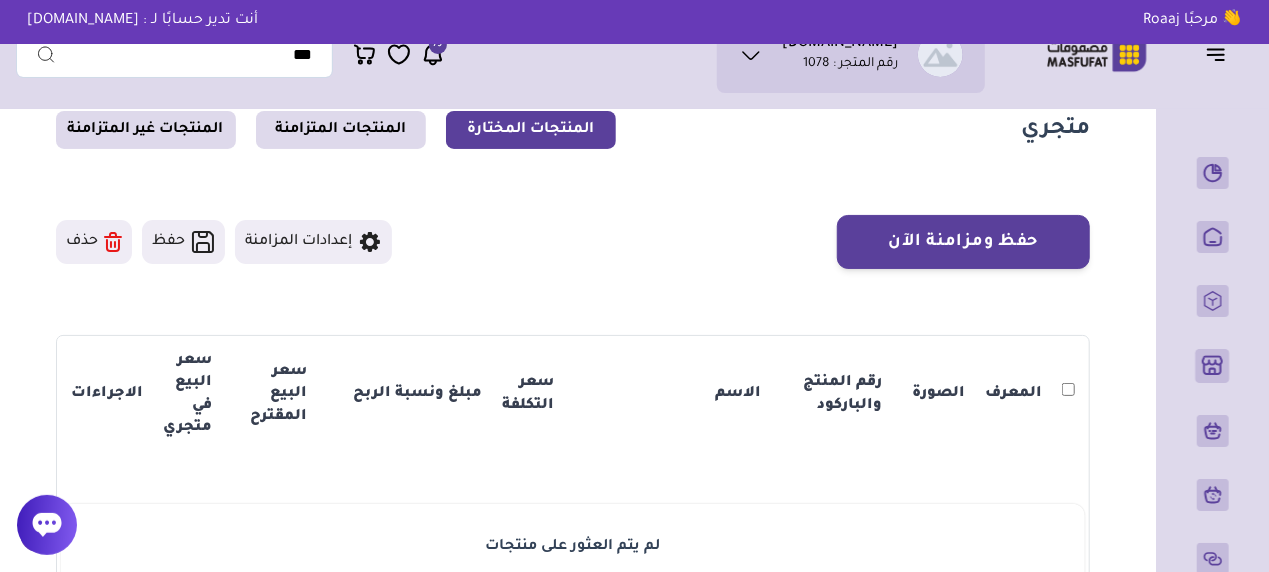 click on "79" at bounding box center [438, 45] 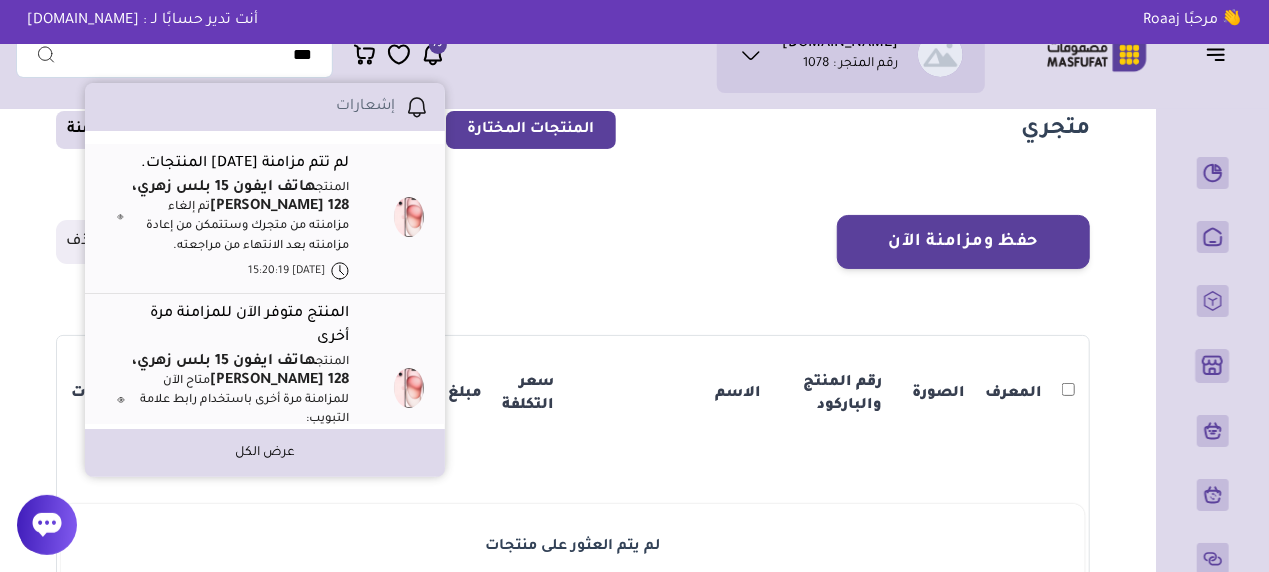 click on "حفظ ومزامنة الآن
إعدادات المزامنة
حفظ" at bounding box center [573, 242] 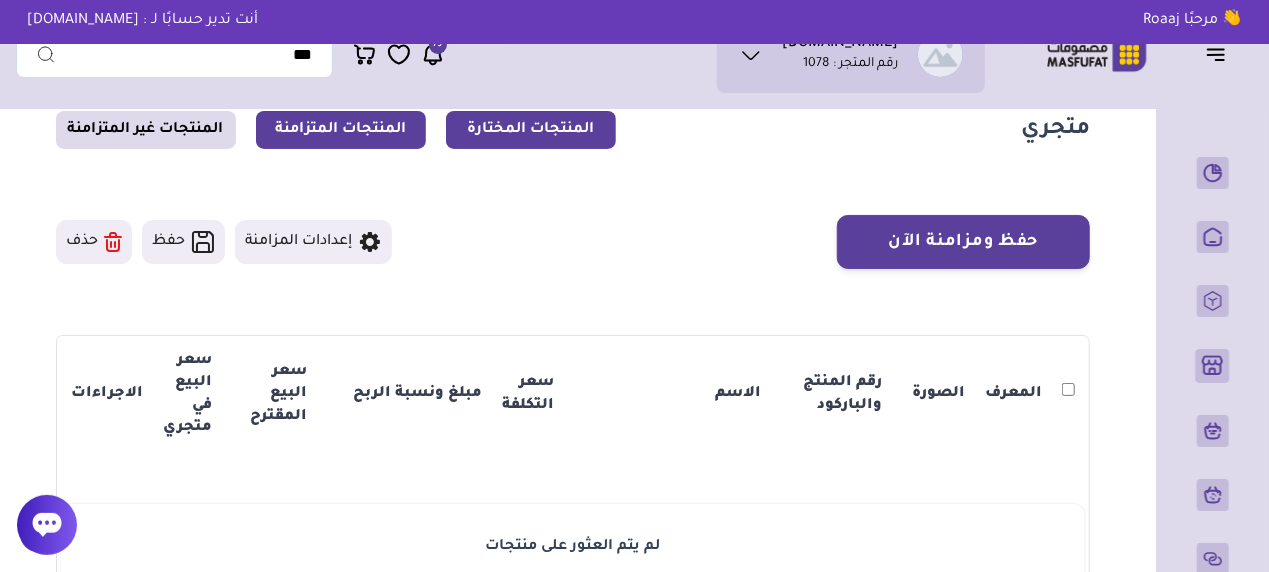 click on "المنتجات المتزامنة" at bounding box center (341, 130) 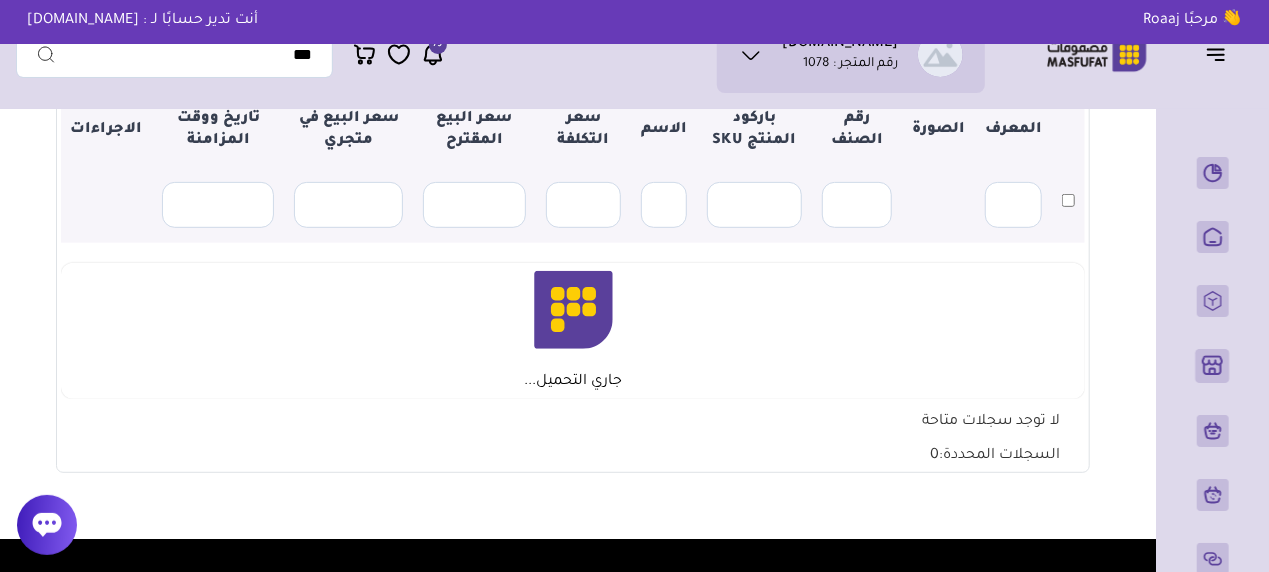 scroll, scrollTop: 320, scrollLeft: 0, axis: vertical 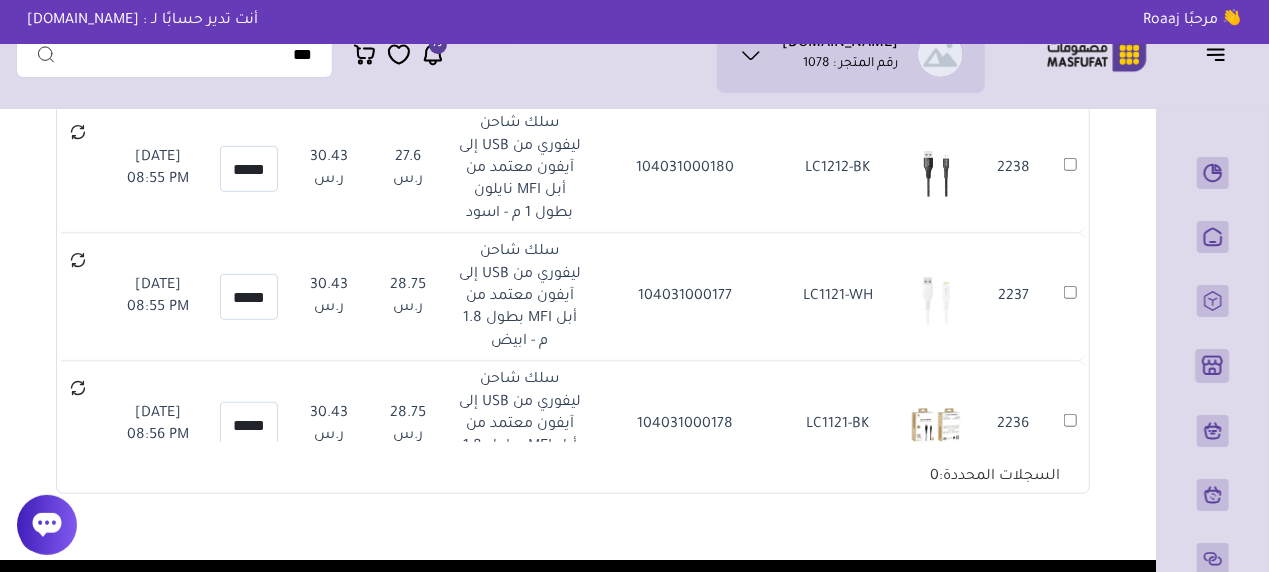 click on "*****
30.43" at bounding box center (249, 425) 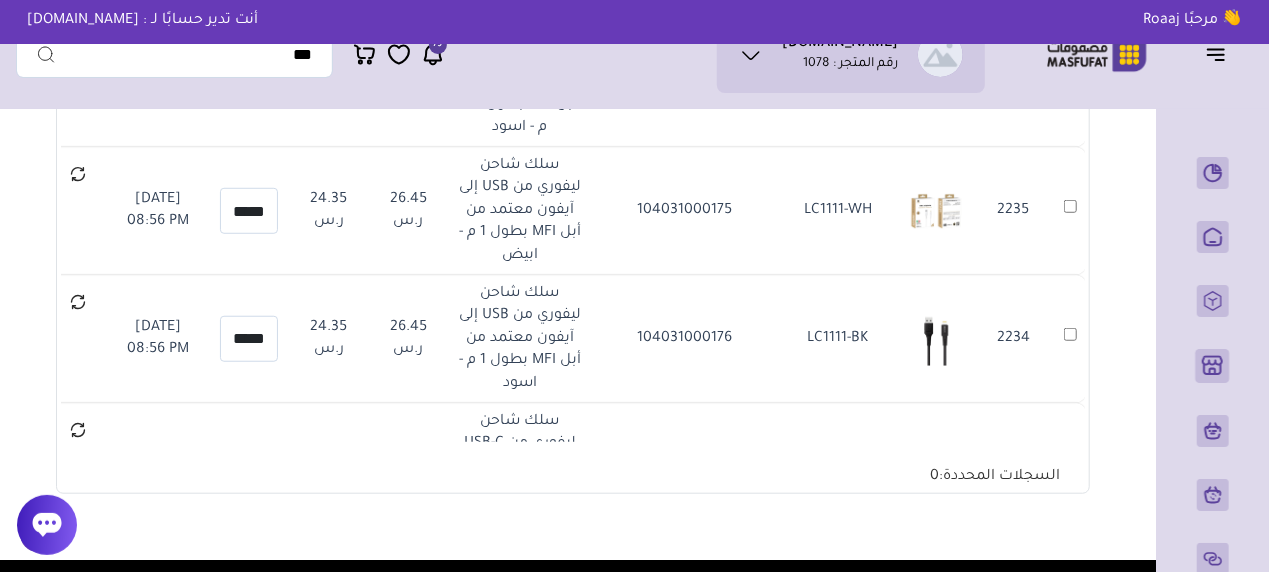 scroll, scrollTop: 11952, scrollLeft: -1, axis: both 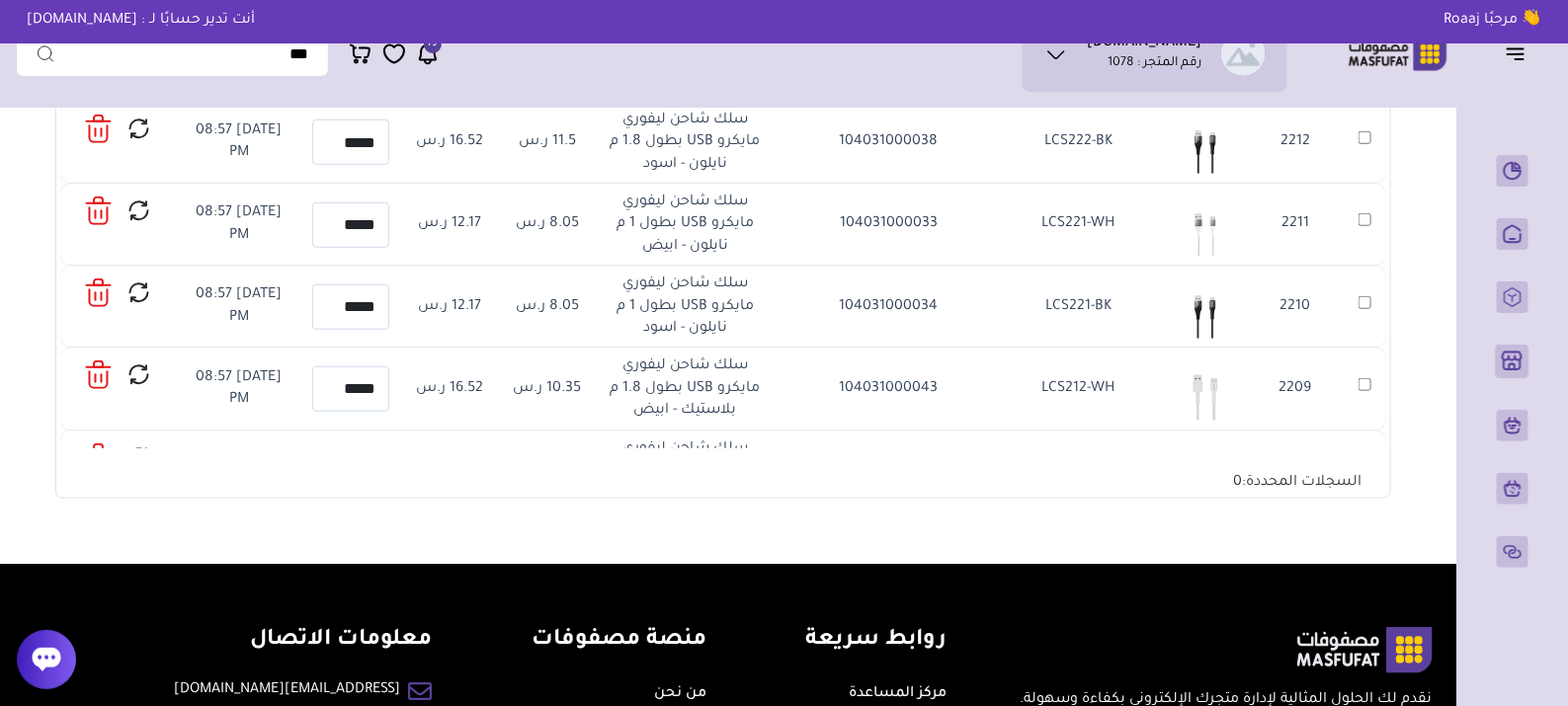 drag, startPoint x: 1200, startPoint y: 0, endPoint x: 736, endPoint y: 533, distance: 706.67178 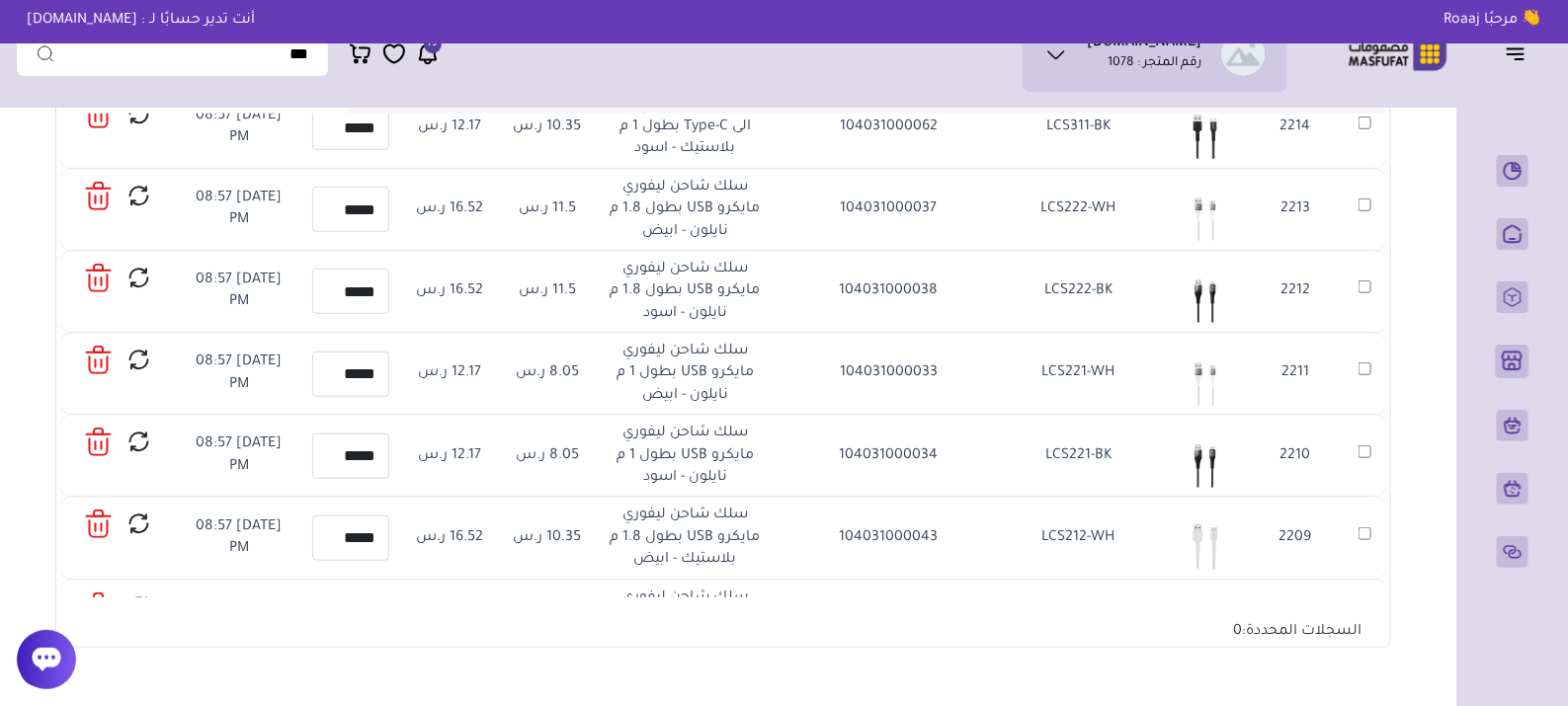 scroll, scrollTop: 409, scrollLeft: 0, axis: vertical 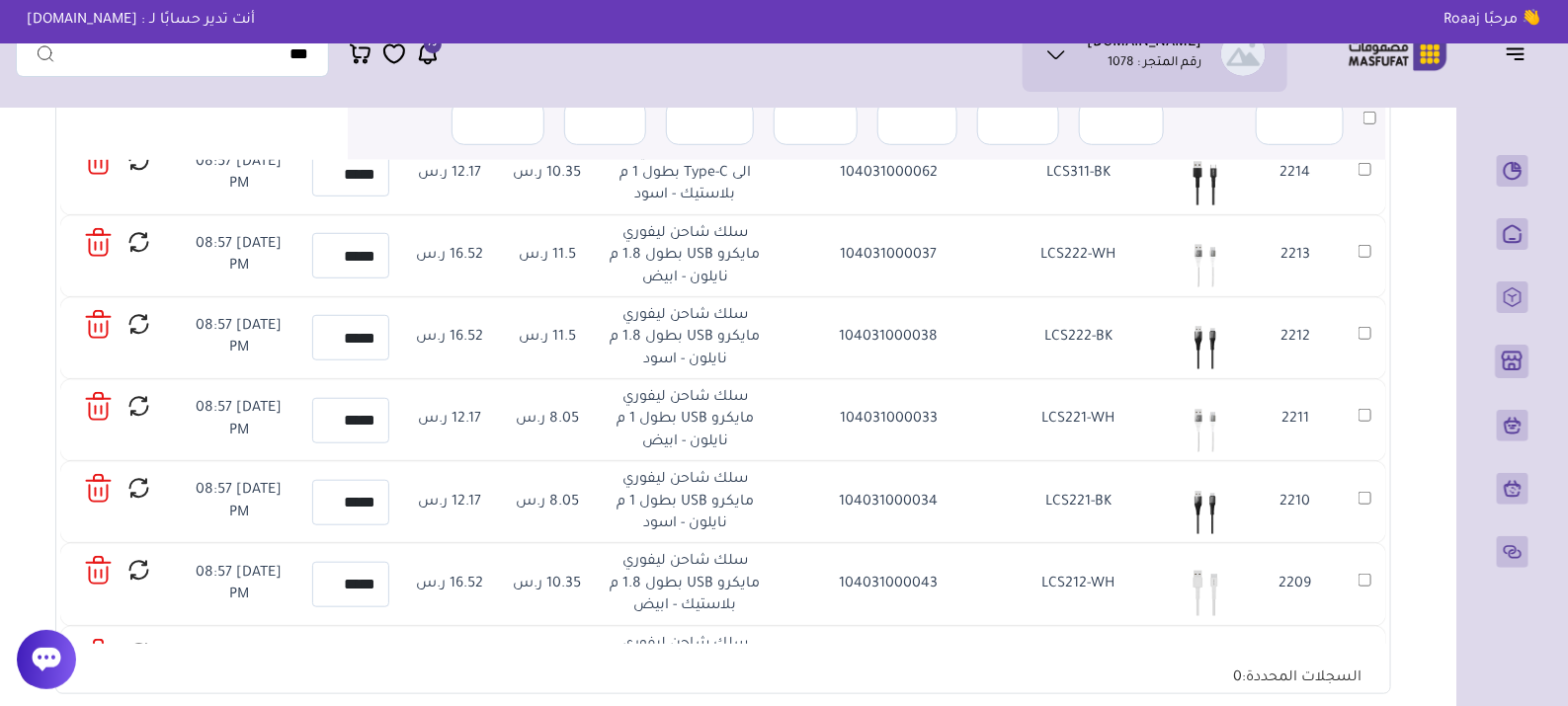click on "متجري
المنتجات المختارة
المنتجات المتزامنة
المنتجات غير المتزامنة
حفظ ومزامنة الآن
▼   ***" at bounding box center [723, 234] 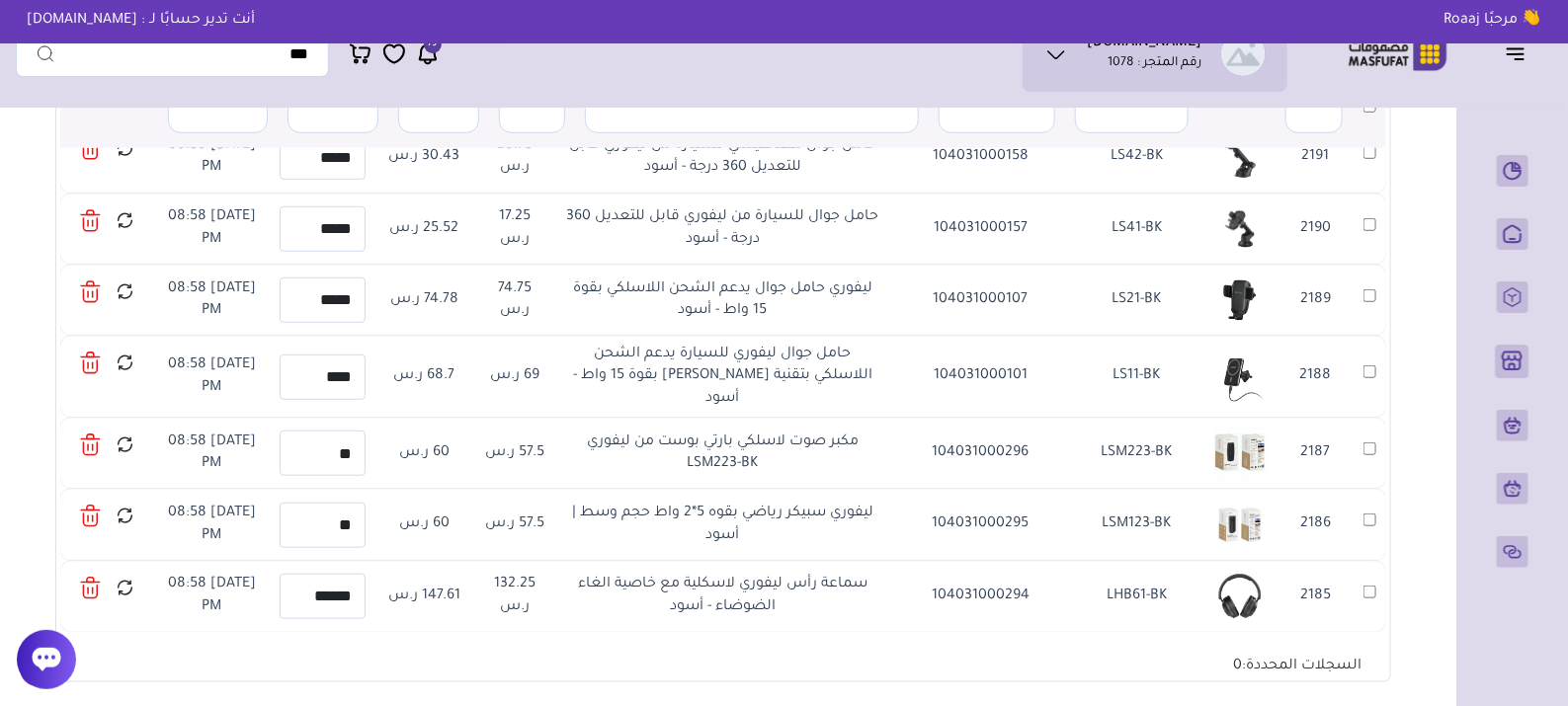 scroll 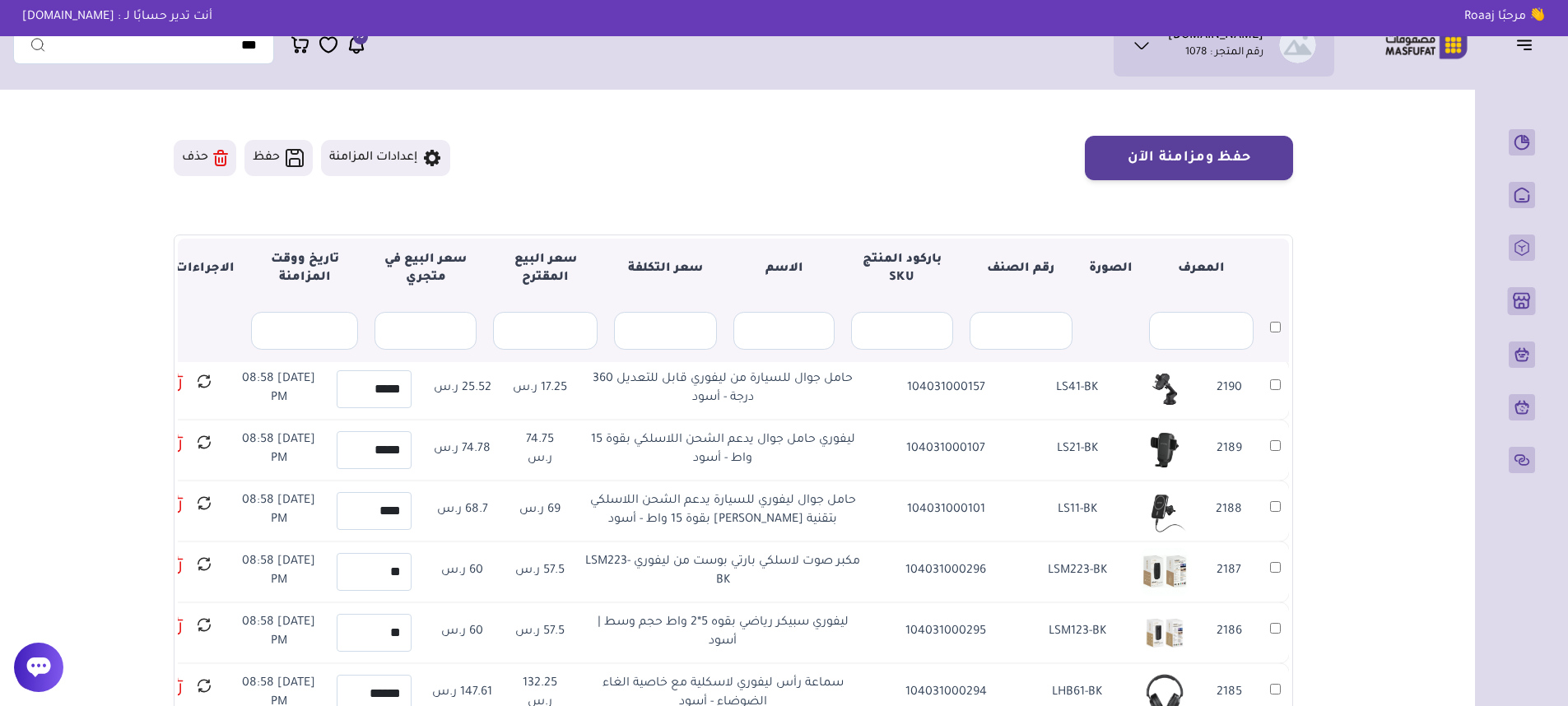 drag, startPoint x: 1185, startPoint y: 1, endPoint x: 99, endPoint y: 434, distance: 1169.1386 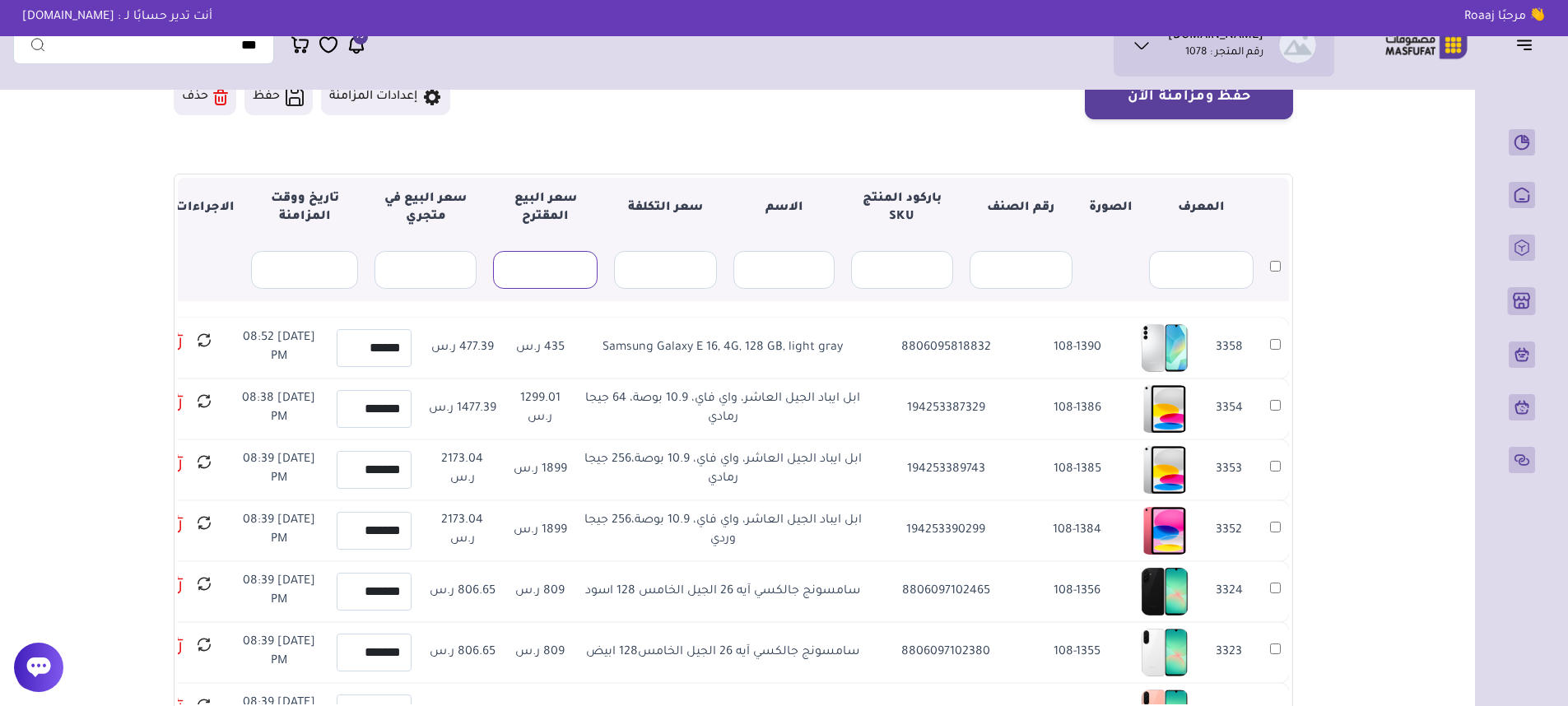 click at bounding box center (545, 270) 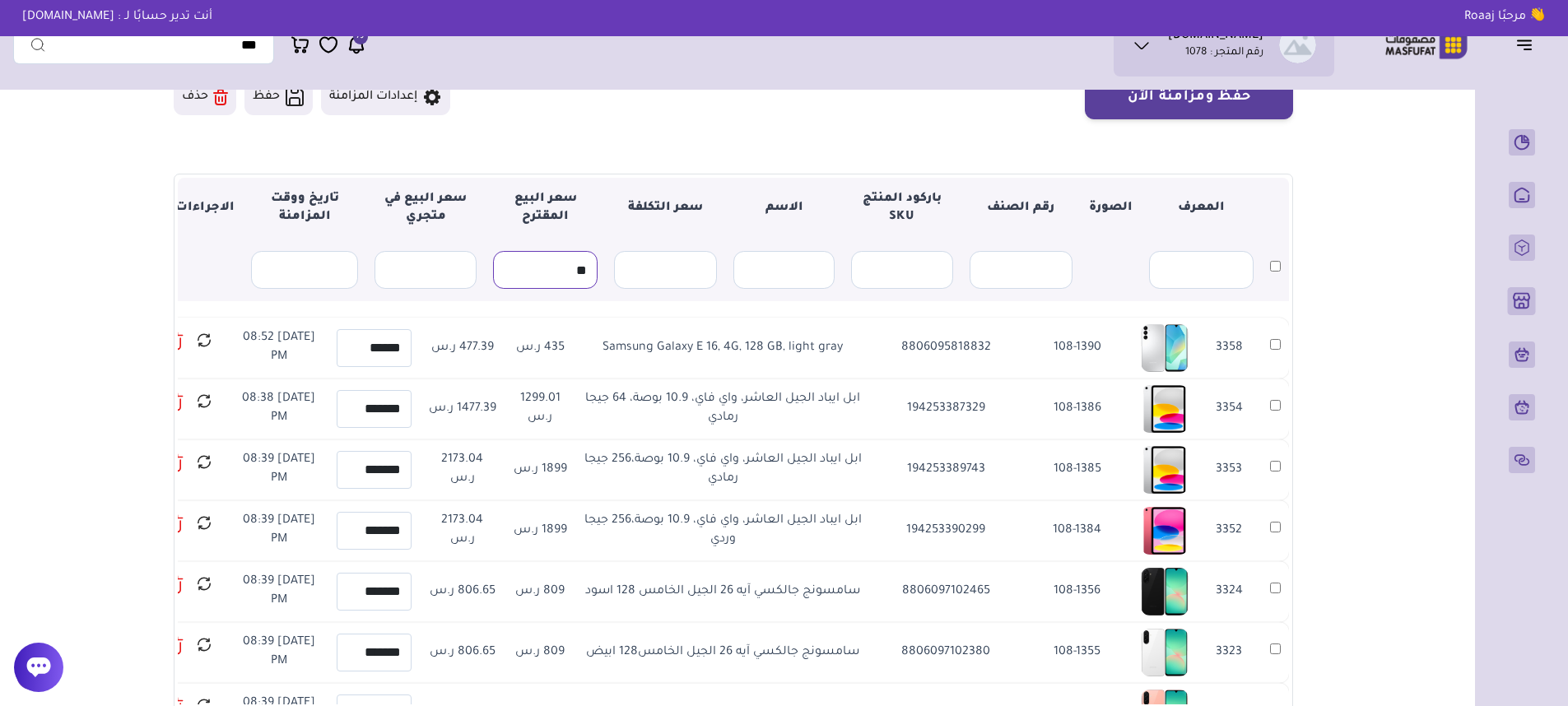 type on "**" 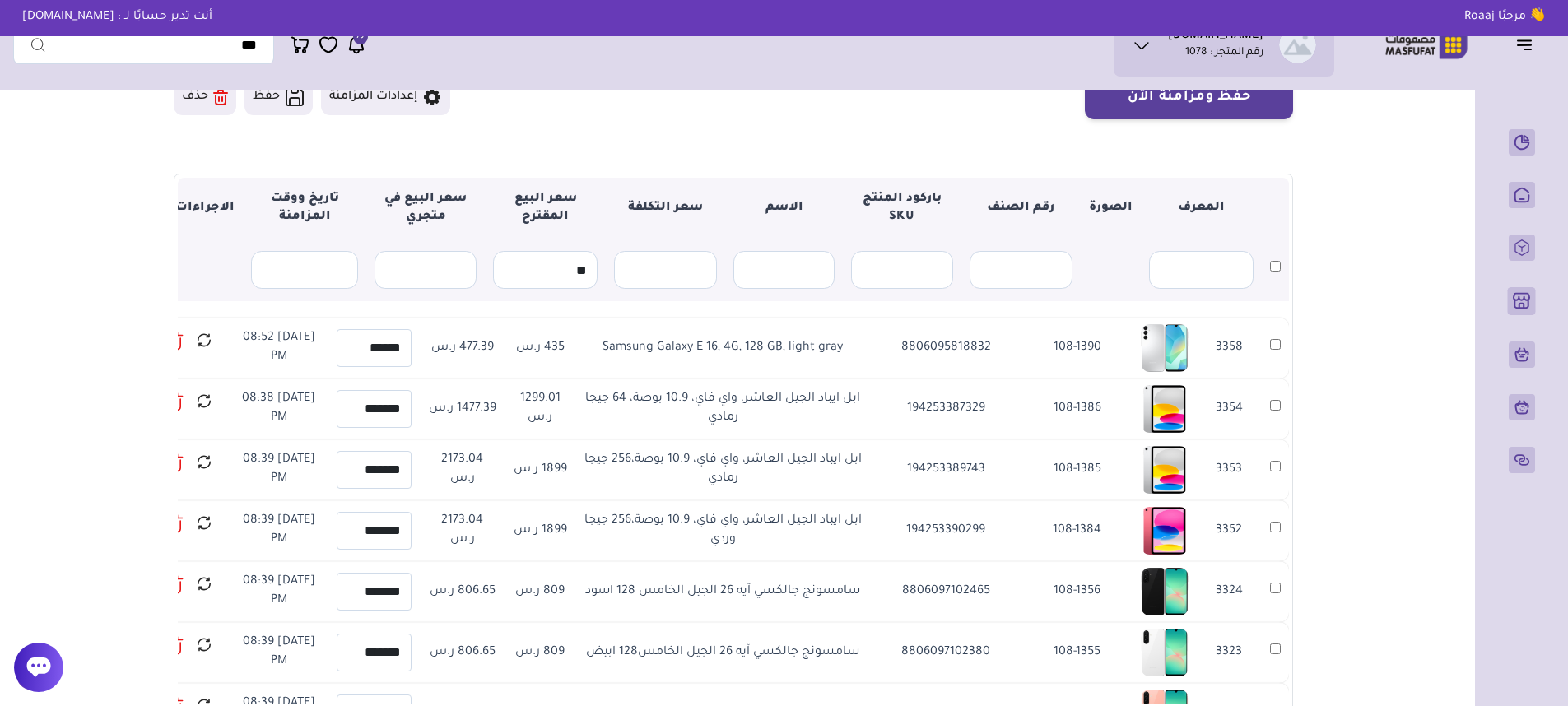 click on "Samsung Galaxy E 16, 4G, 128 GB, light gray" at bounding box center (723, 348) 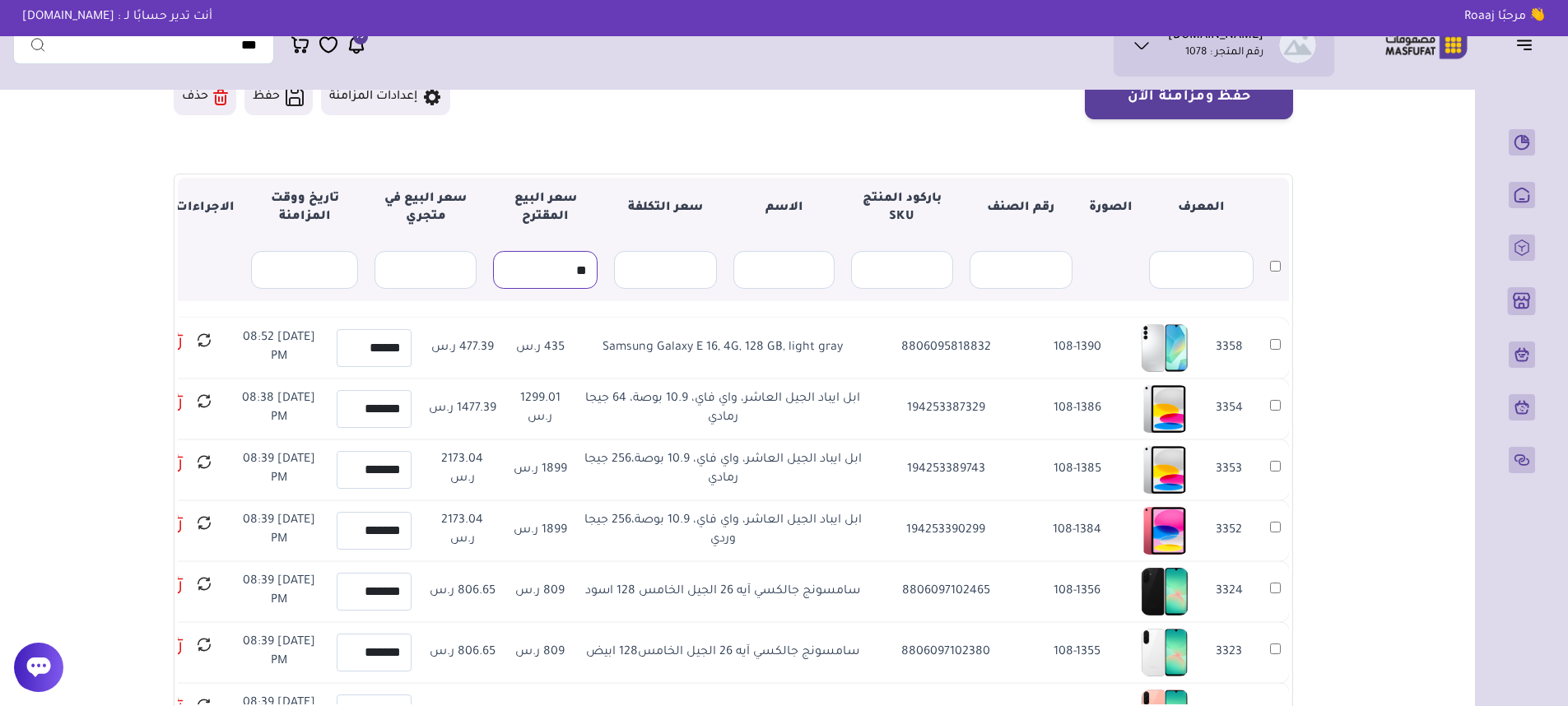 click on "**" at bounding box center [545, 270] 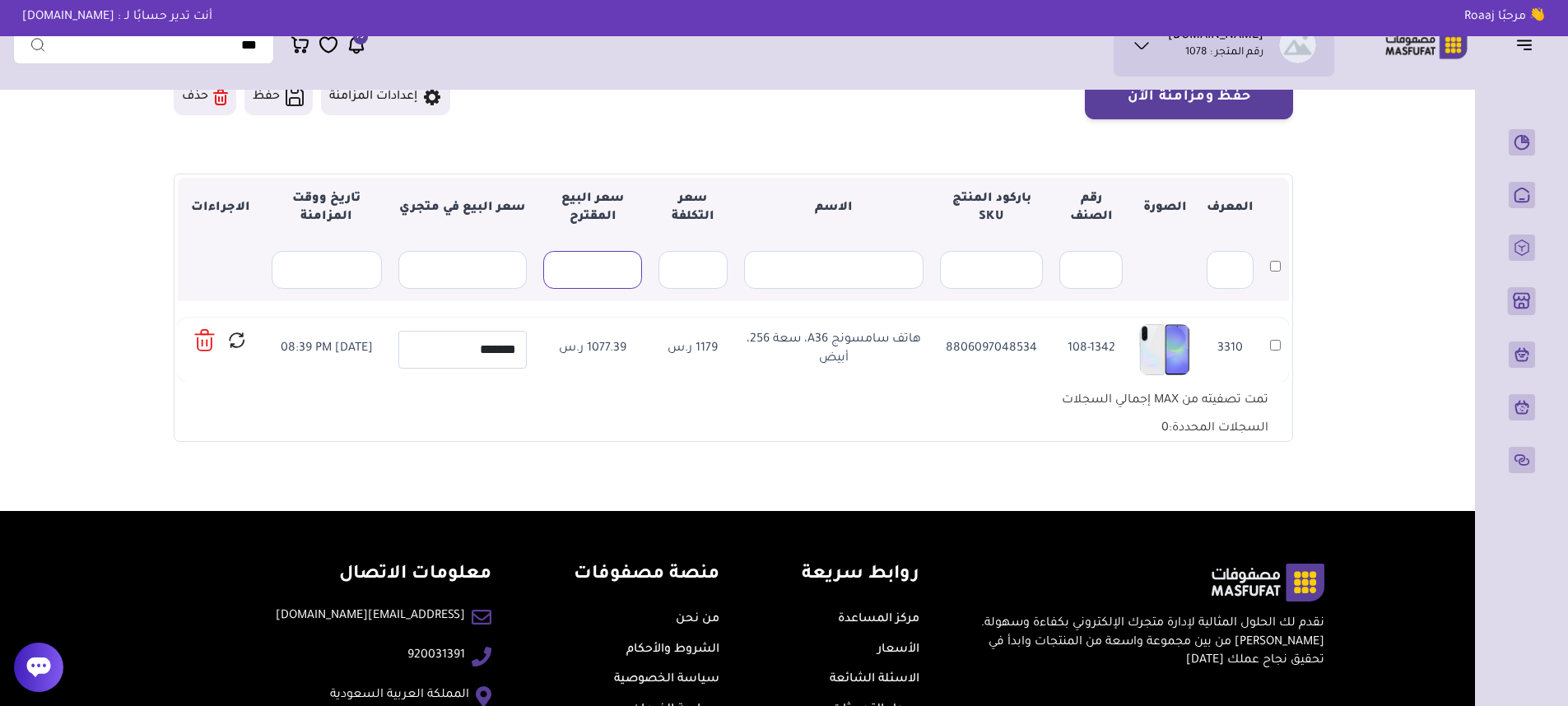type 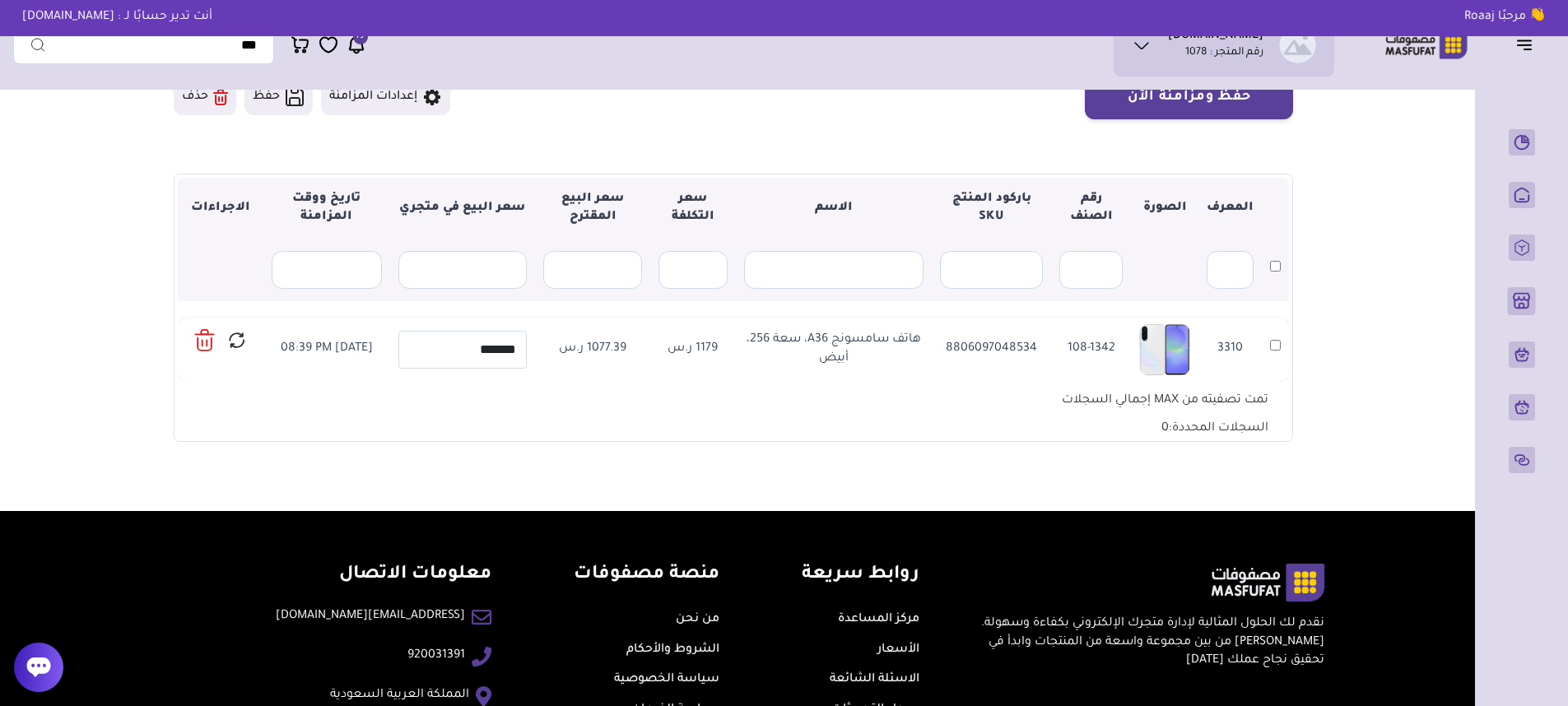 click on "متجري
المنتجات المختارة
المنتجات المتزامنة
المنتجات غير المتزامنة
حفظ ومزامنة الآن" at bounding box center (733, 216) 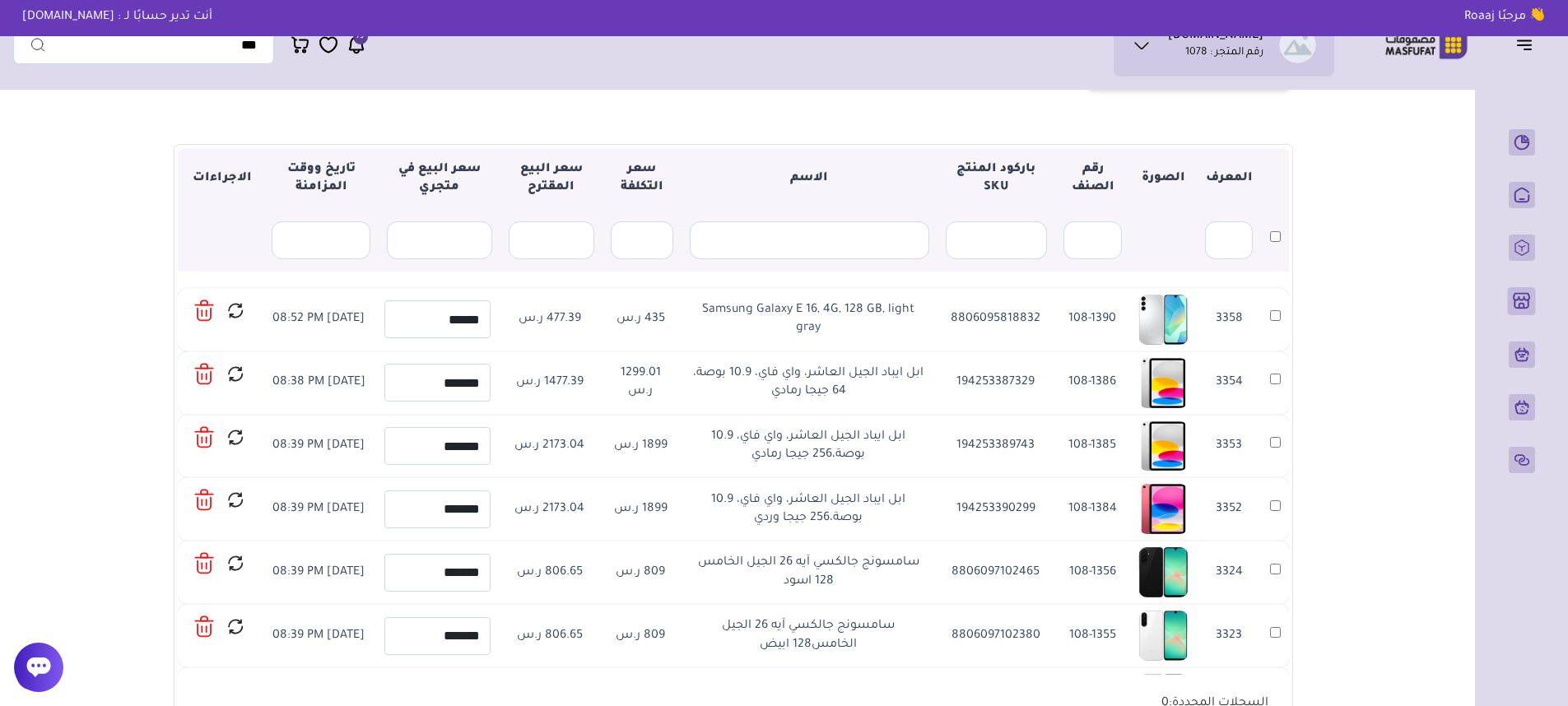 scroll, scrollTop: 197, scrollLeft: 0, axis: vertical 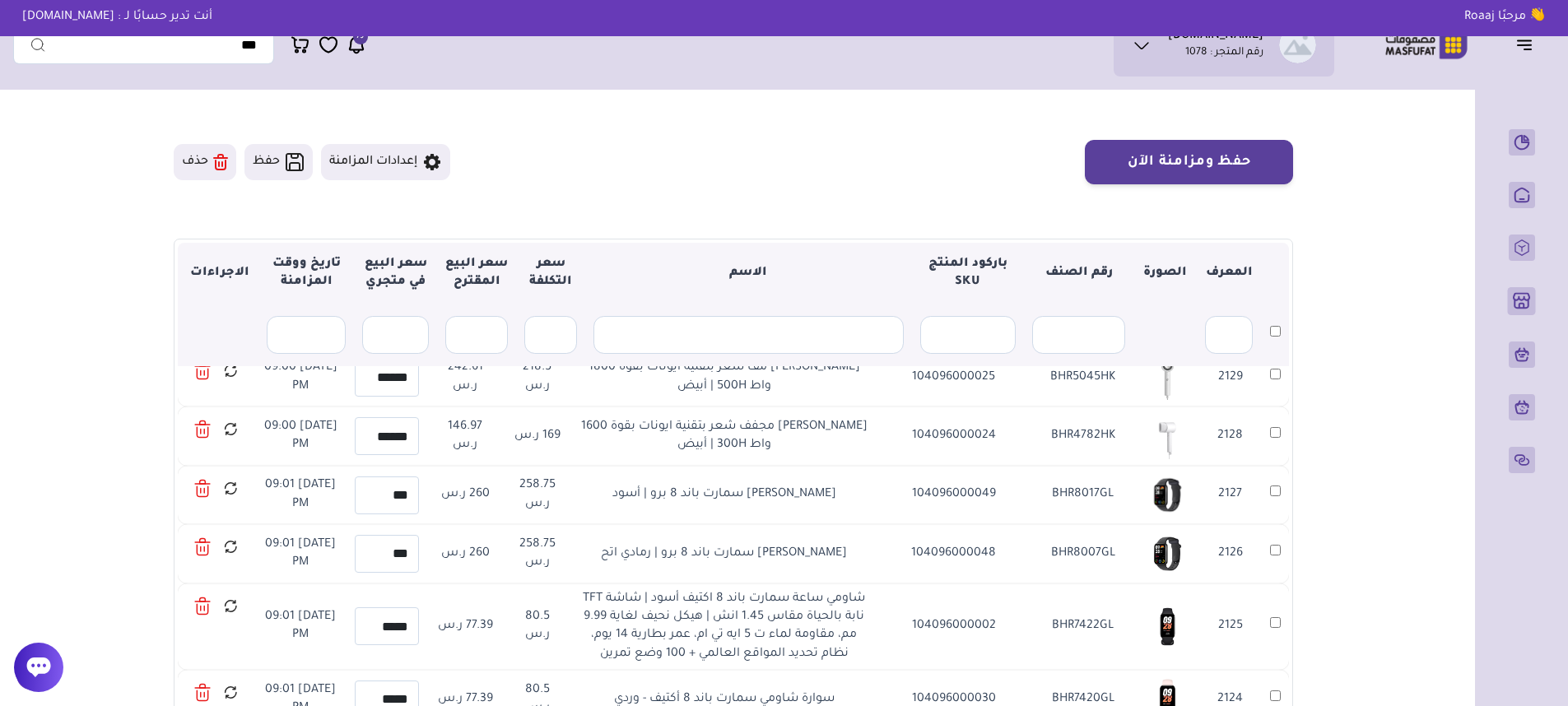 drag, startPoint x: 706, startPoint y: 458, endPoint x: 896, endPoint y: 439, distance: 190.94764 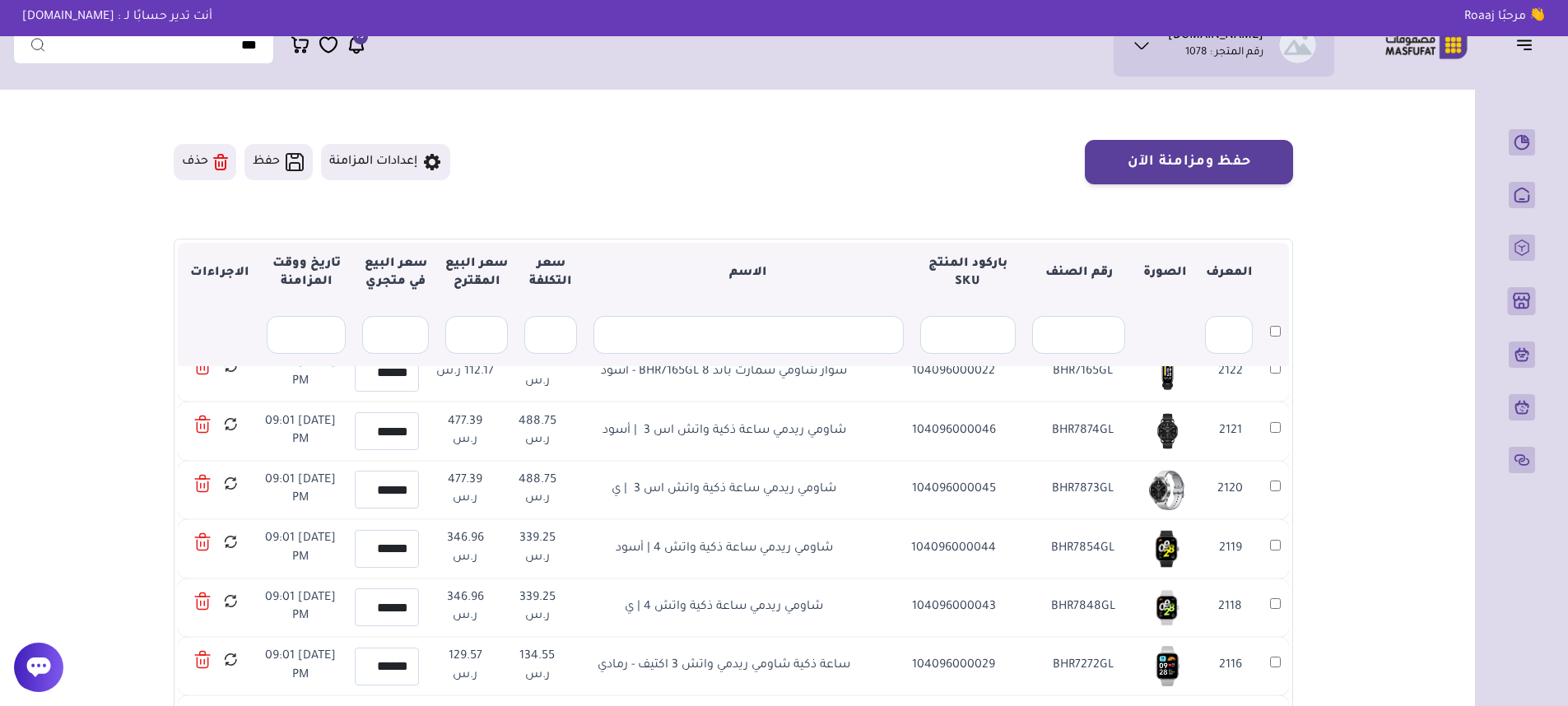 scroll, scrollTop: 12713, scrollLeft: 0, axis: vertical 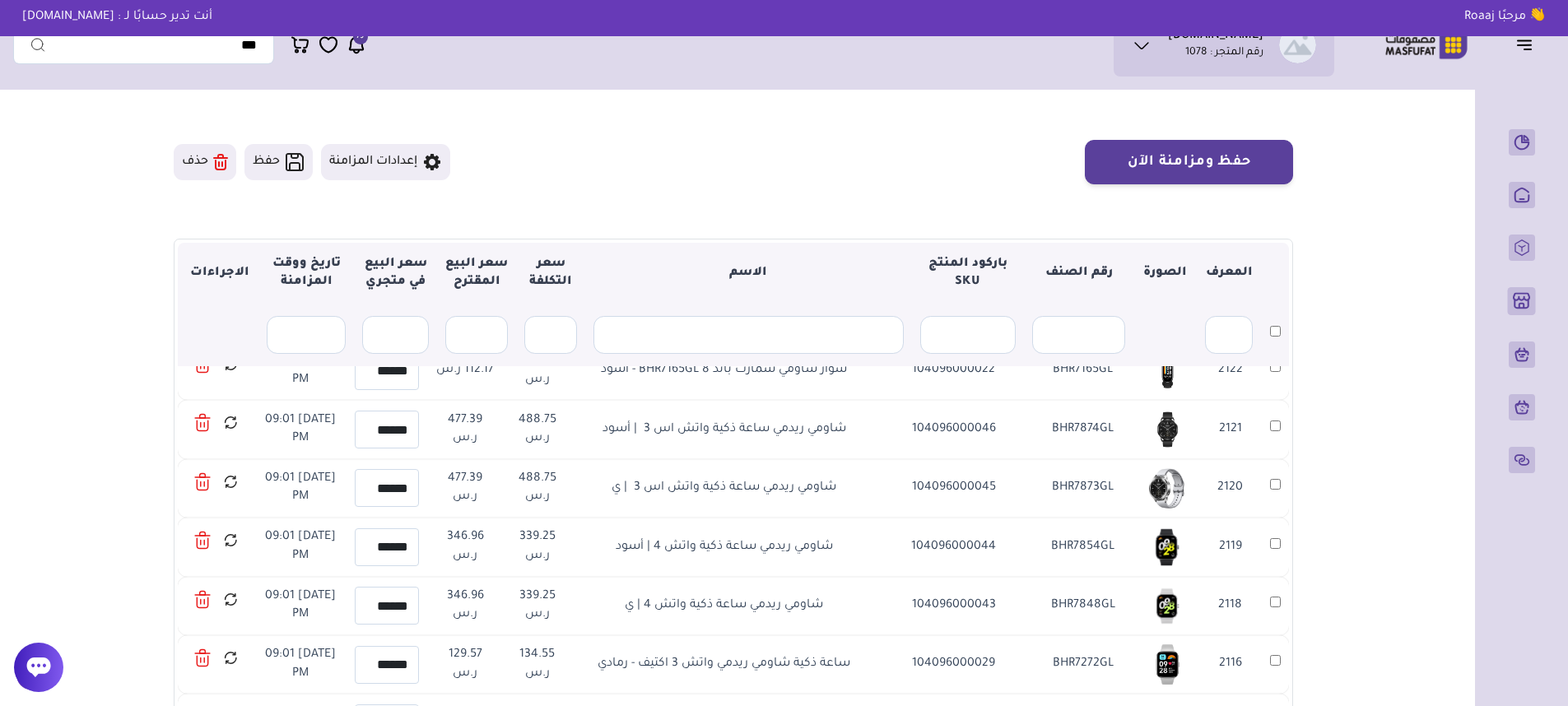 drag, startPoint x: 649, startPoint y: 475, endPoint x: 910, endPoint y: 417, distance: 267.36679 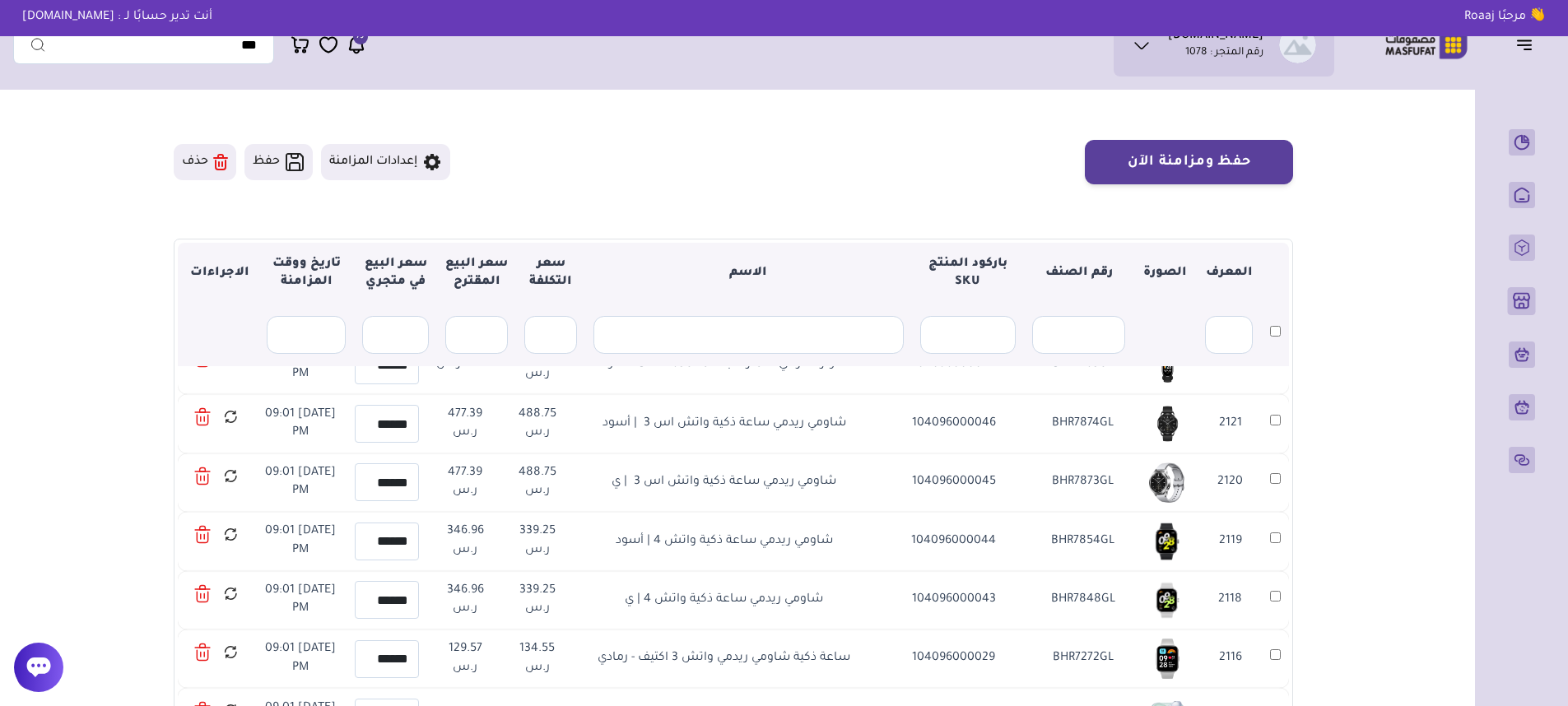 scroll, scrollTop: 12720, scrollLeft: 0, axis: vertical 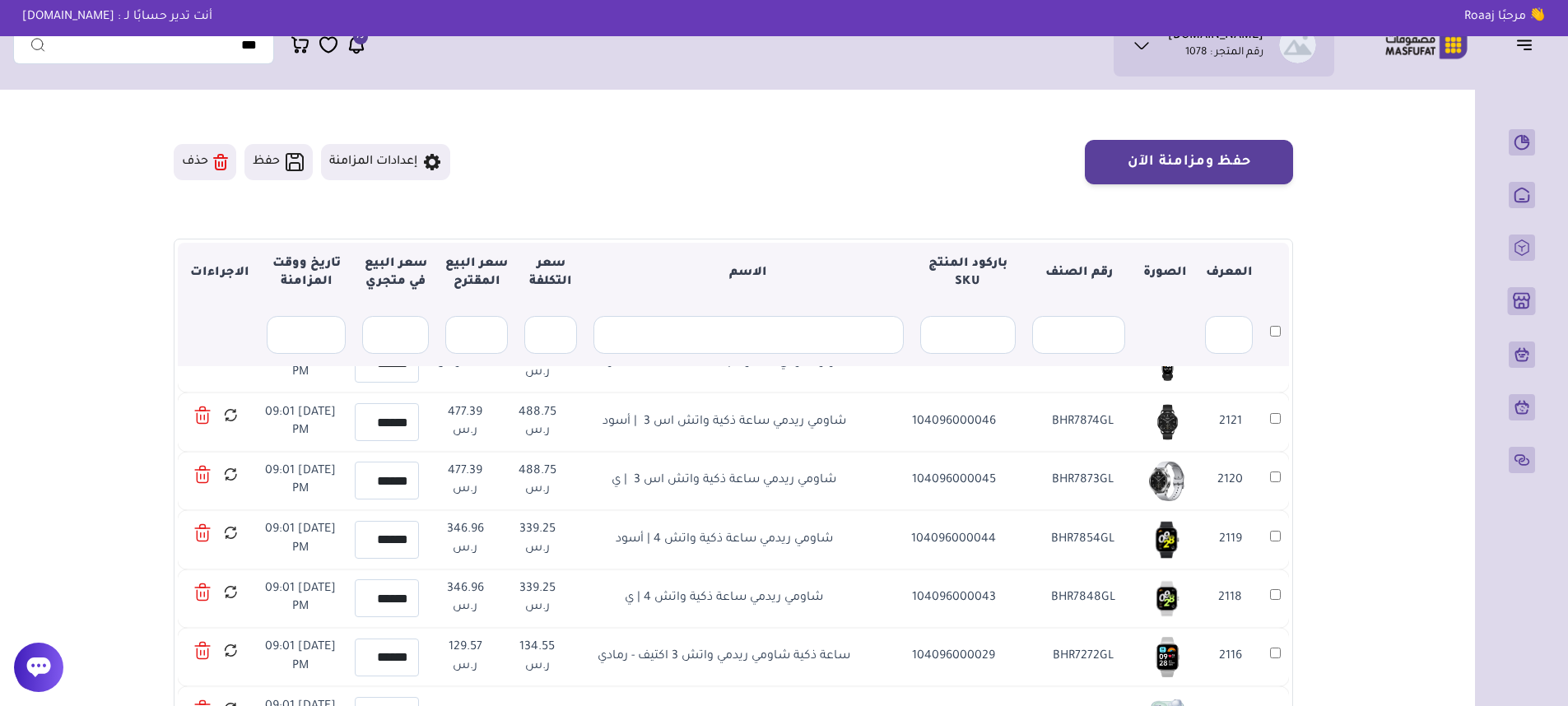 type on "****" 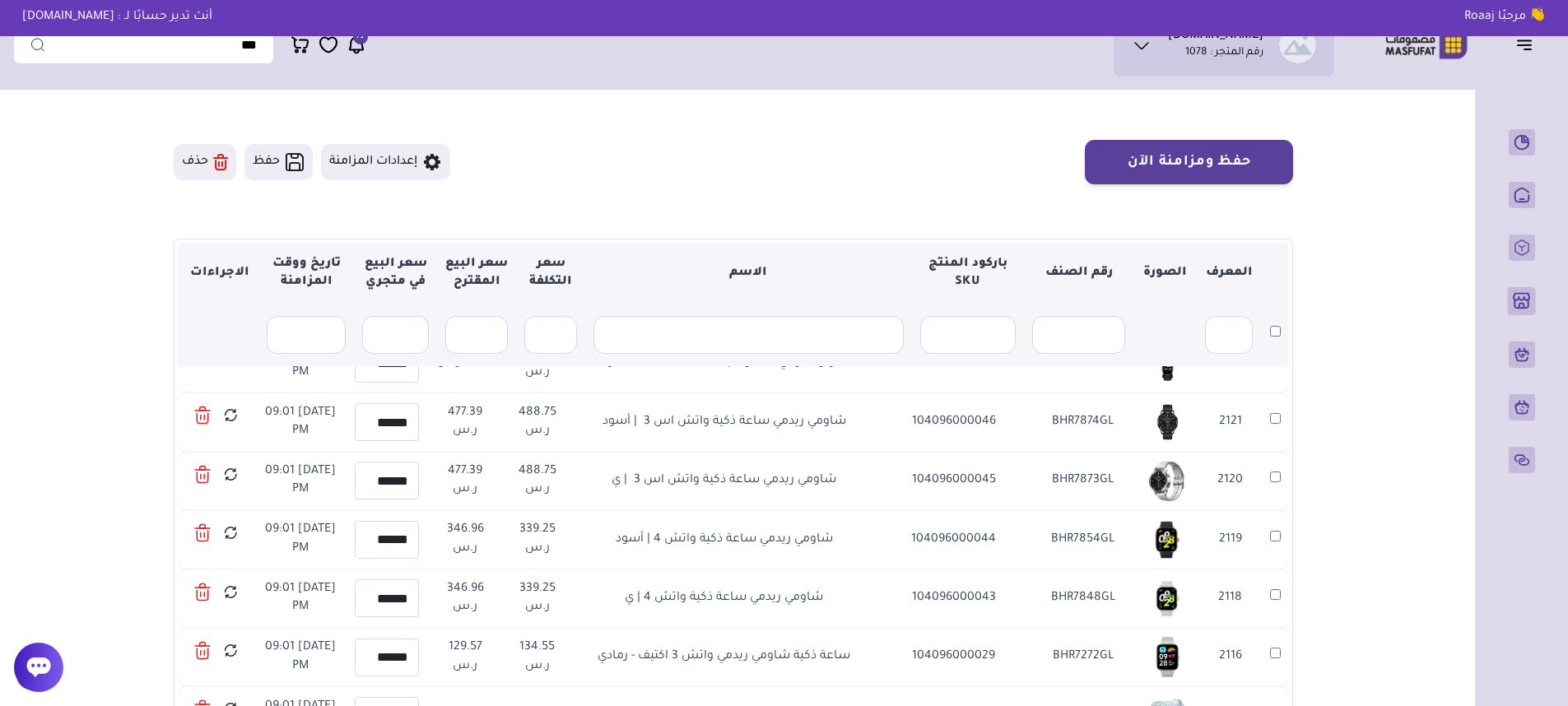 drag, startPoint x: 873, startPoint y: 566, endPoint x: 627, endPoint y: 569, distance: 246.01829 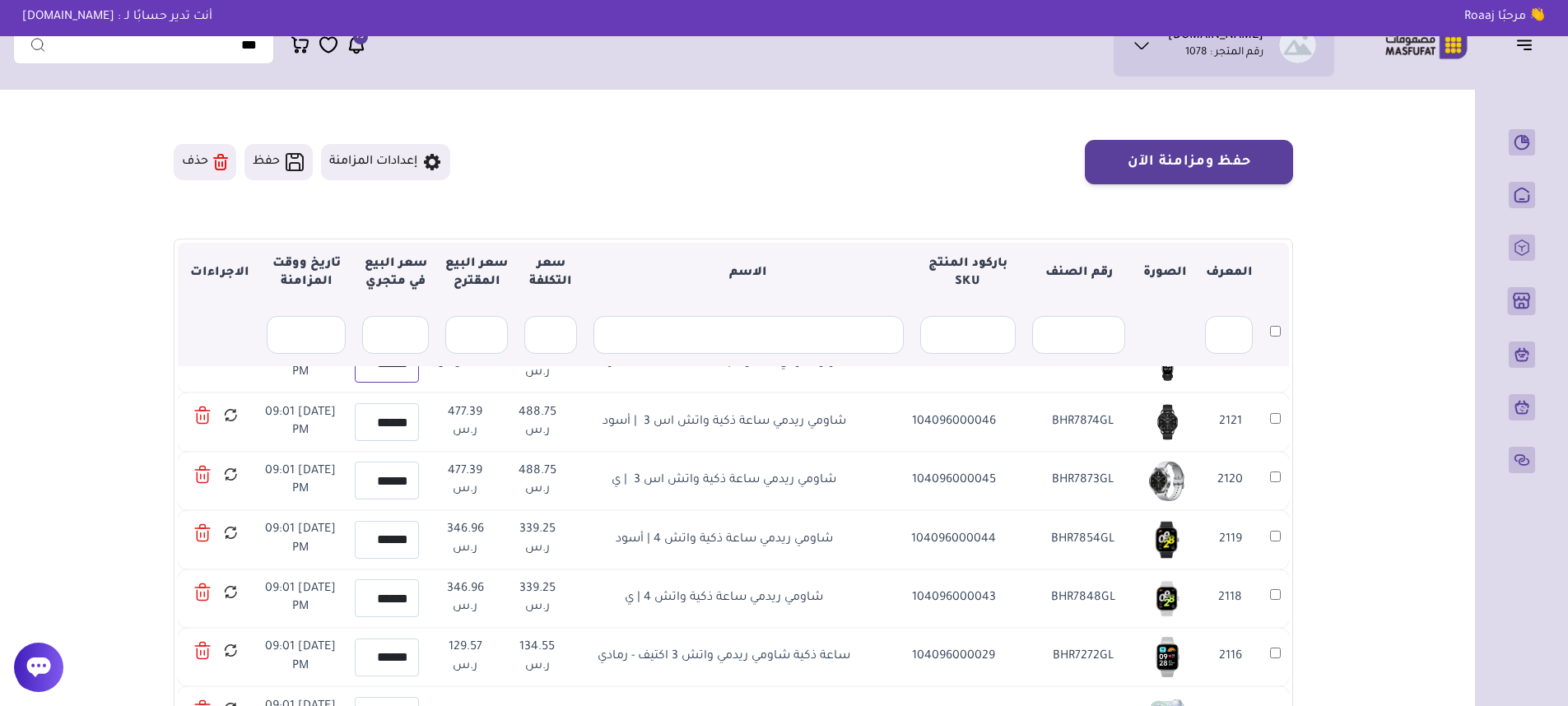 type on "******" 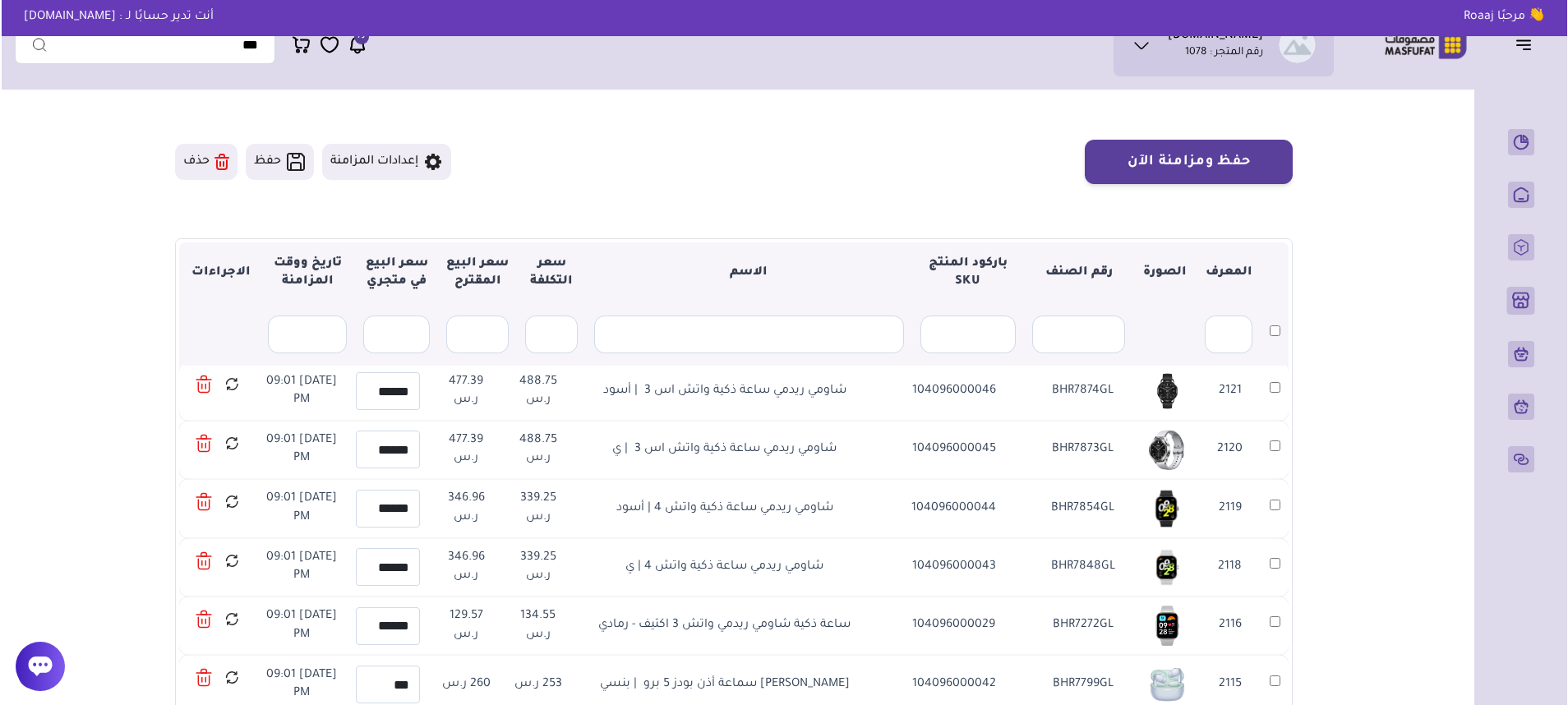 scroll, scrollTop: 12734, scrollLeft: 0, axis: vertical 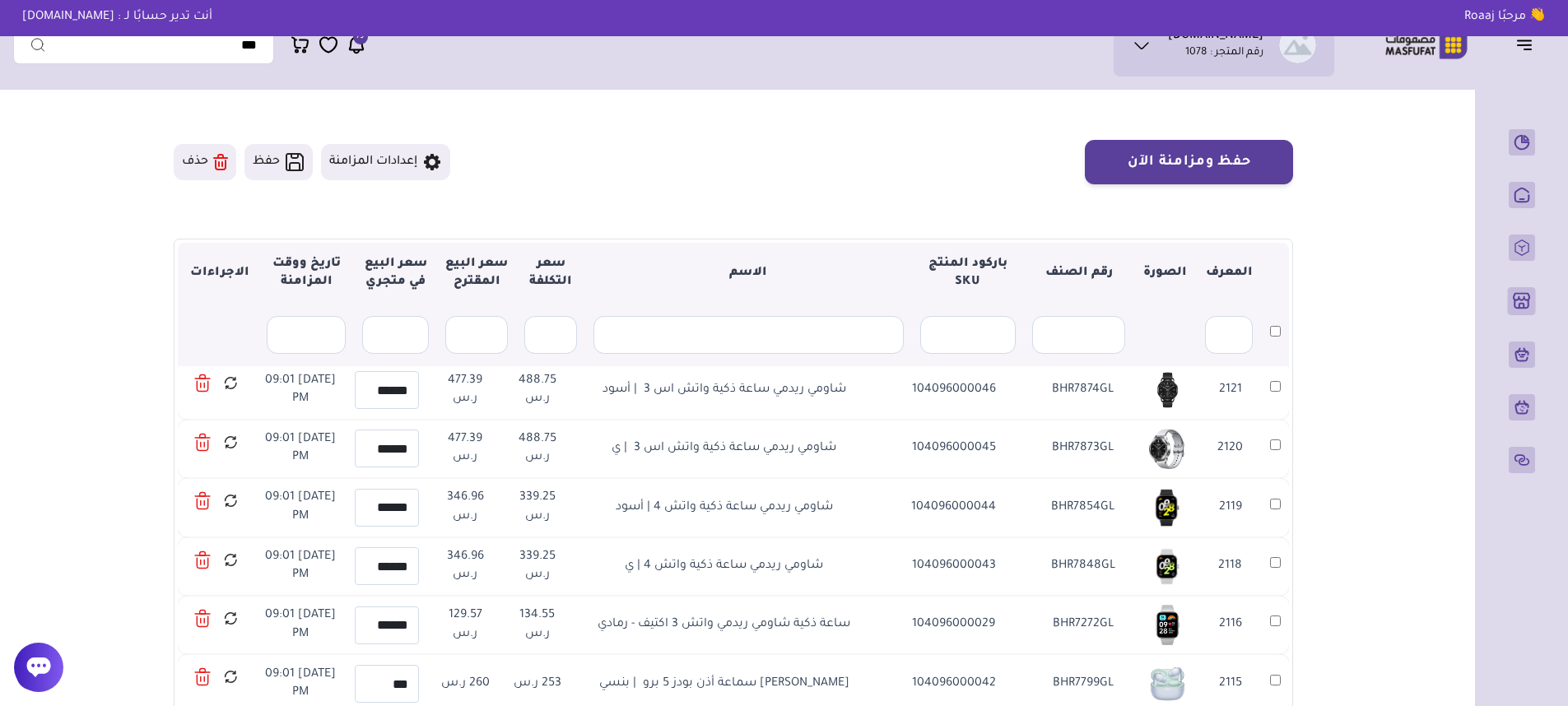type on "******" 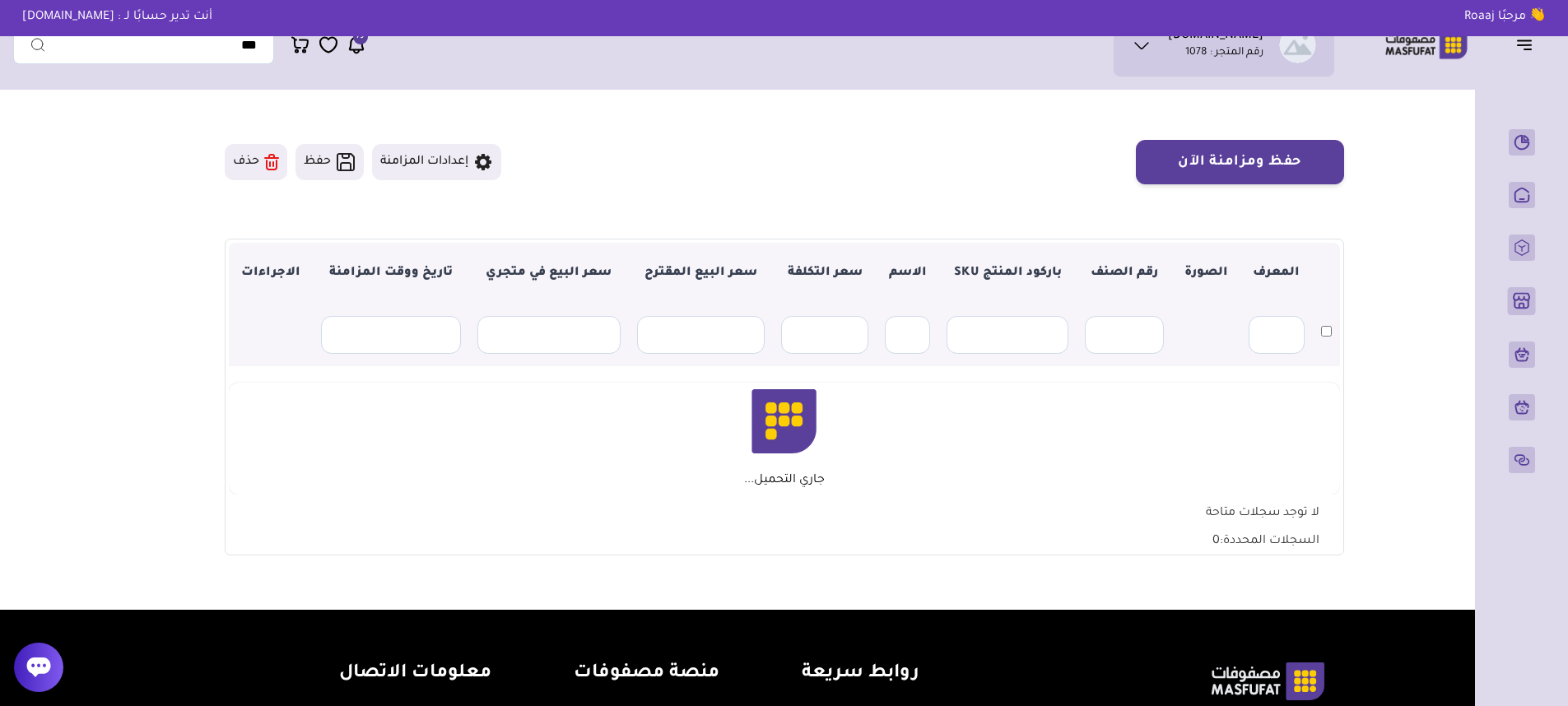 scroll, scrollTop: 98, scrollLeft: 0, axis: vertical 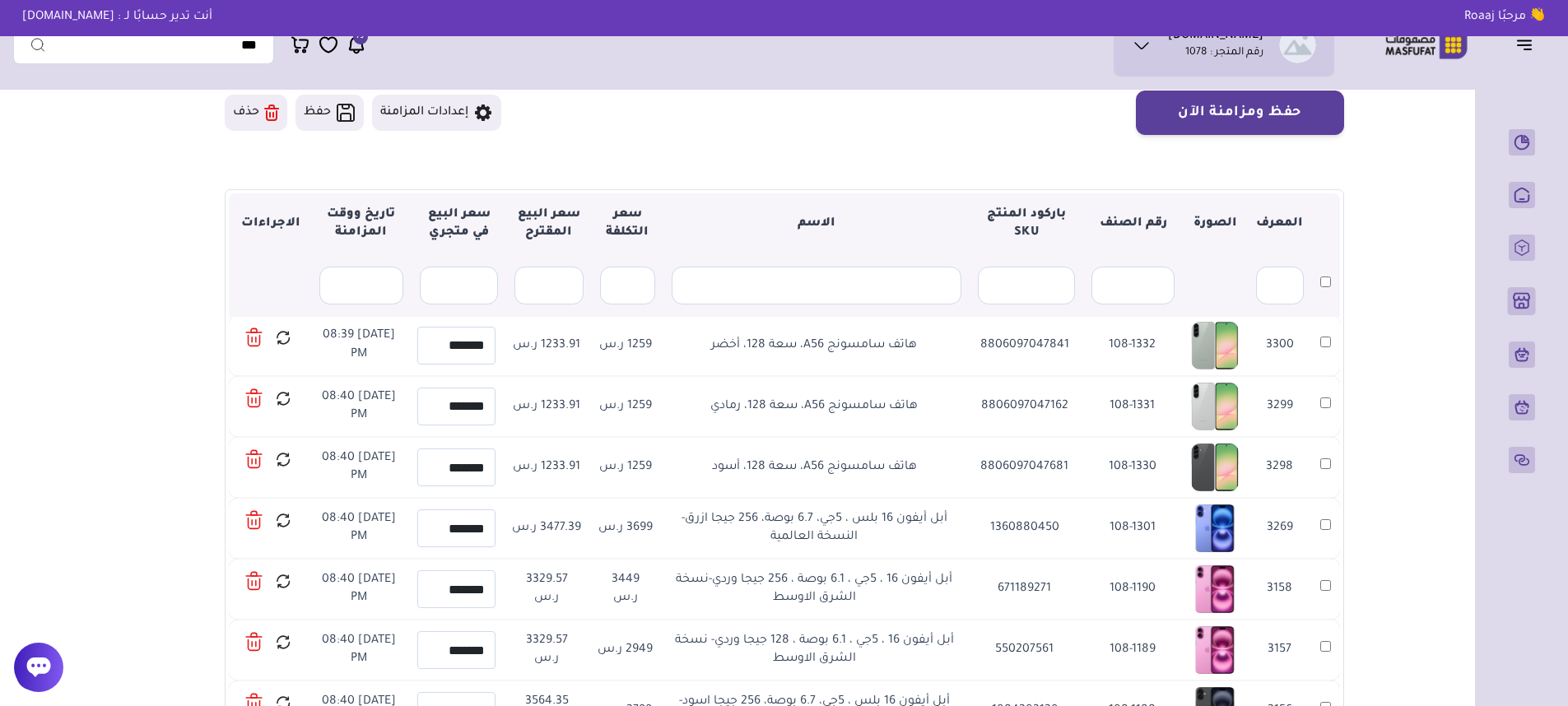 drag, startPoint x: 931, startPoint y: 416, endPoint x: 699, endPoint y: 419, distance: 232.0194 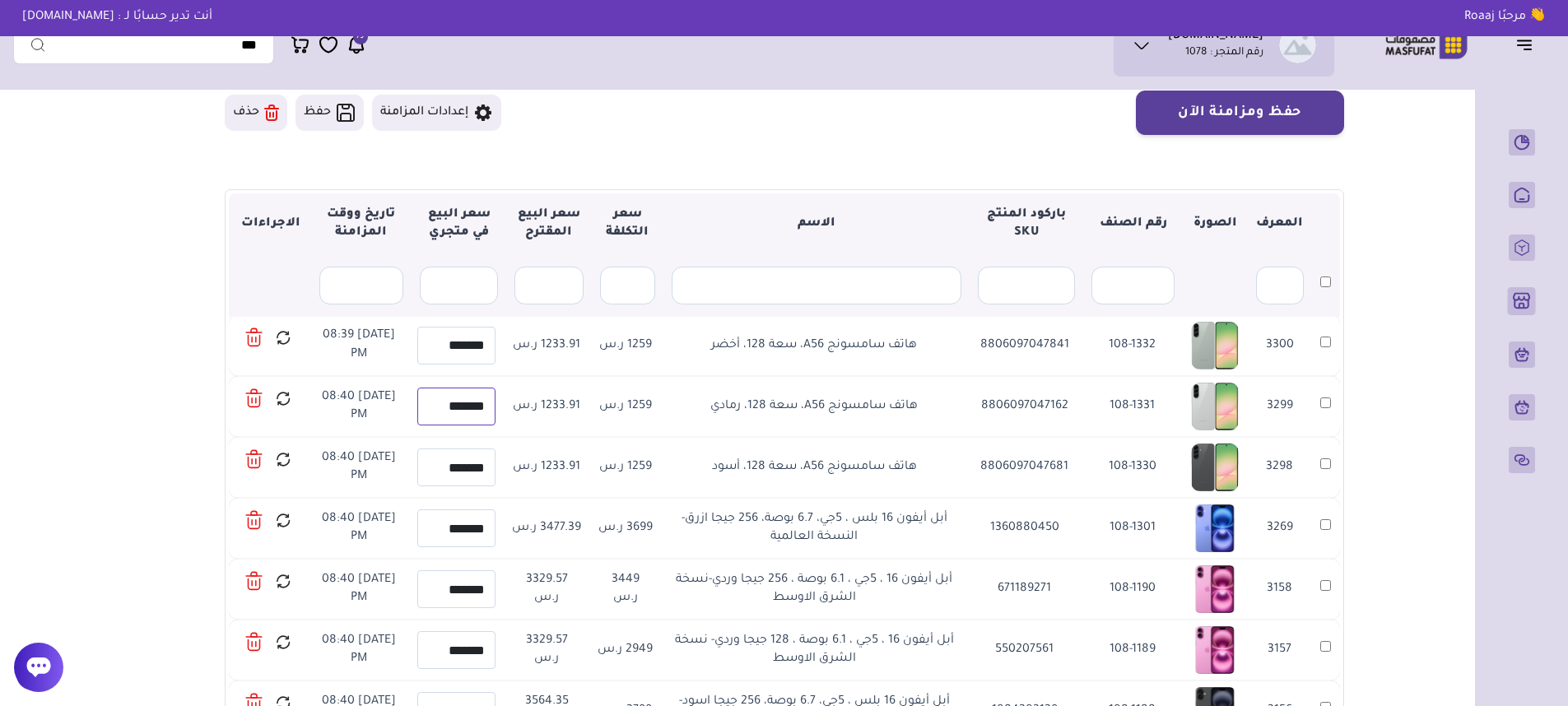 click on "*******" at bounding box center (456, 406) 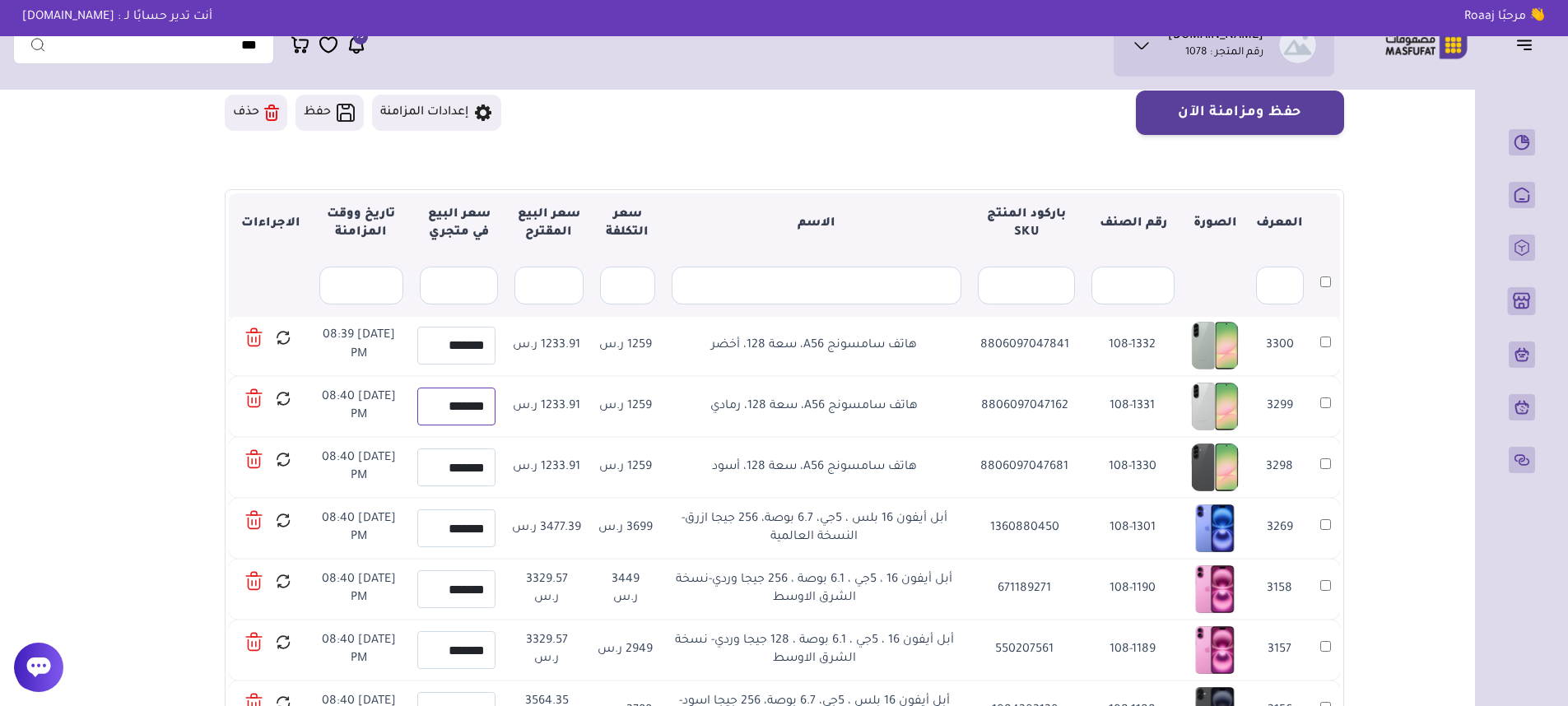 click on "*******" at bounding box center (456, 406) 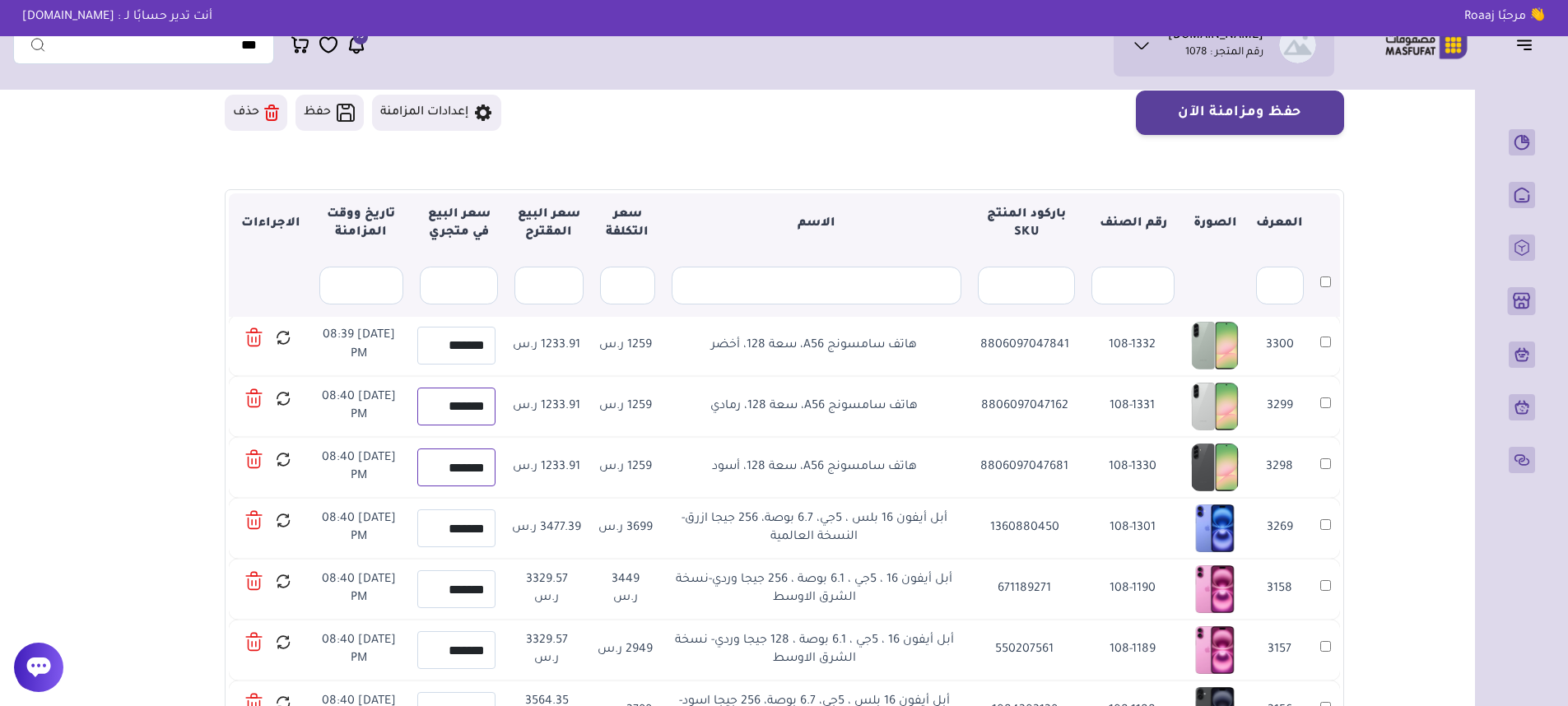 type on "*******" 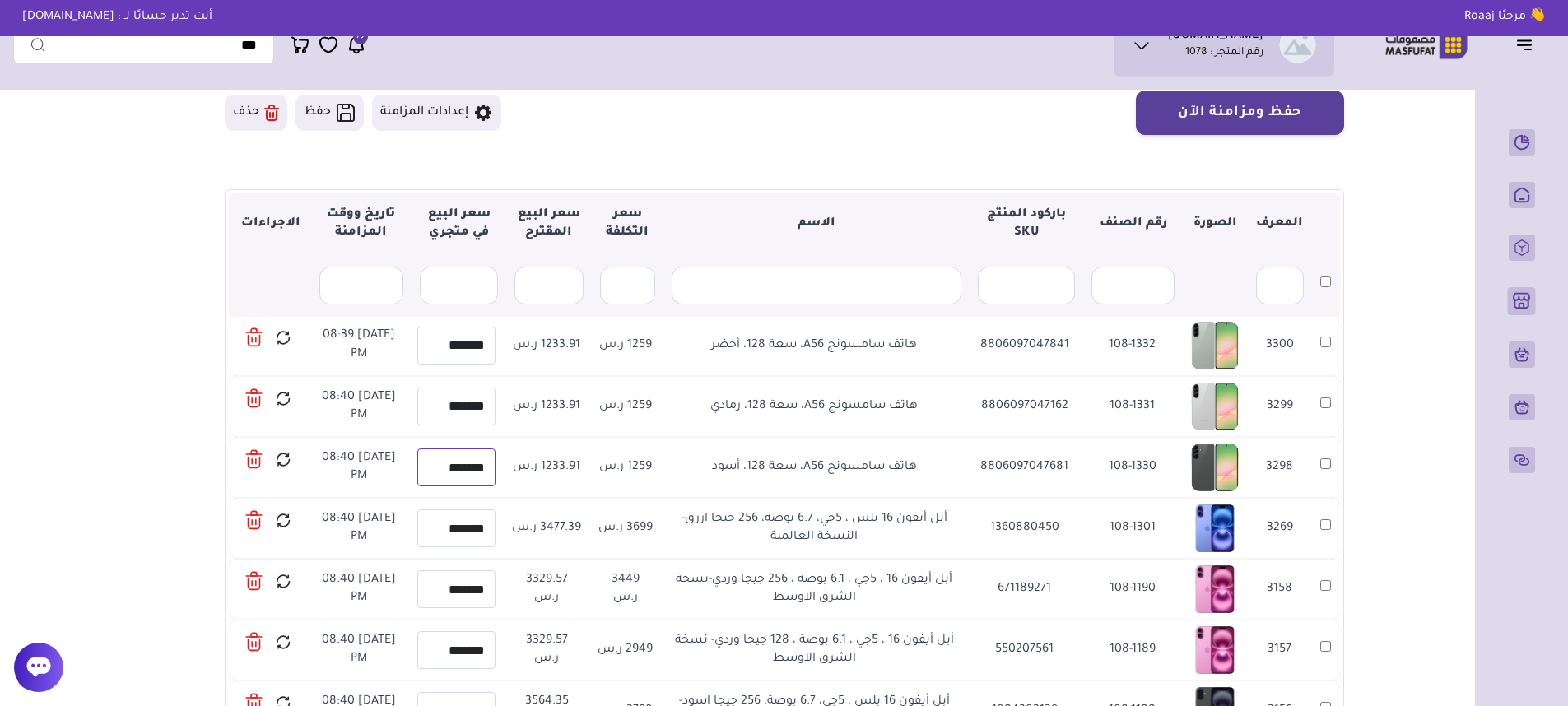 click on "*******" at bounding box center [456, 467] 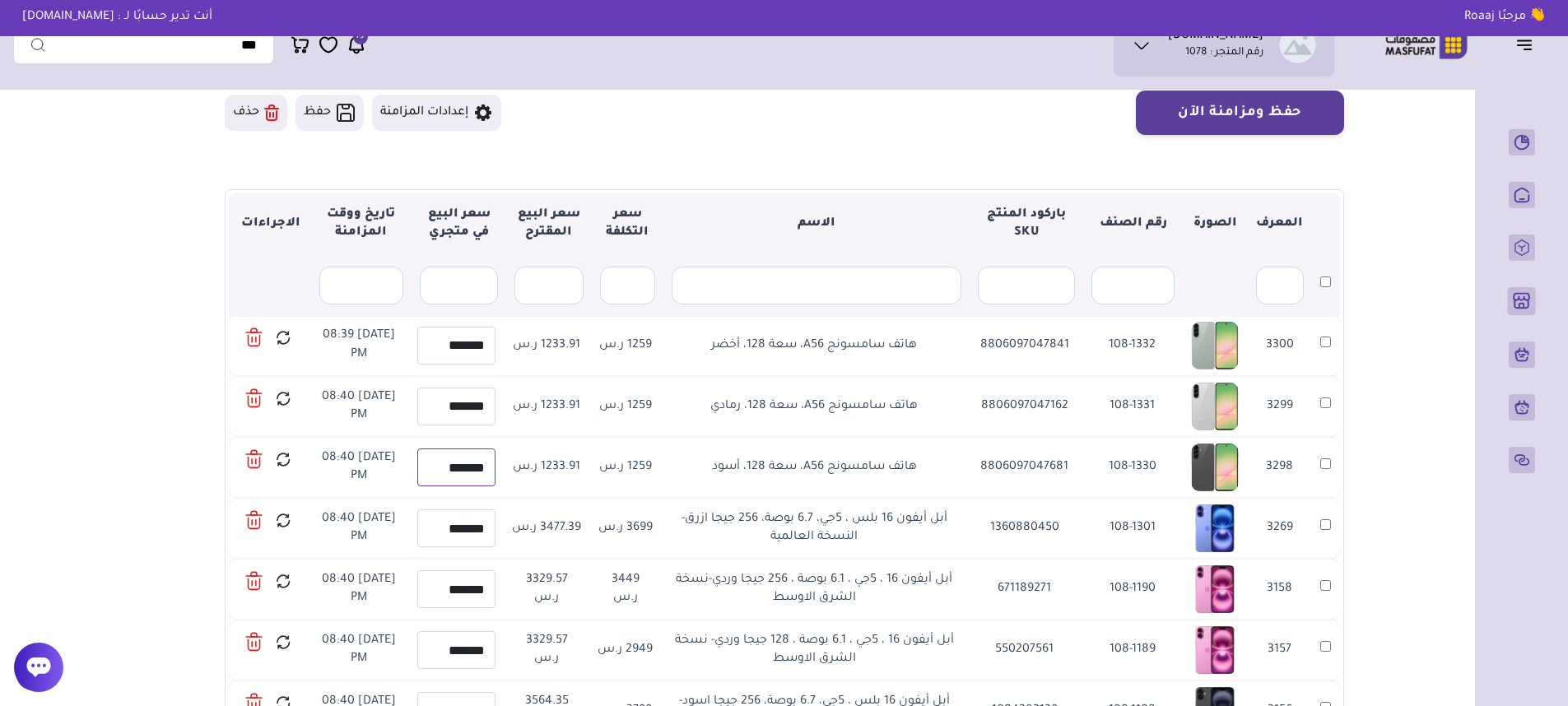 paste 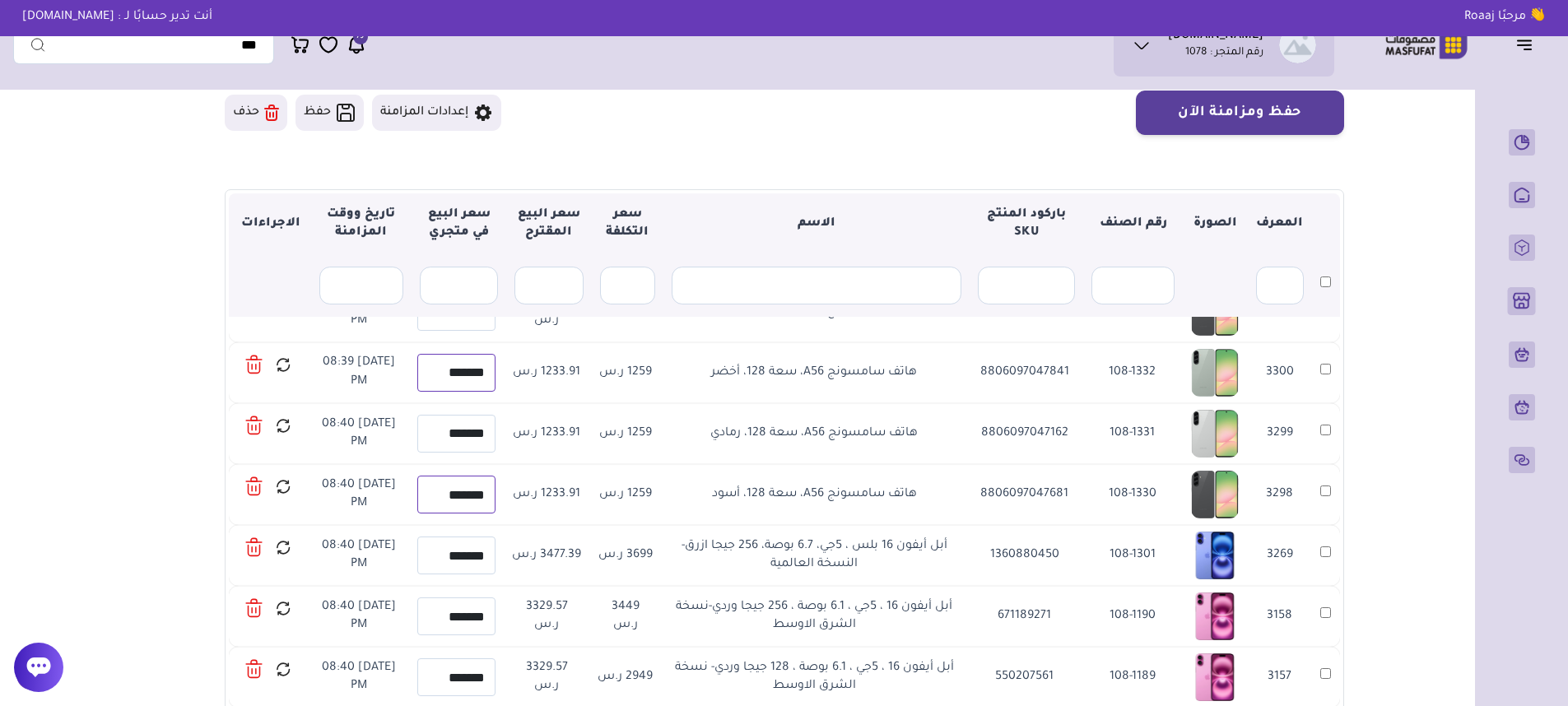 type on "*******" 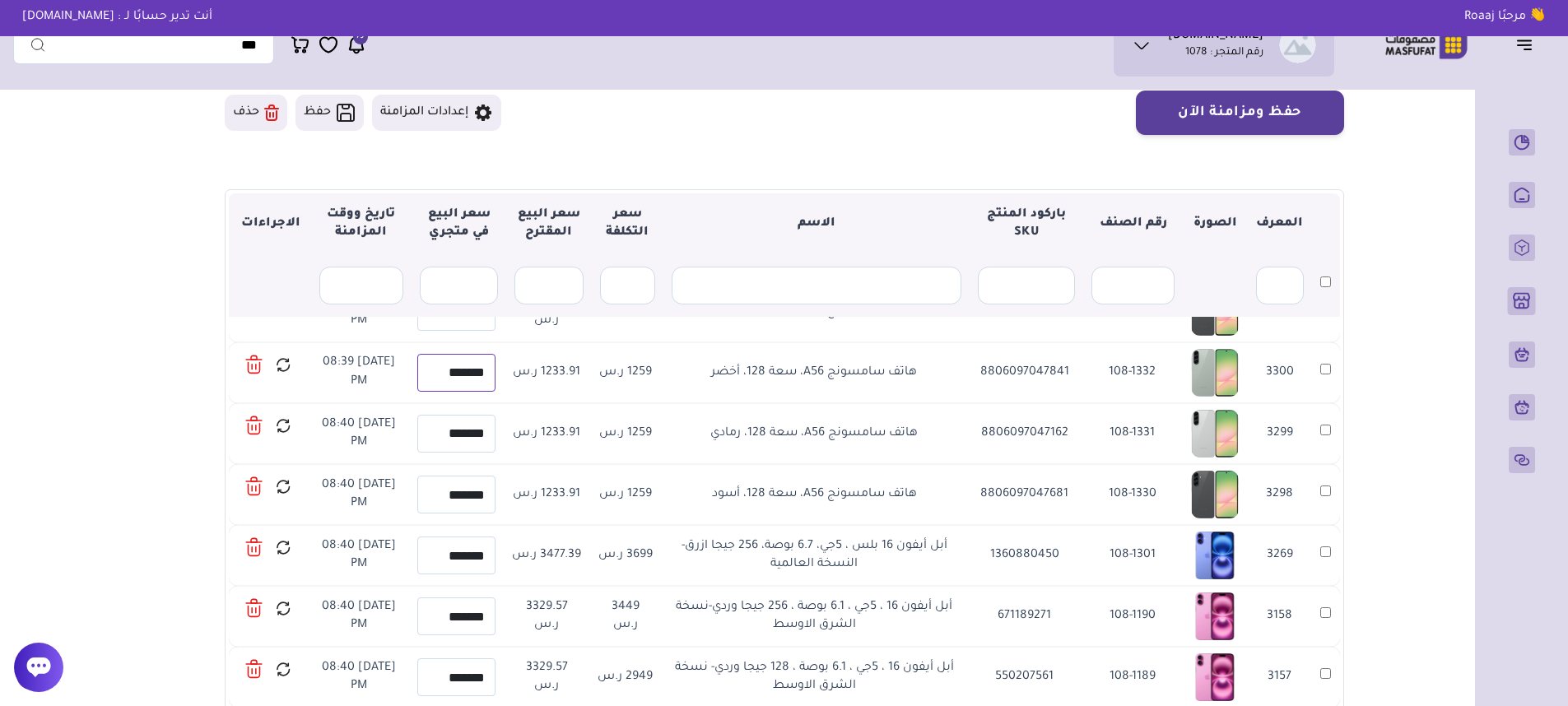 click on "*******" at bounding box center (456, 373) 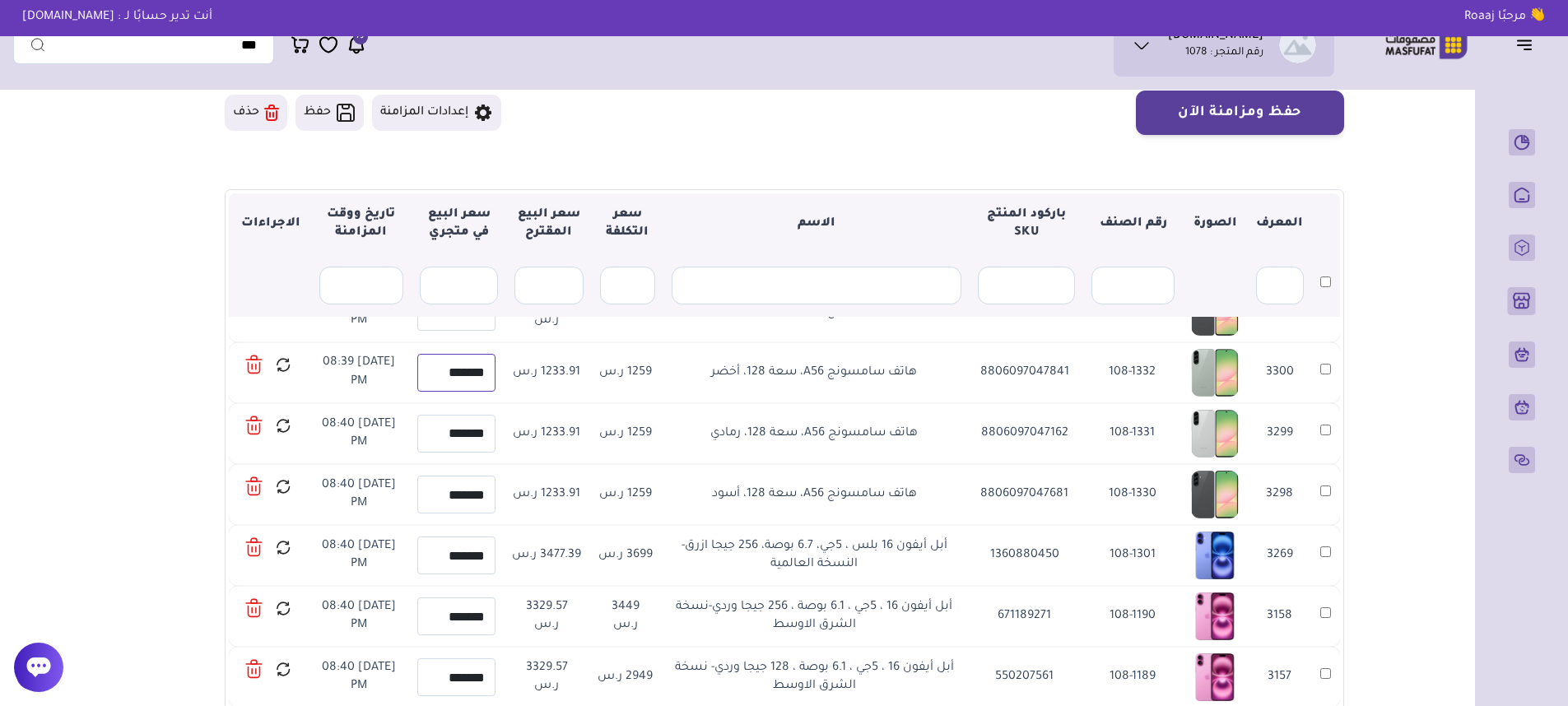 paste 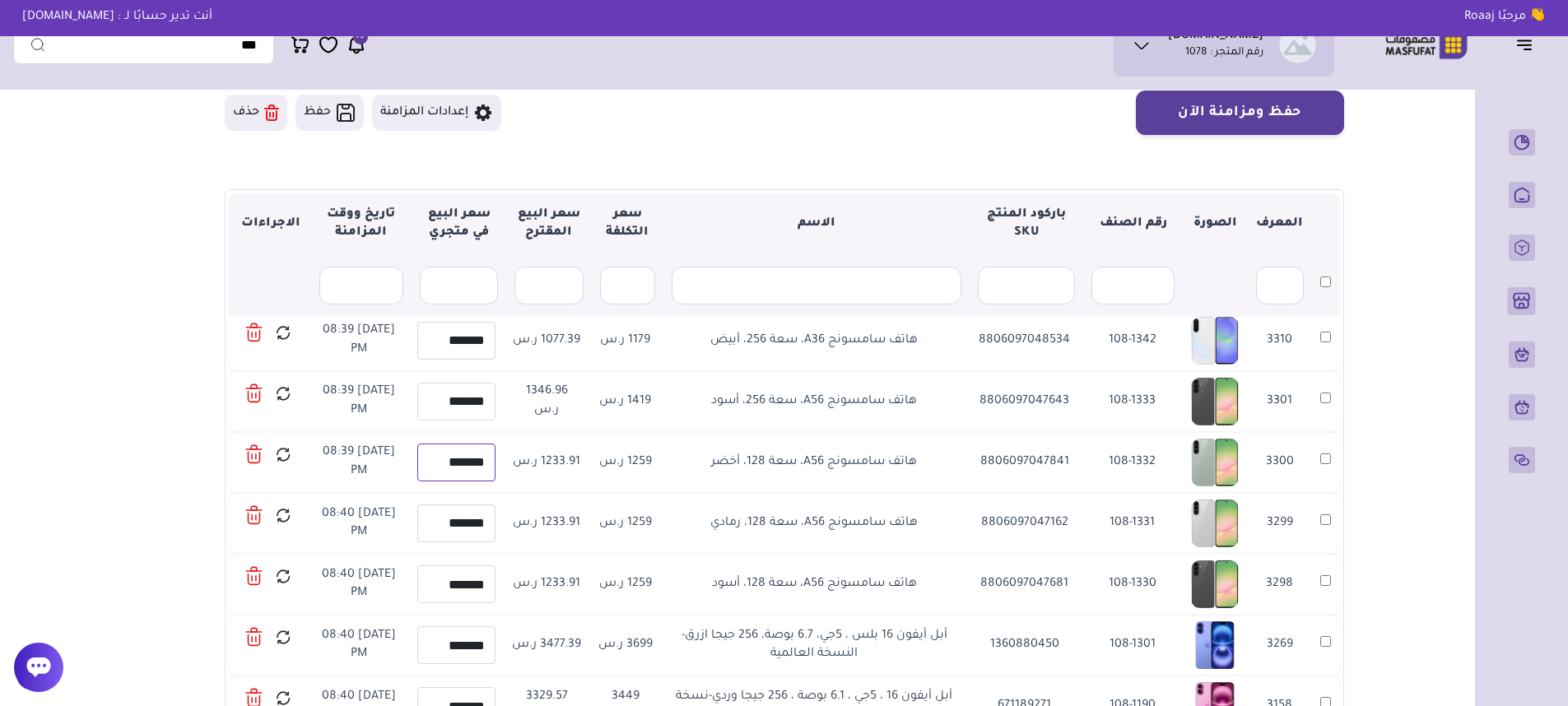 scroll, scrollTop: 753, scrollLeft: 0, axis: vertical 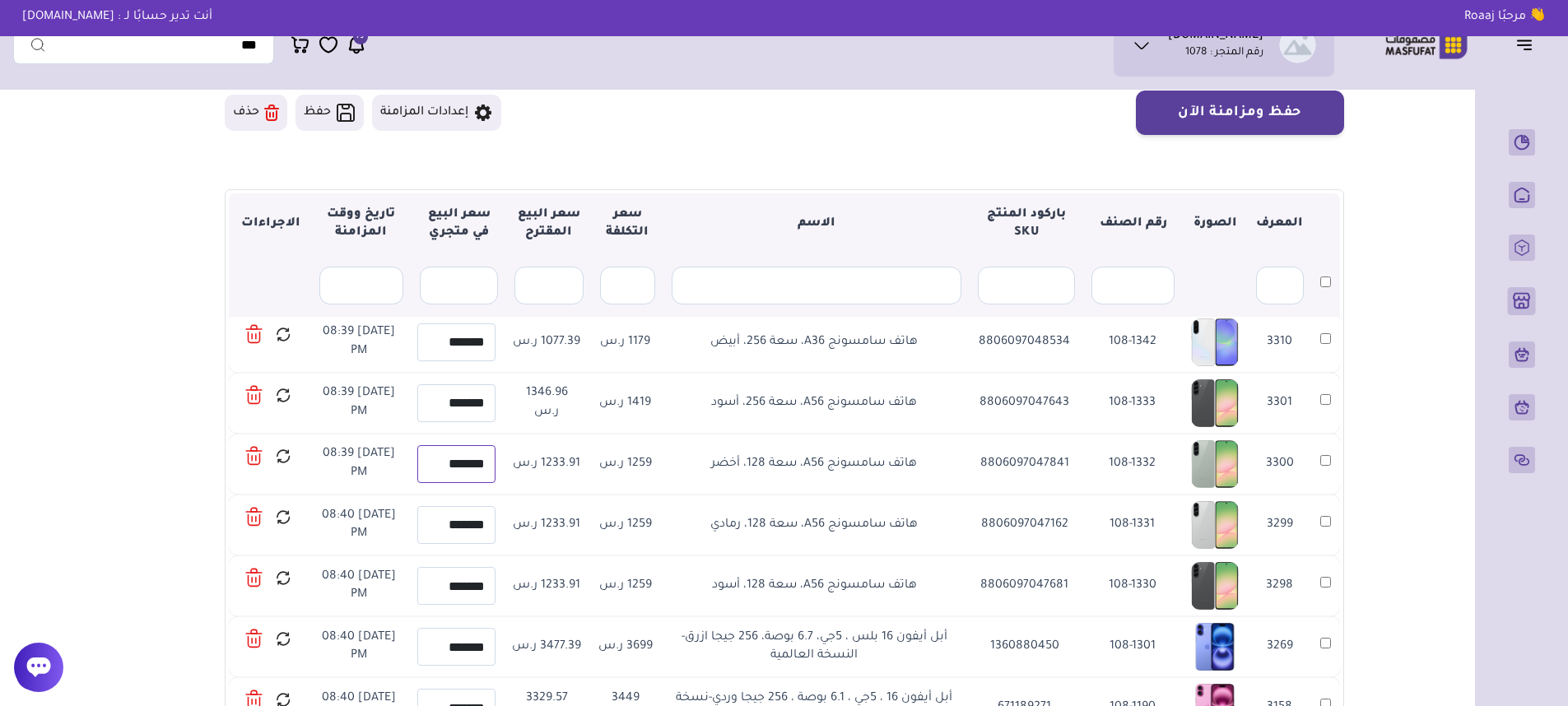 type on "*******" 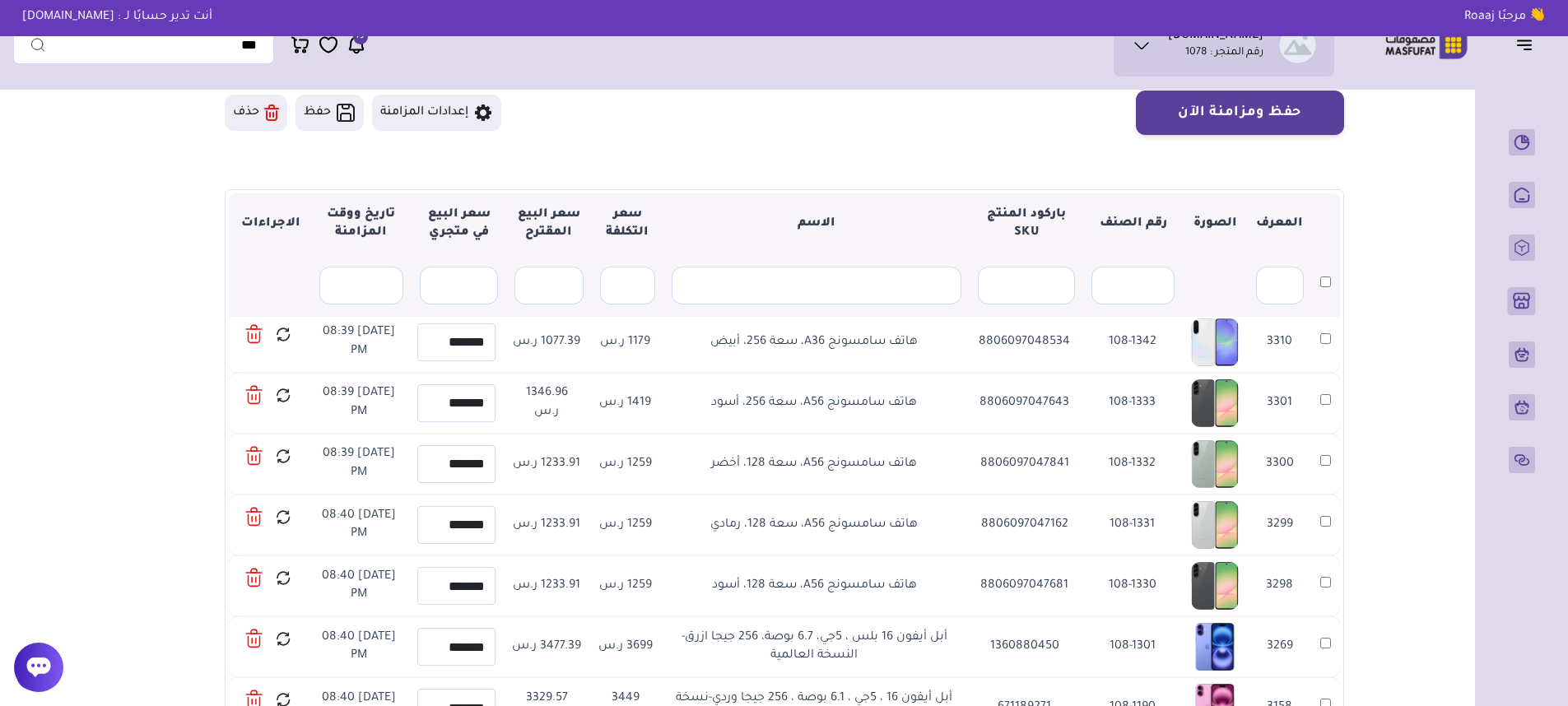 drag, startPoint x: 921, startPoint y: 404, endPoint x: 713, endPoint y: 413, distance: 208.19462 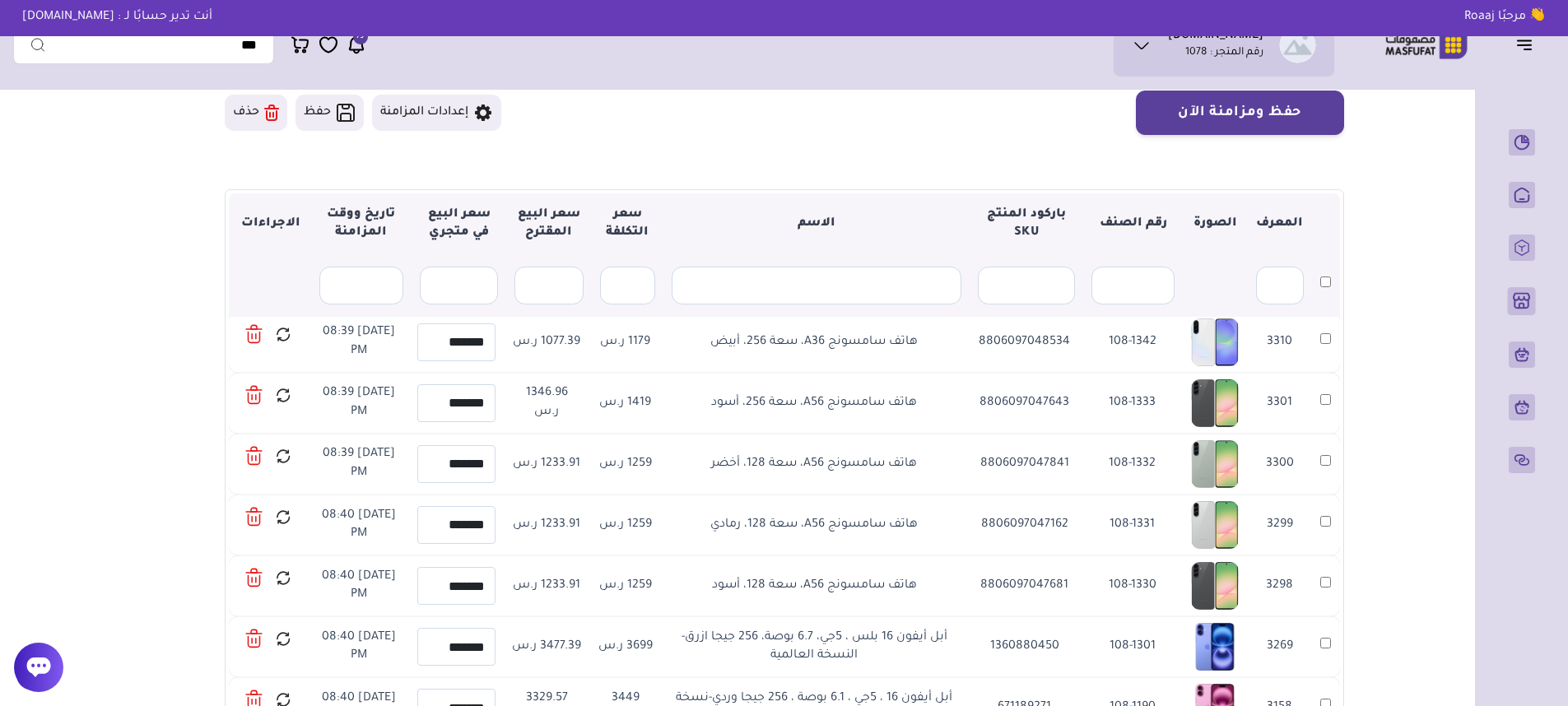 copy on "هاتف سامسونج  A56، سعة 256، أسود" 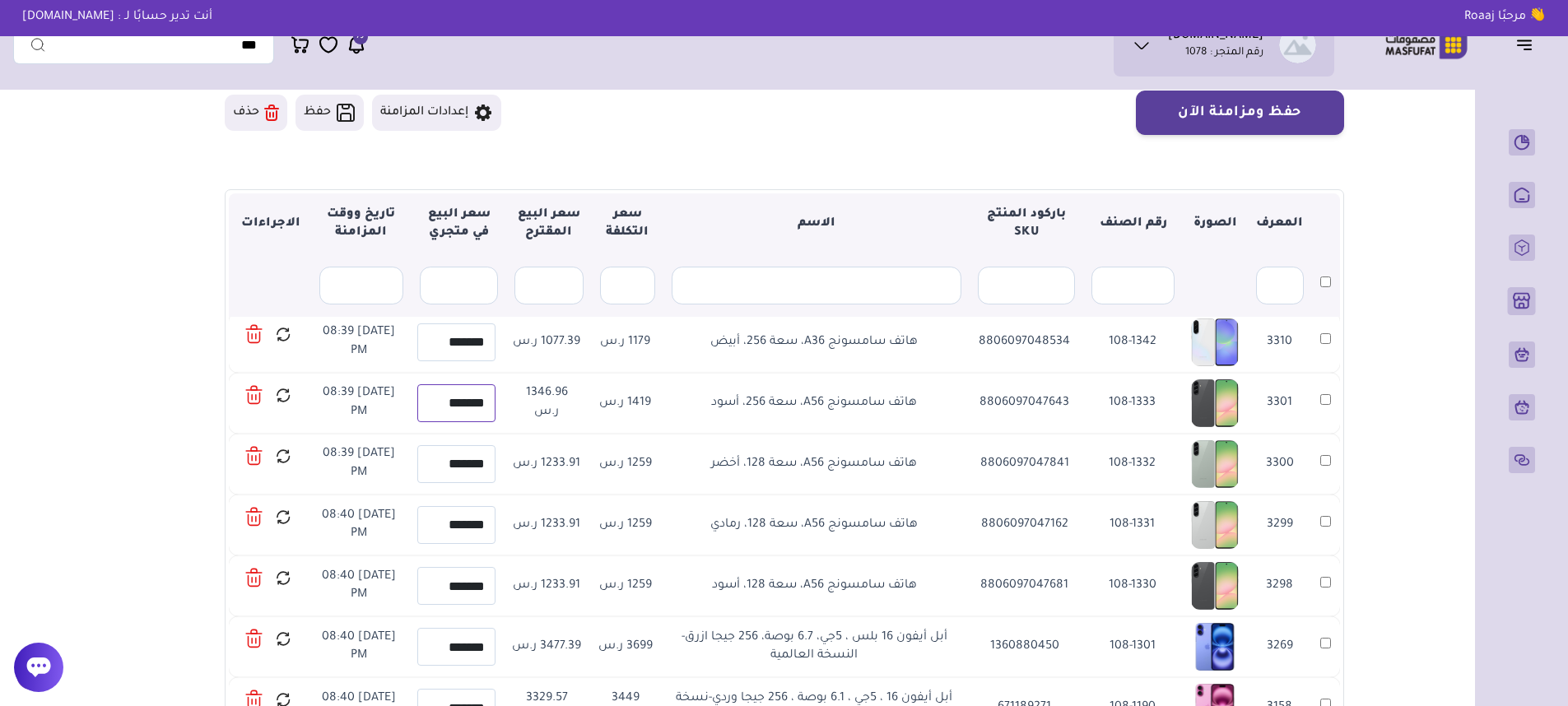click on "*******" at bounding box center [456, 403] 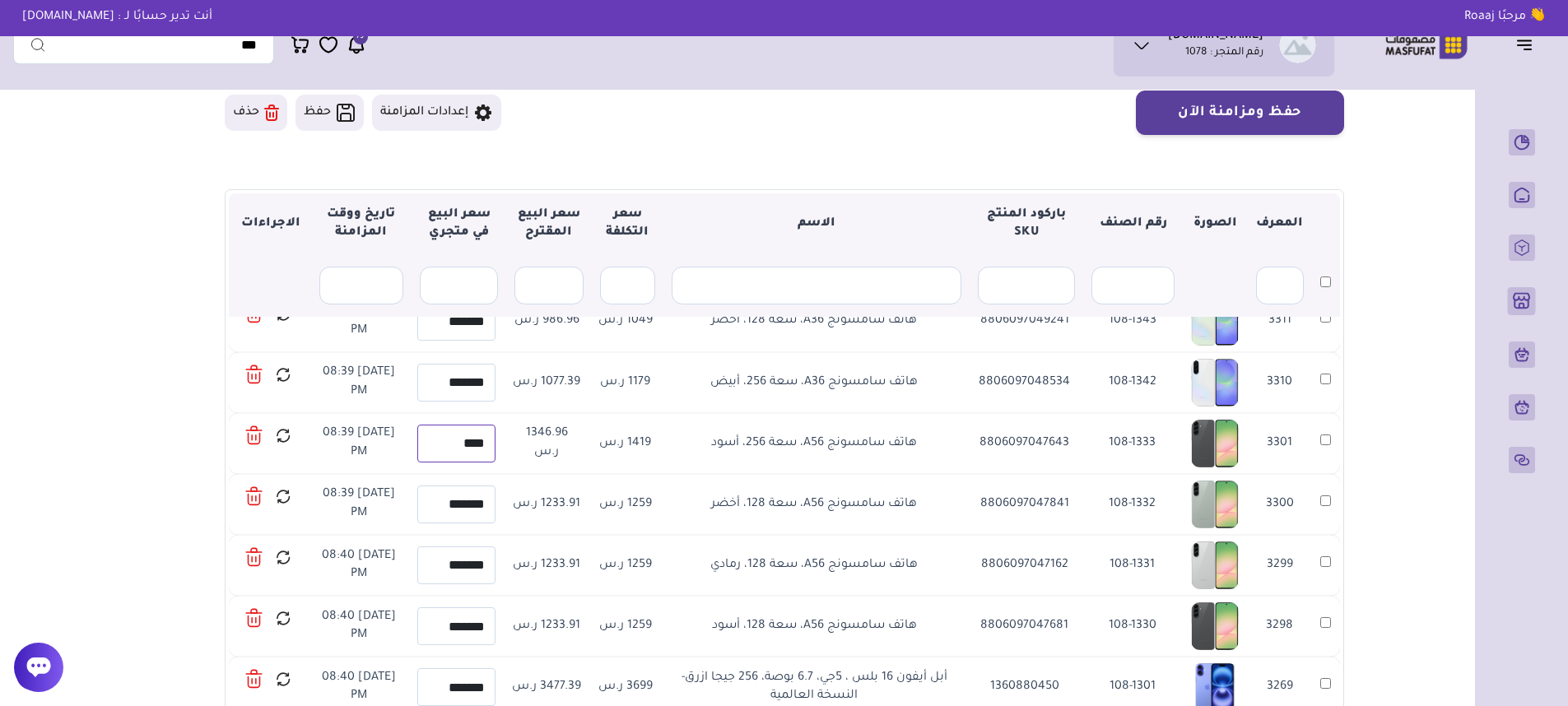 scroll, scrollTop: 711, scrollLeft: 0, axis: vertical 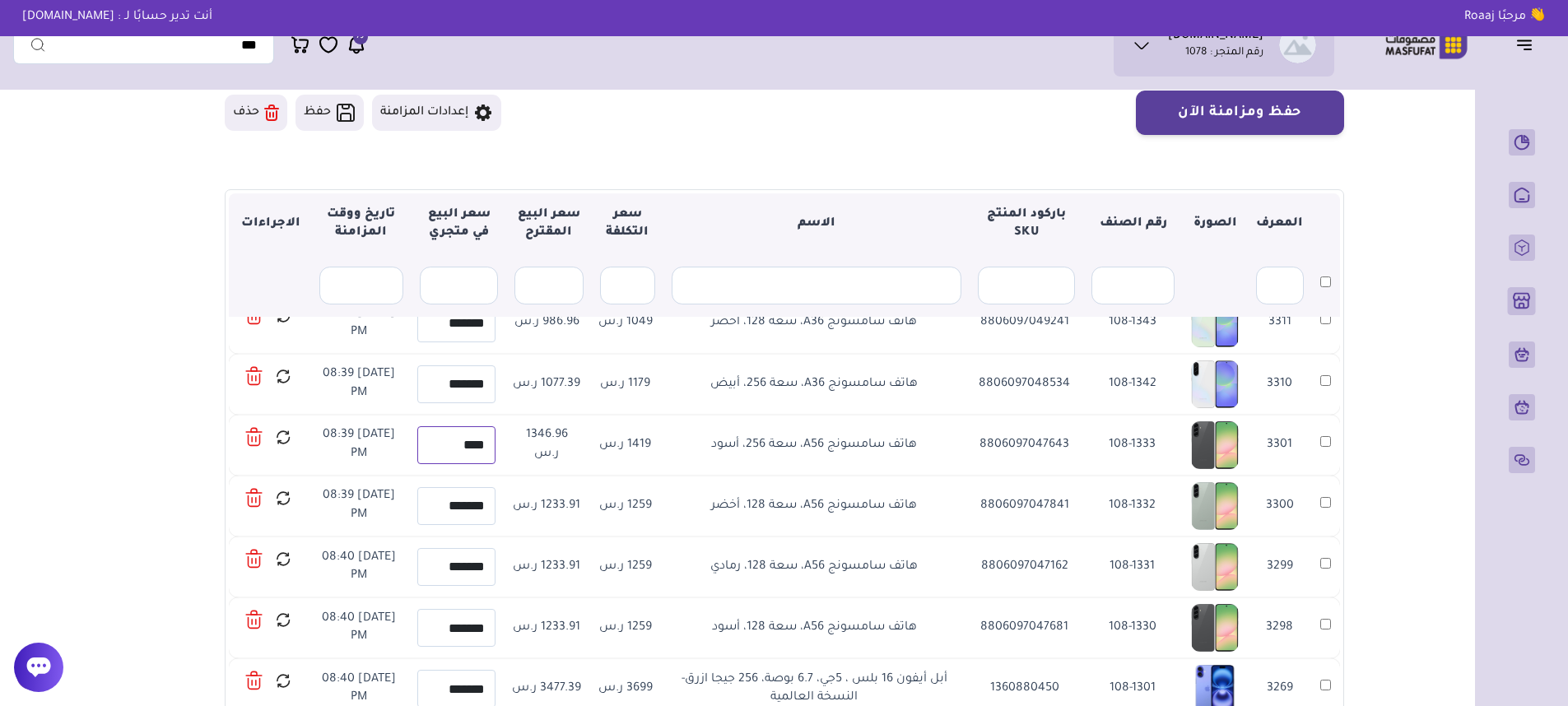 type on "****" 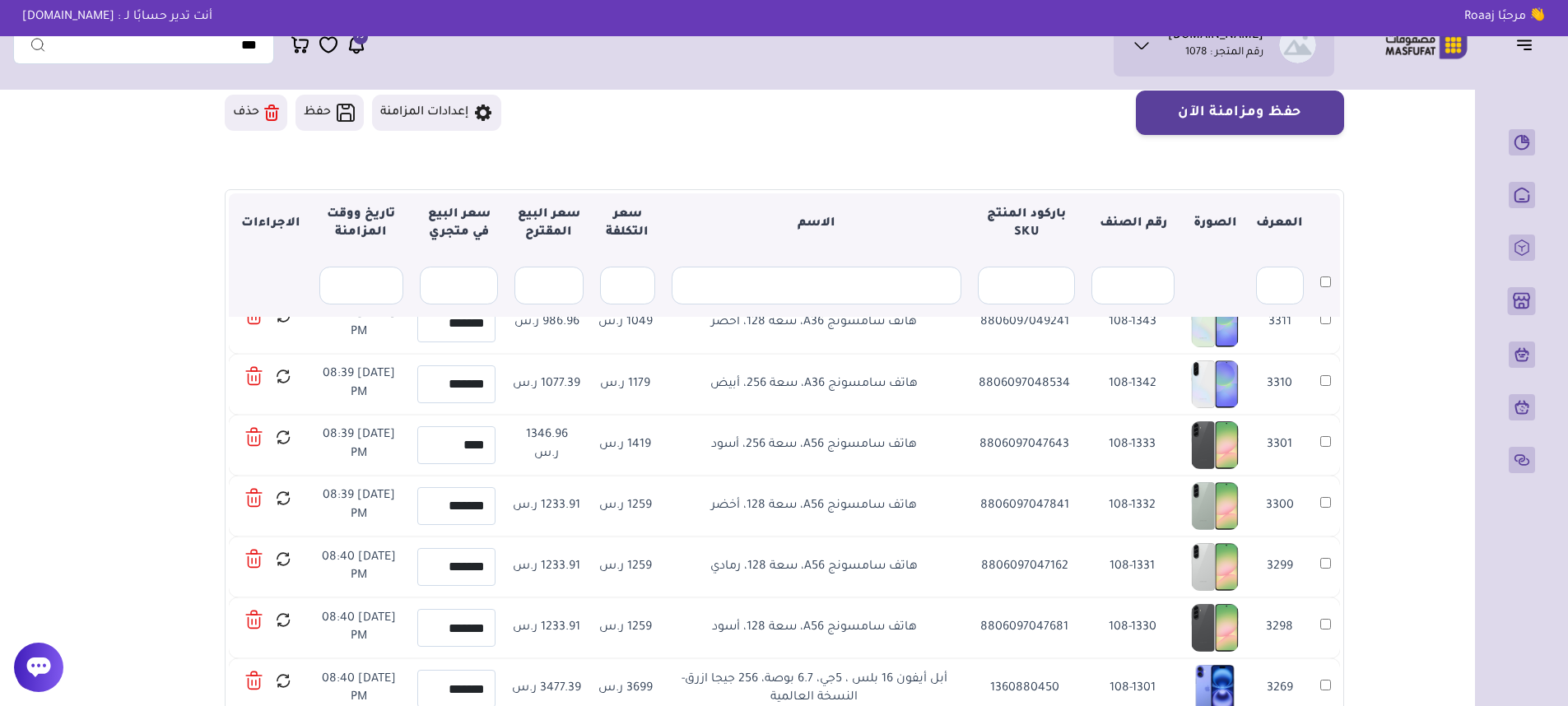 click on "1077.39 ر.س" at bounding box center [547, 384] 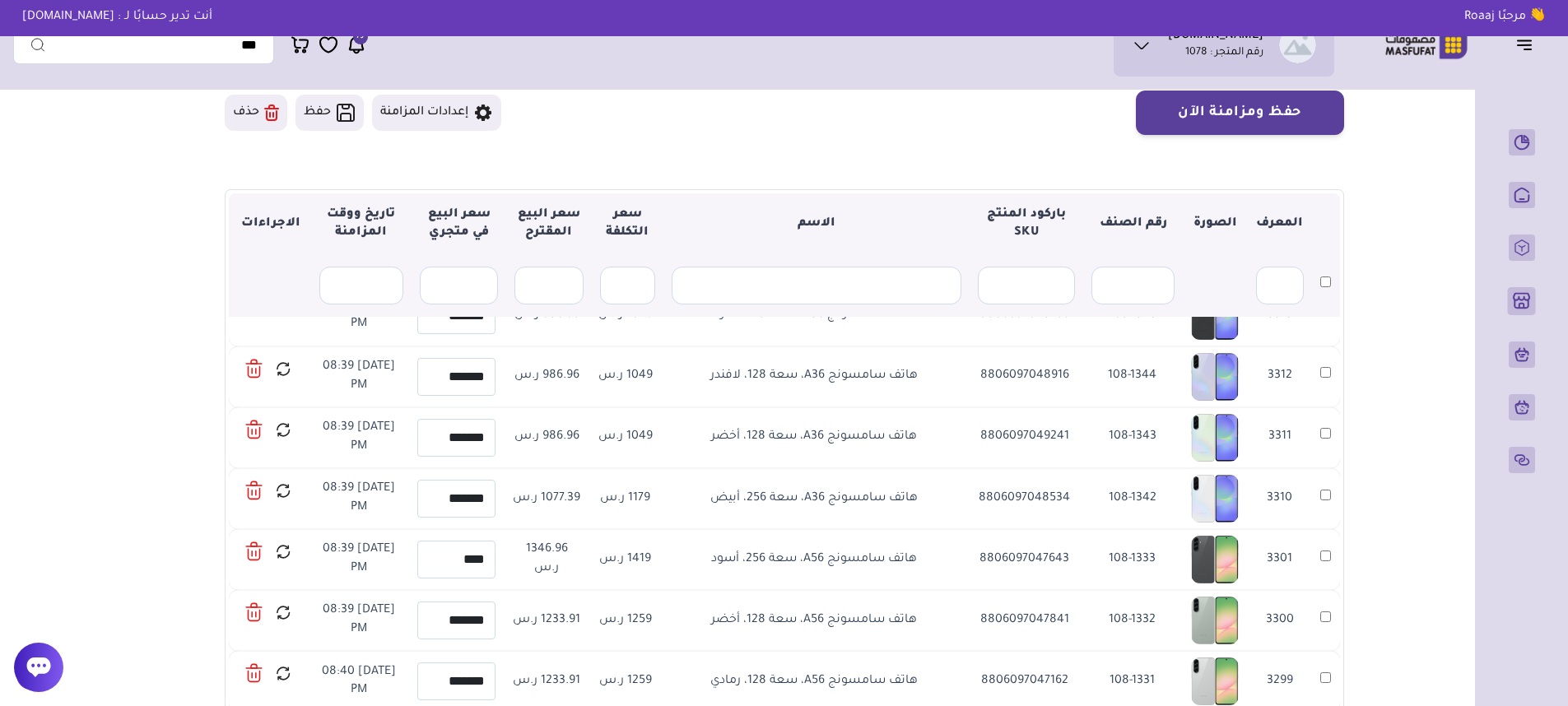 scroll, scrollTop: 585, scrollLeft: 0, axis: vertical 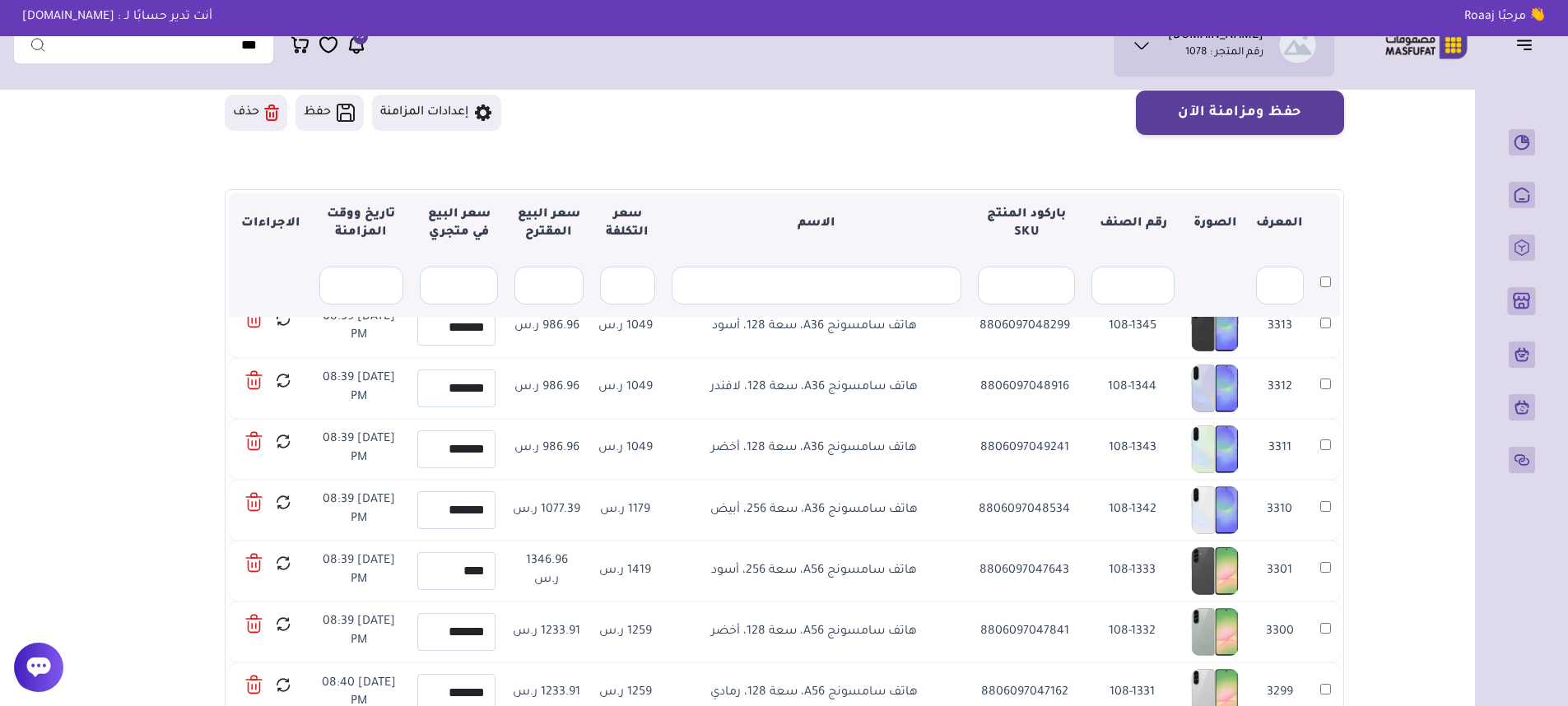drag, startPoint x: 922, startPoint y: 509, endPoint x: 721, endPoint y: 510, distance: 201.0025 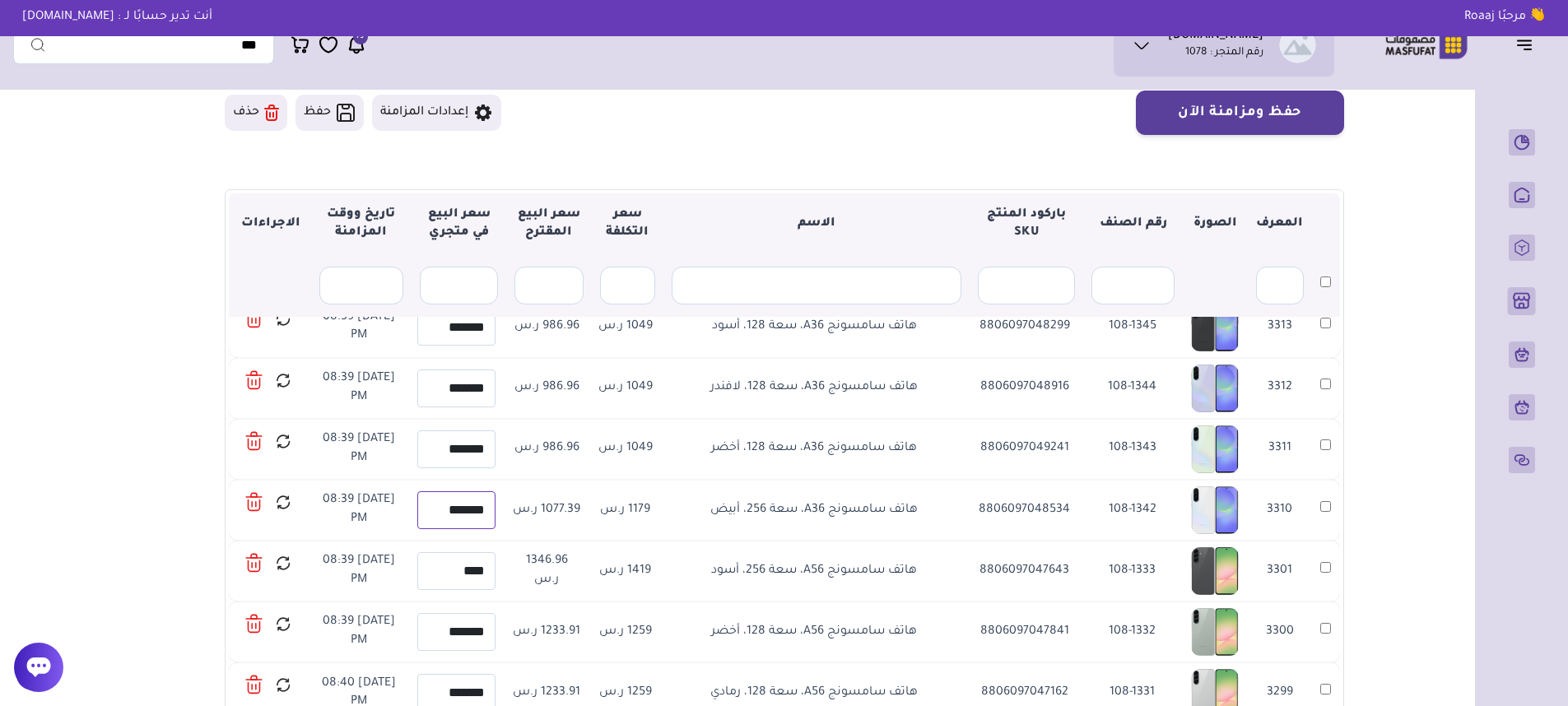 click on "*******" at bounding box center [456, 510] 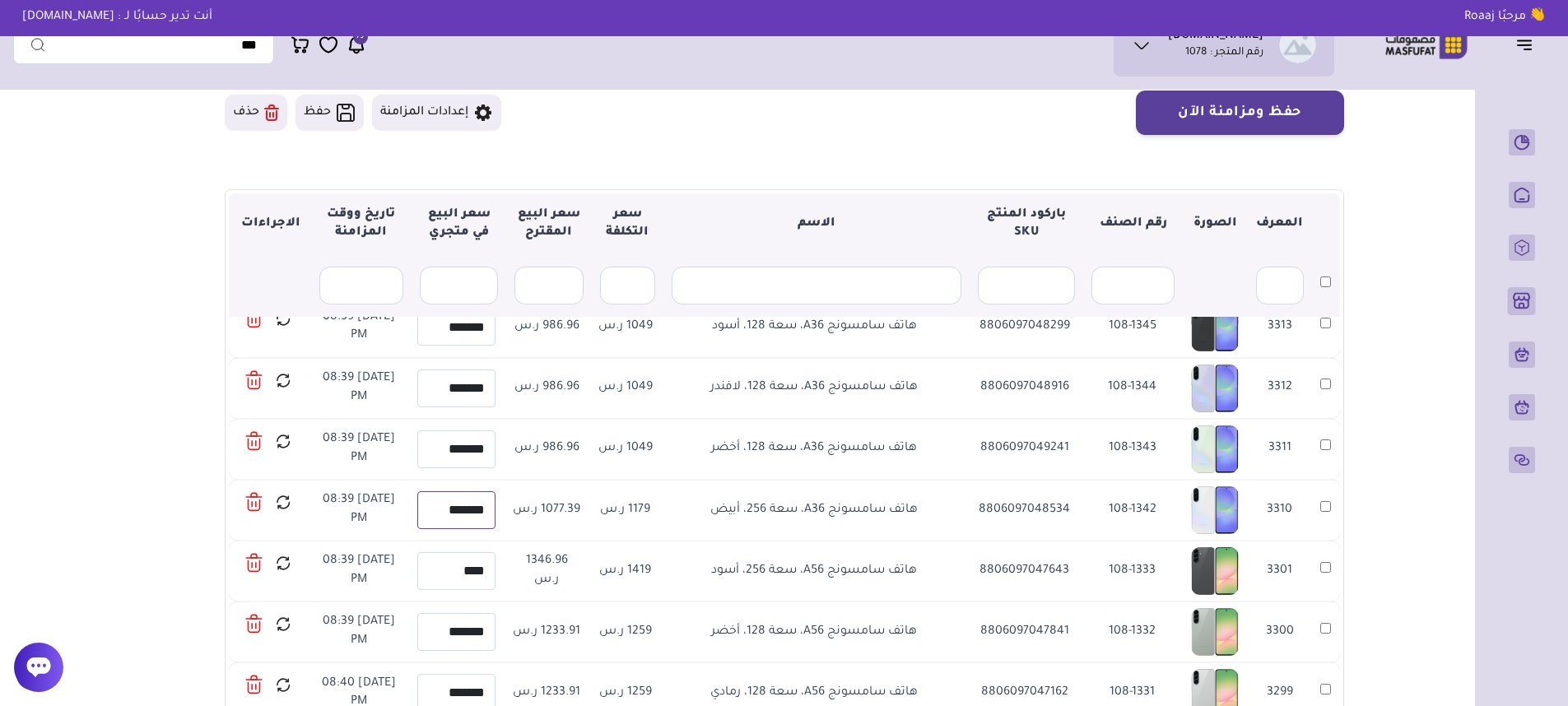 type on "*******" 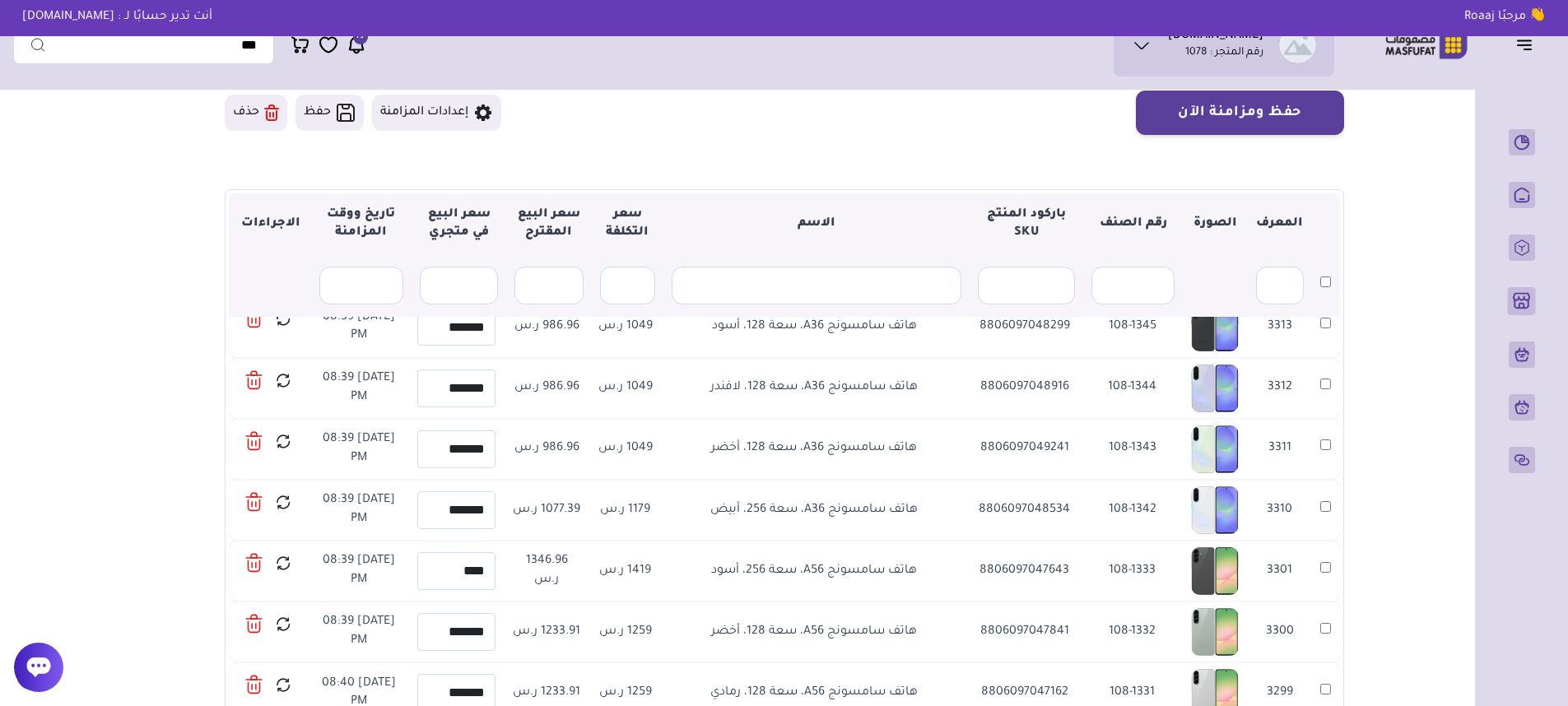 click on "1179 ر.س" at bounding box center (625, 510) 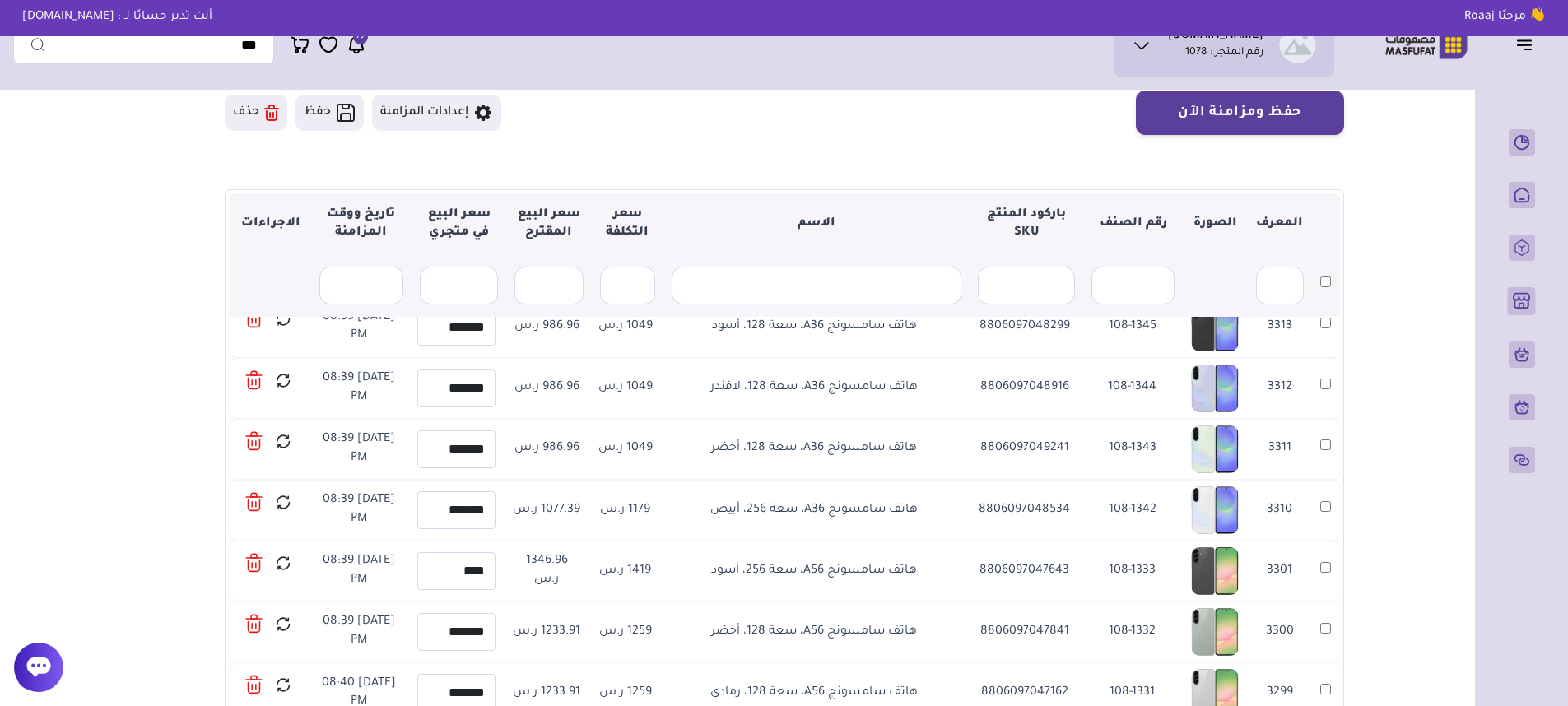 drag, startPoint x: 710, startPoint y: 456, endPoint x: 920, endPoint y: 458, distance: 210.00952 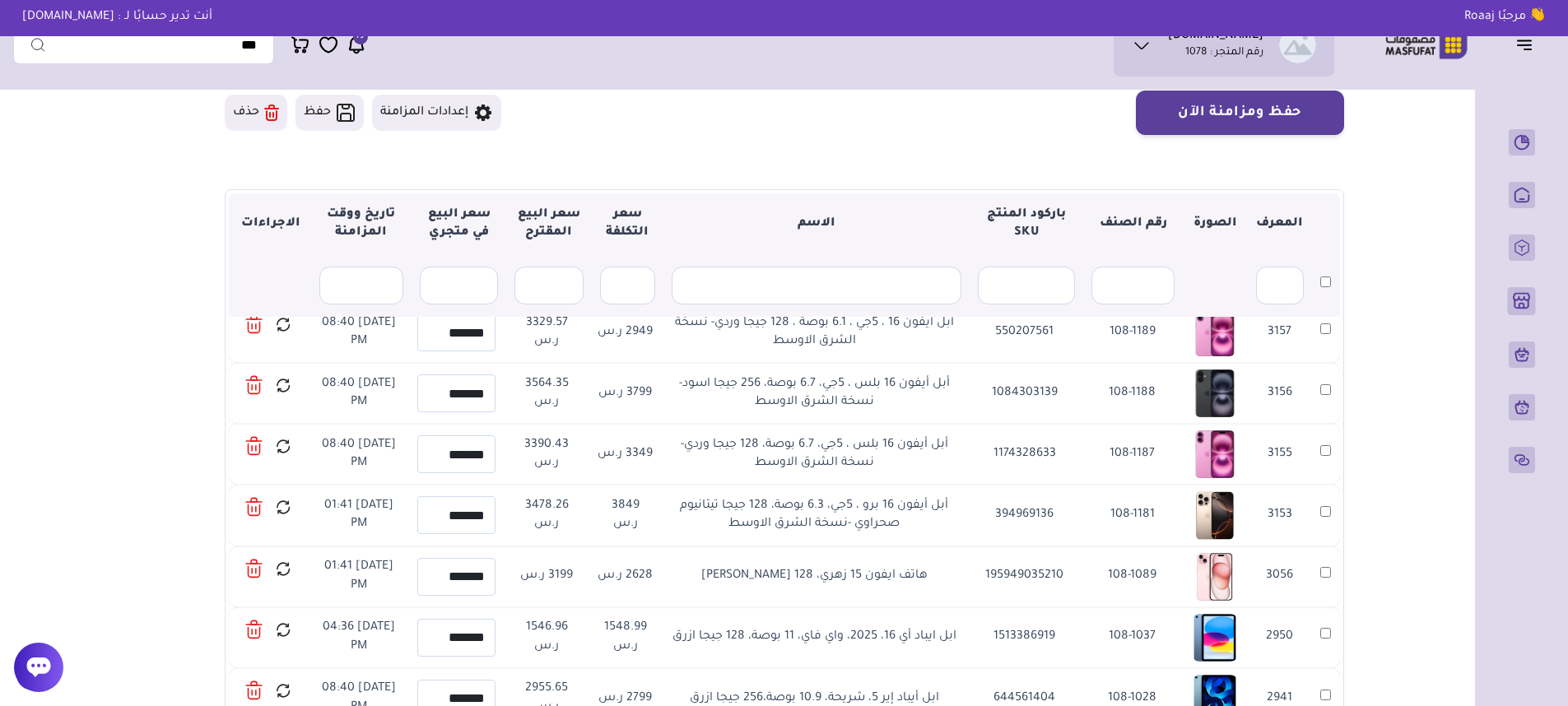 scroll, scrollTop: 1190, scrollLeft: 0, axis: vertical 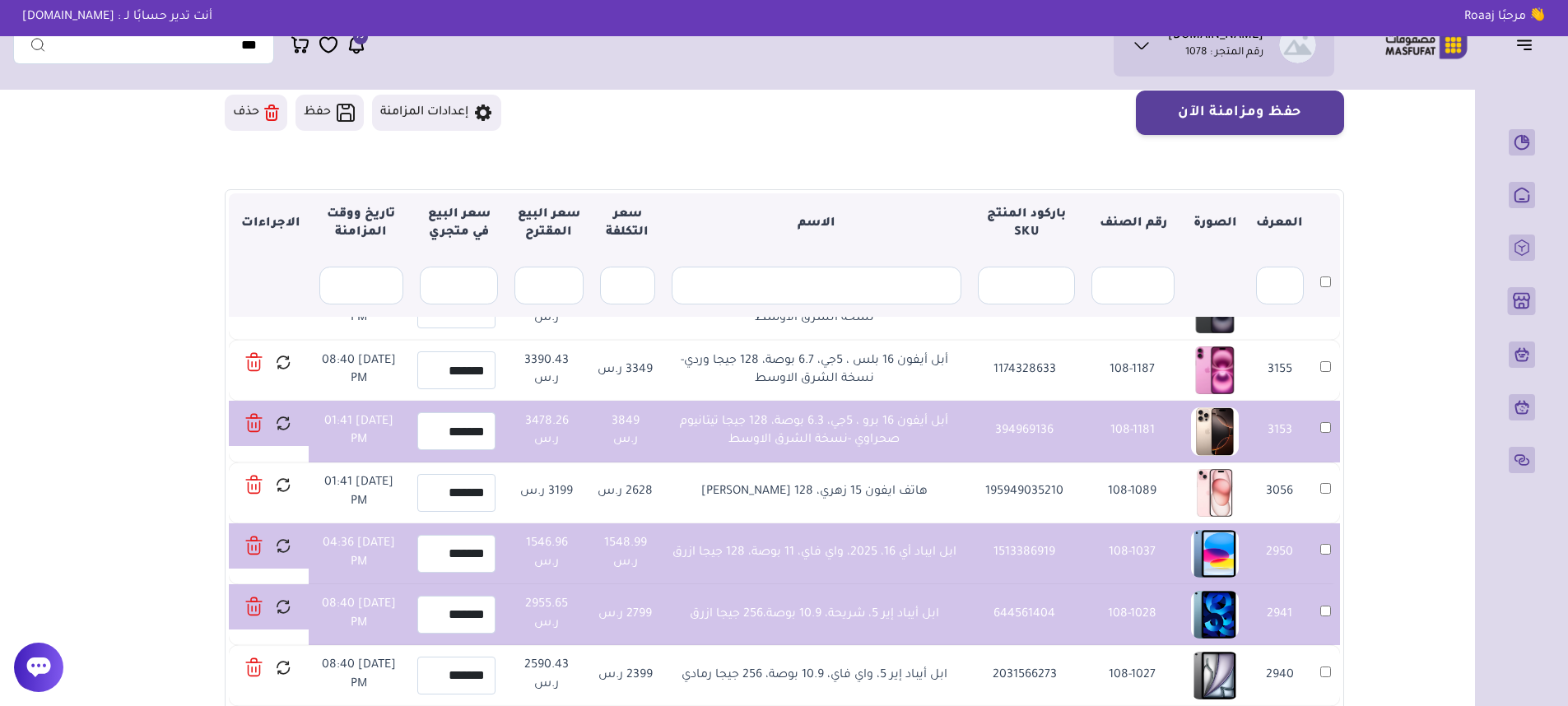 drag, startPoint x: 579, startPoint y: 491, endPoint x: 549, endPoint y: 491, distance: 30 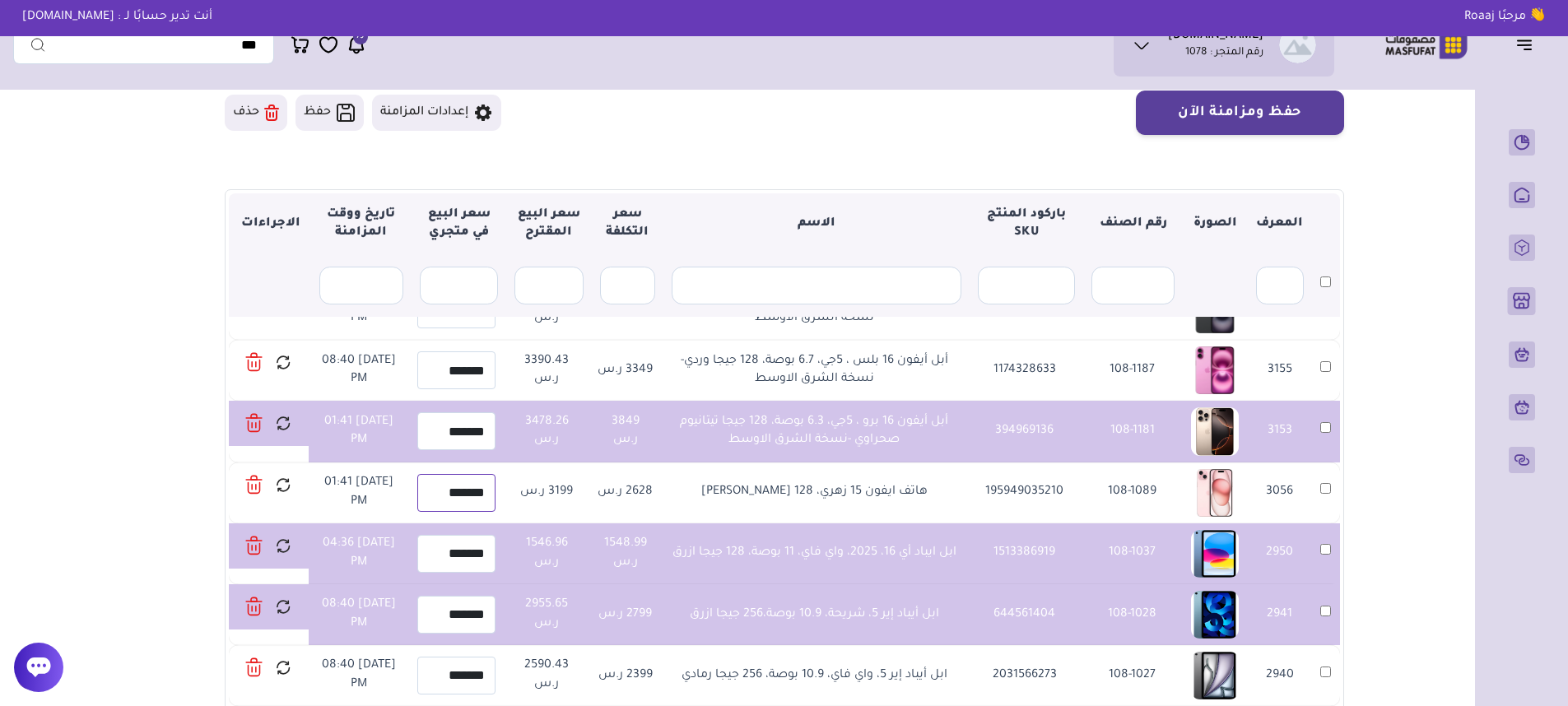 click on "*******" at bounding box center (456, 493) 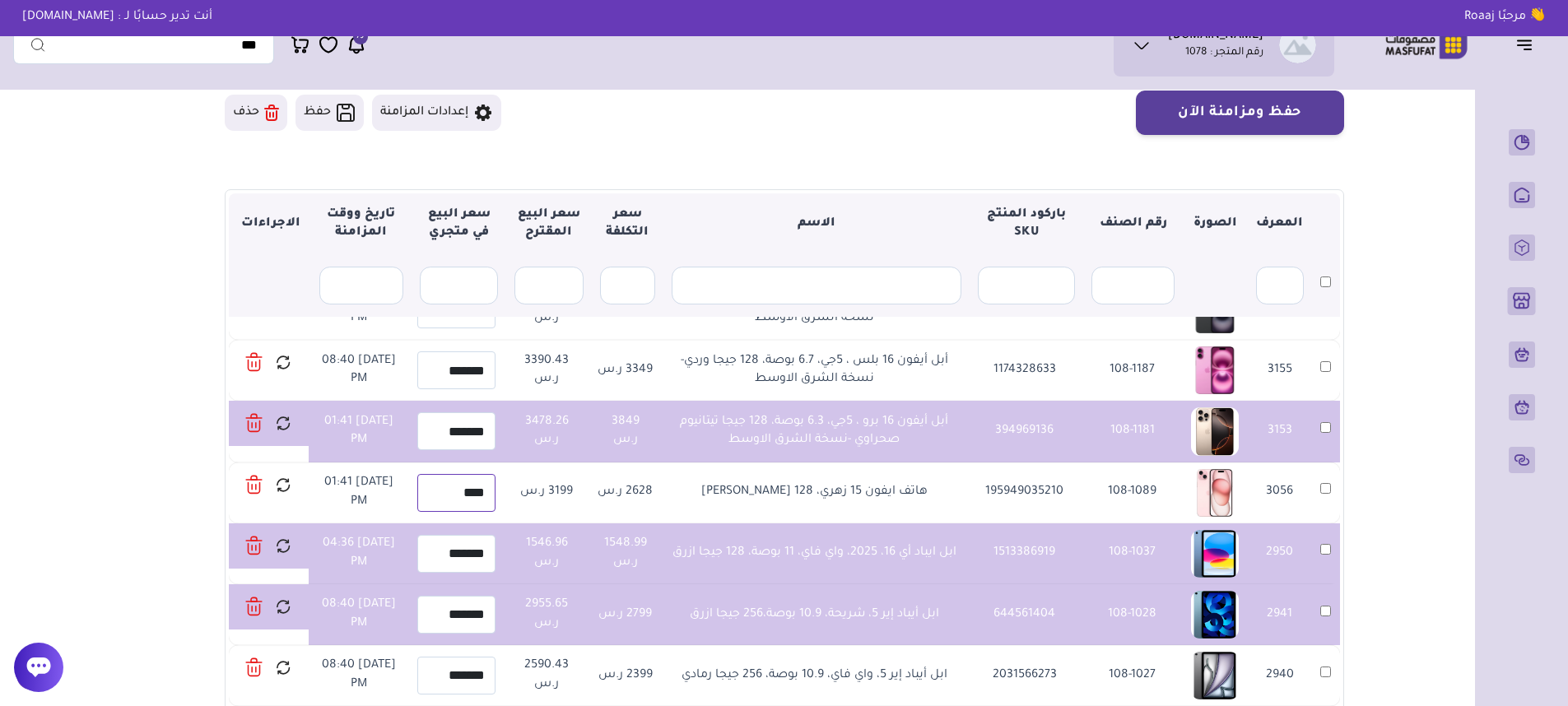 type on "****" 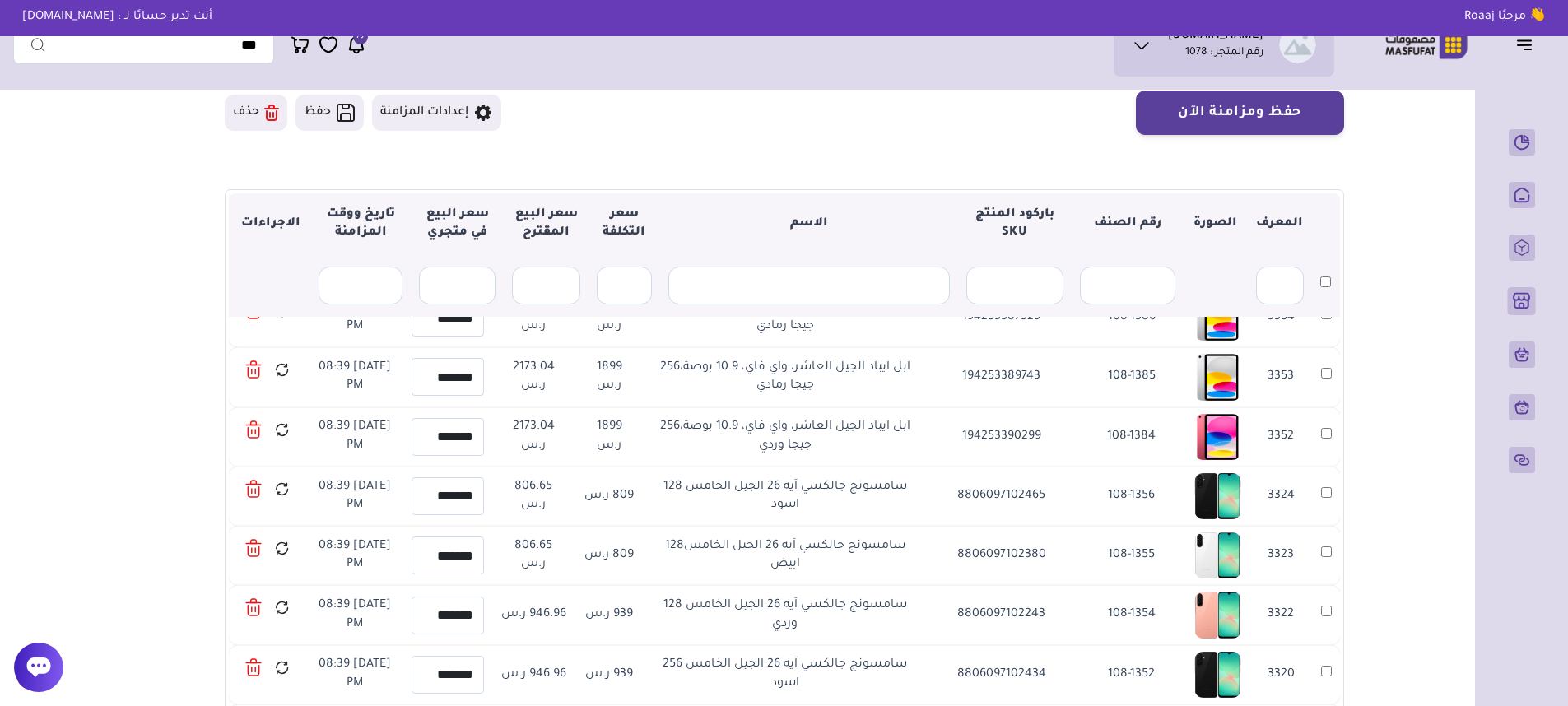 scroll, scrollTop: 0, scrollLeft: 0, axis: both 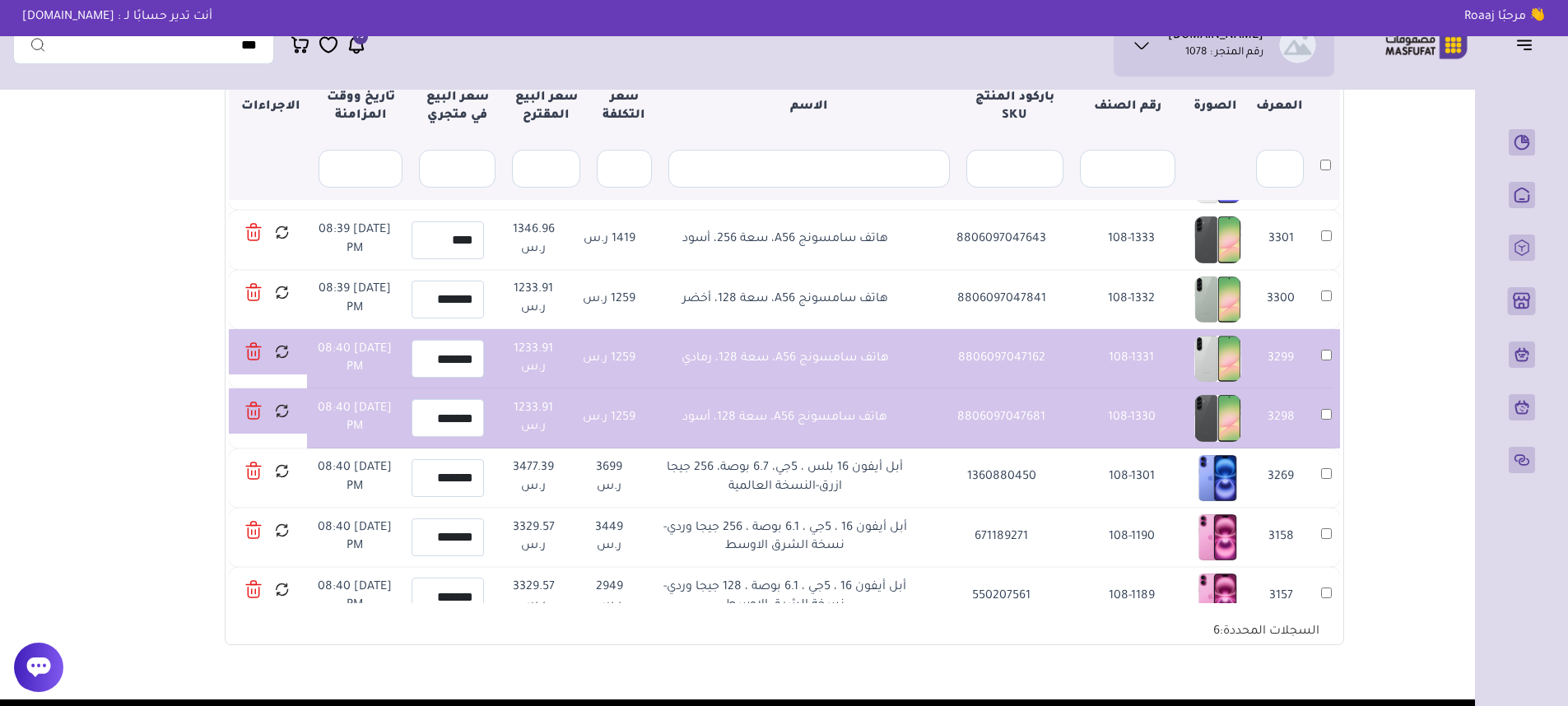 click on "3300" at bounding box center [1326, 300] 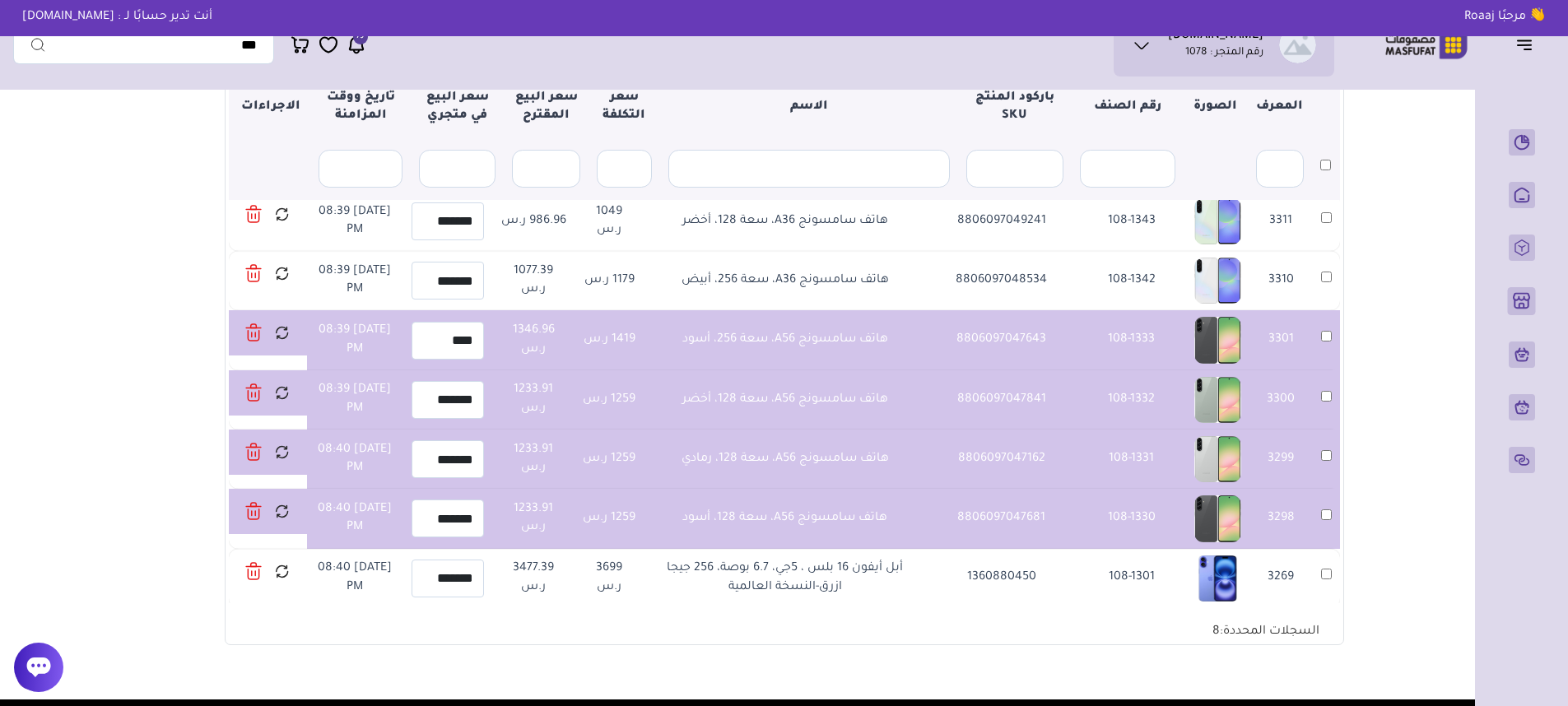 scroll, scrollTop: 676, scrollLeft: 0, axis: vertical 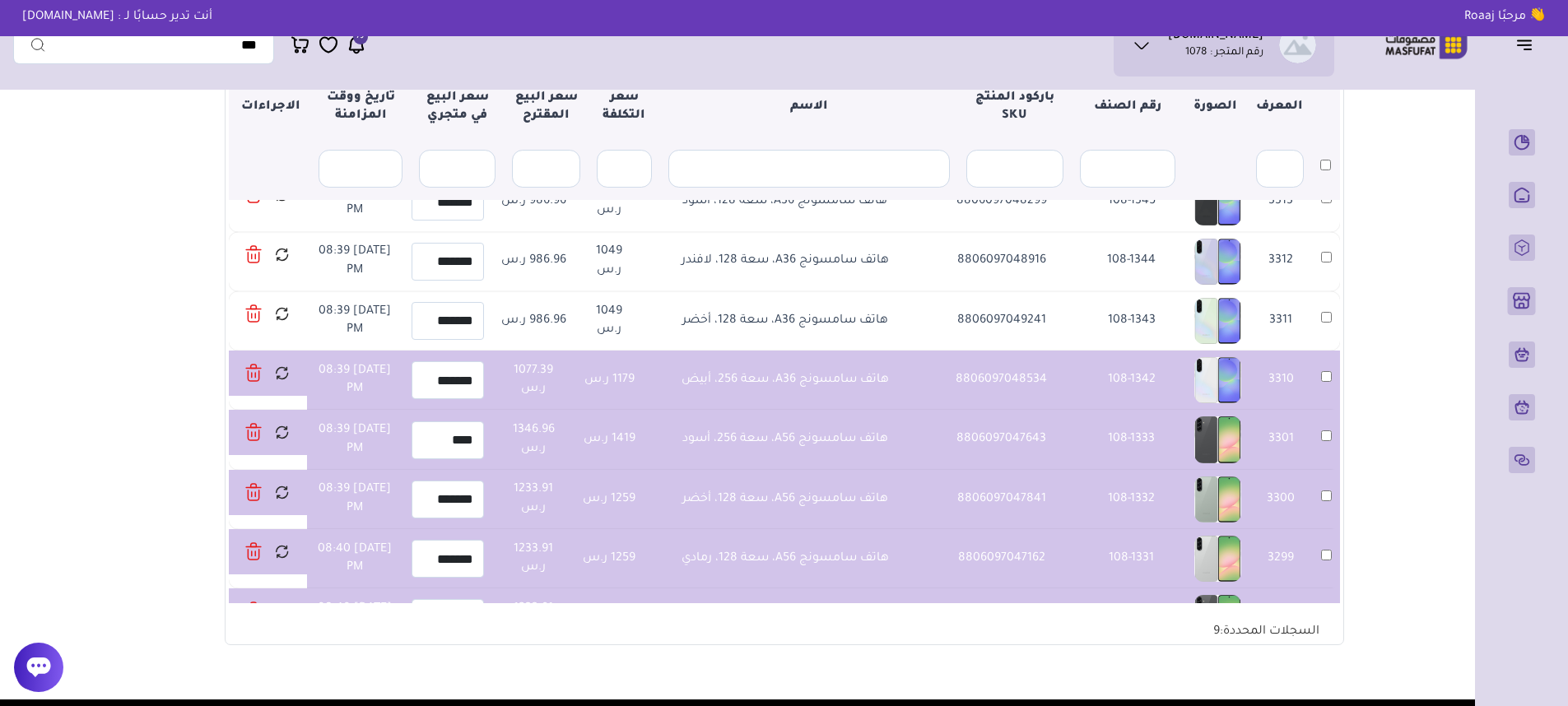 drag, startPoint x: 712, startPoint y: 337, endPoint x: 917, endPoint y: 336, distance: 205.00244 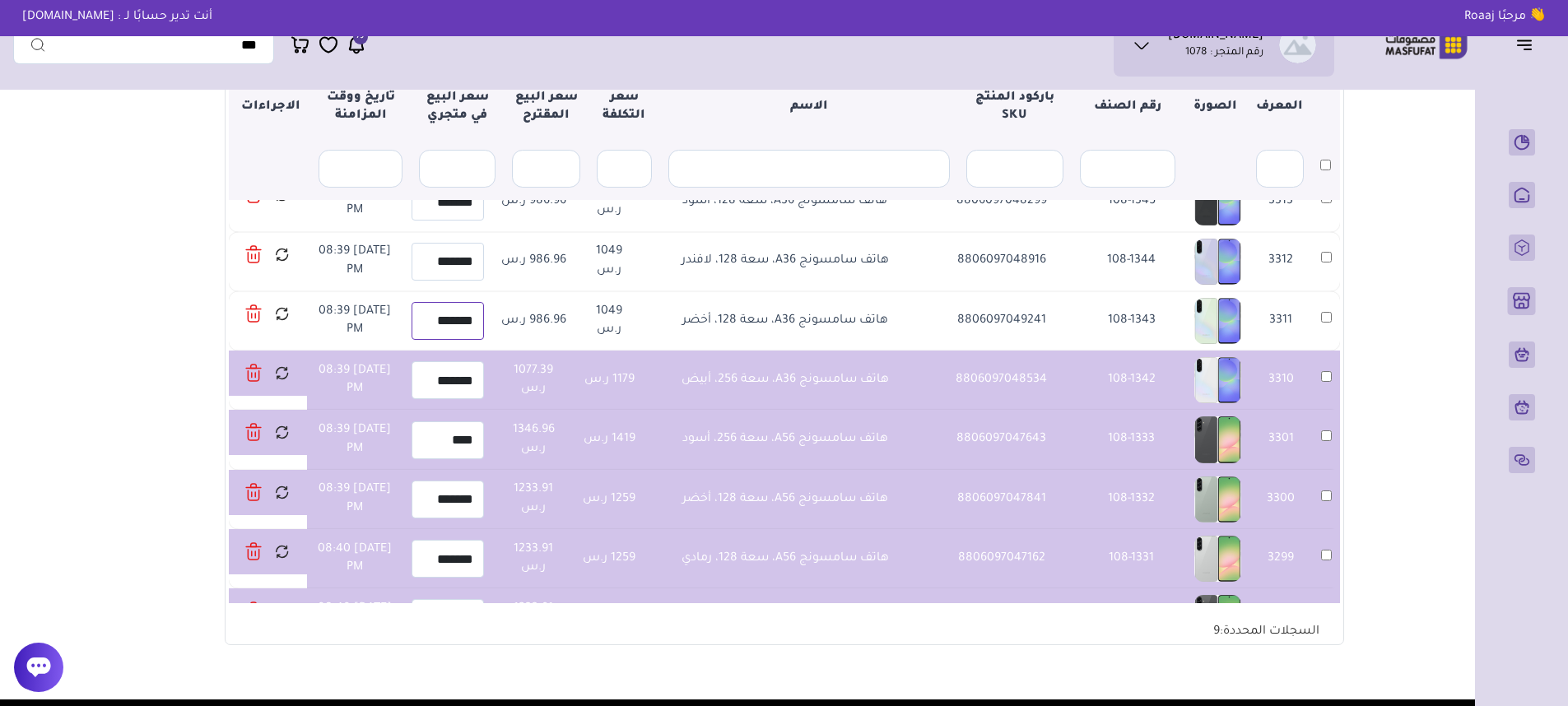 click on "*******" at bounding box center (448, 321) 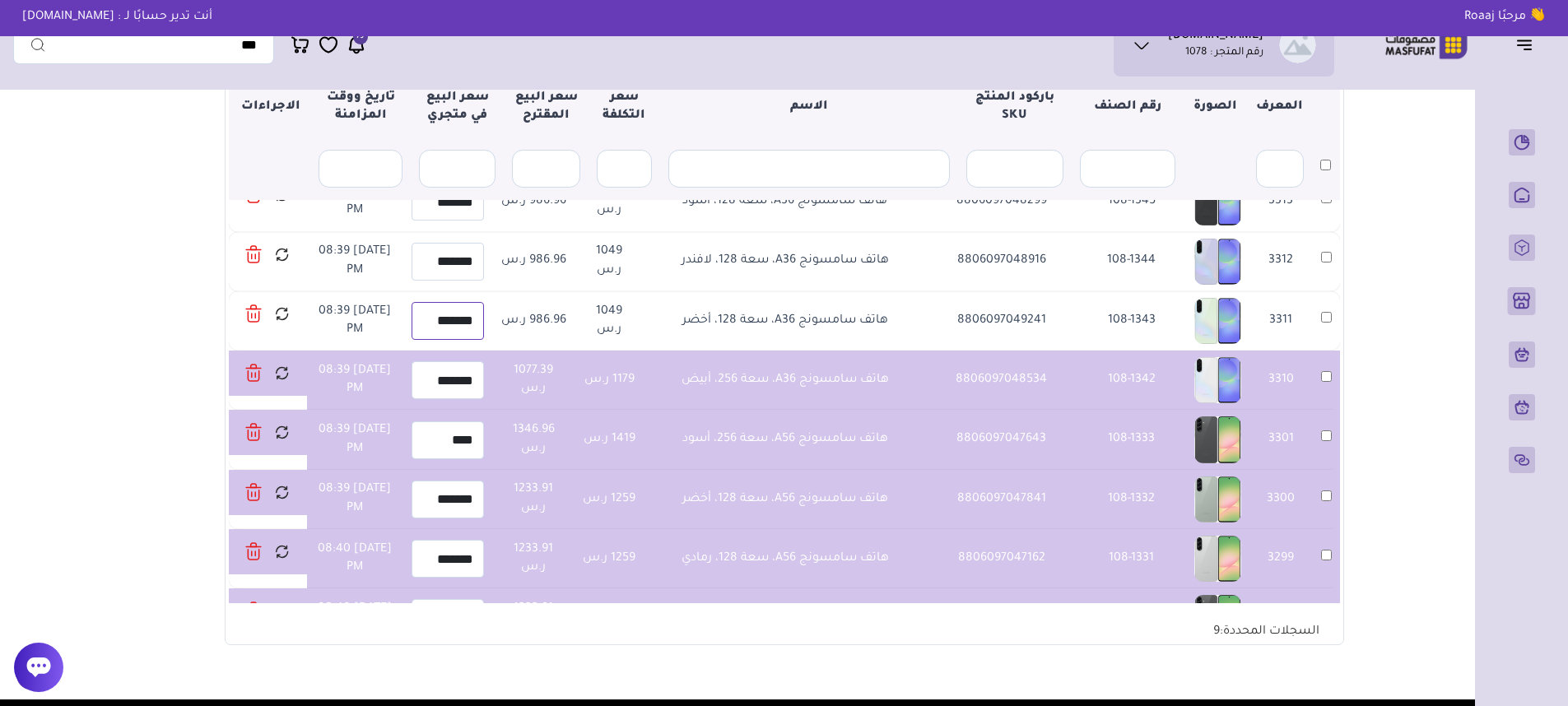 click on "*******" at bounding box center (448, 321) 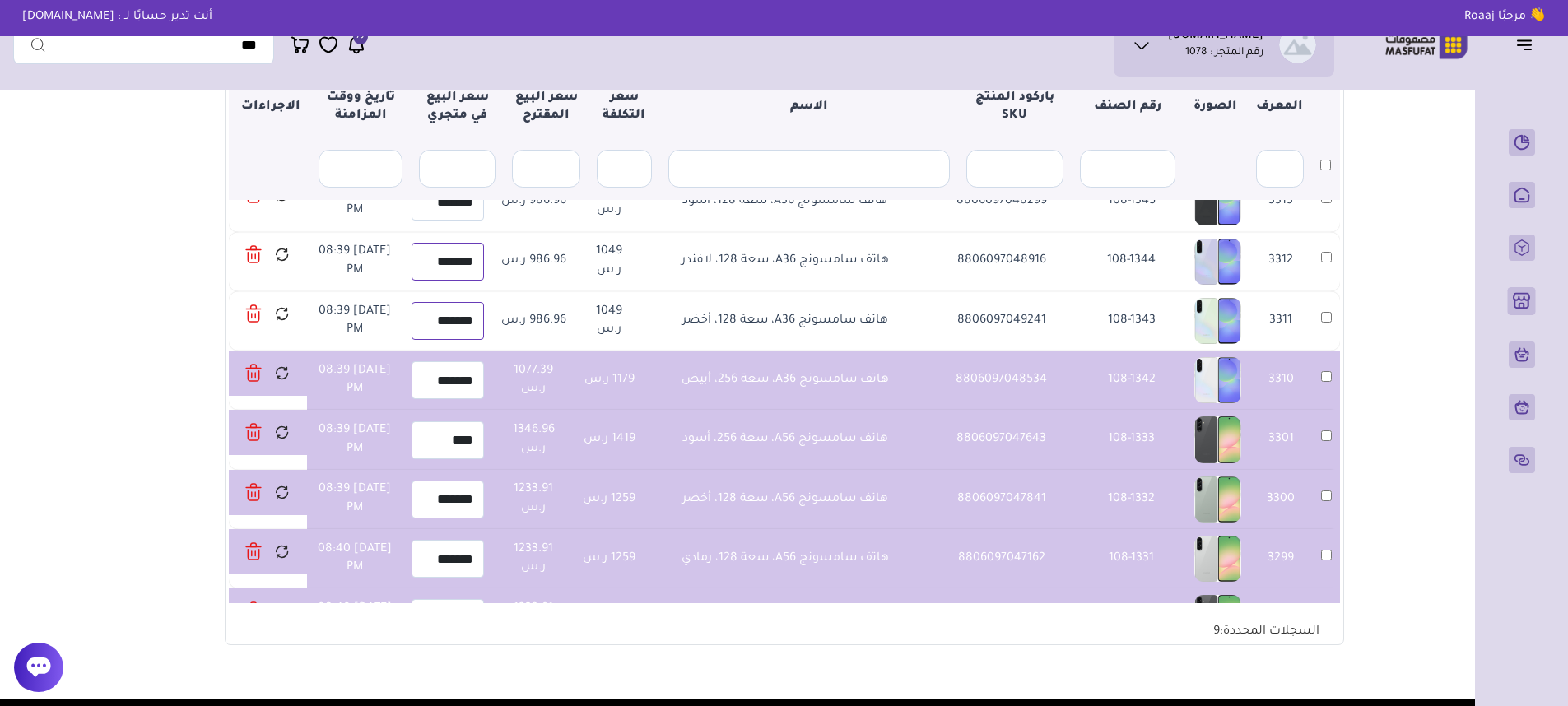 type on "*******" 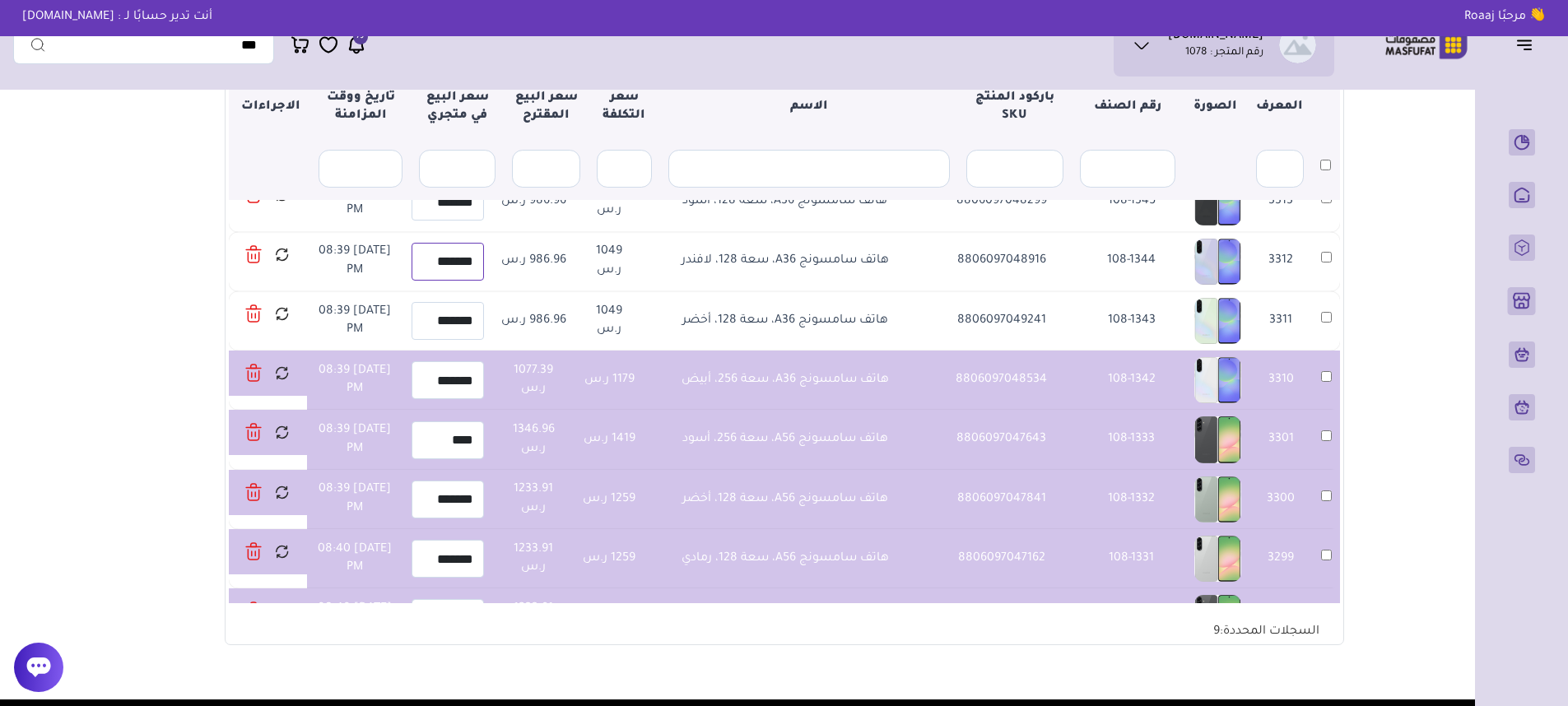 click on "*******" at bounding box center [448, 262] 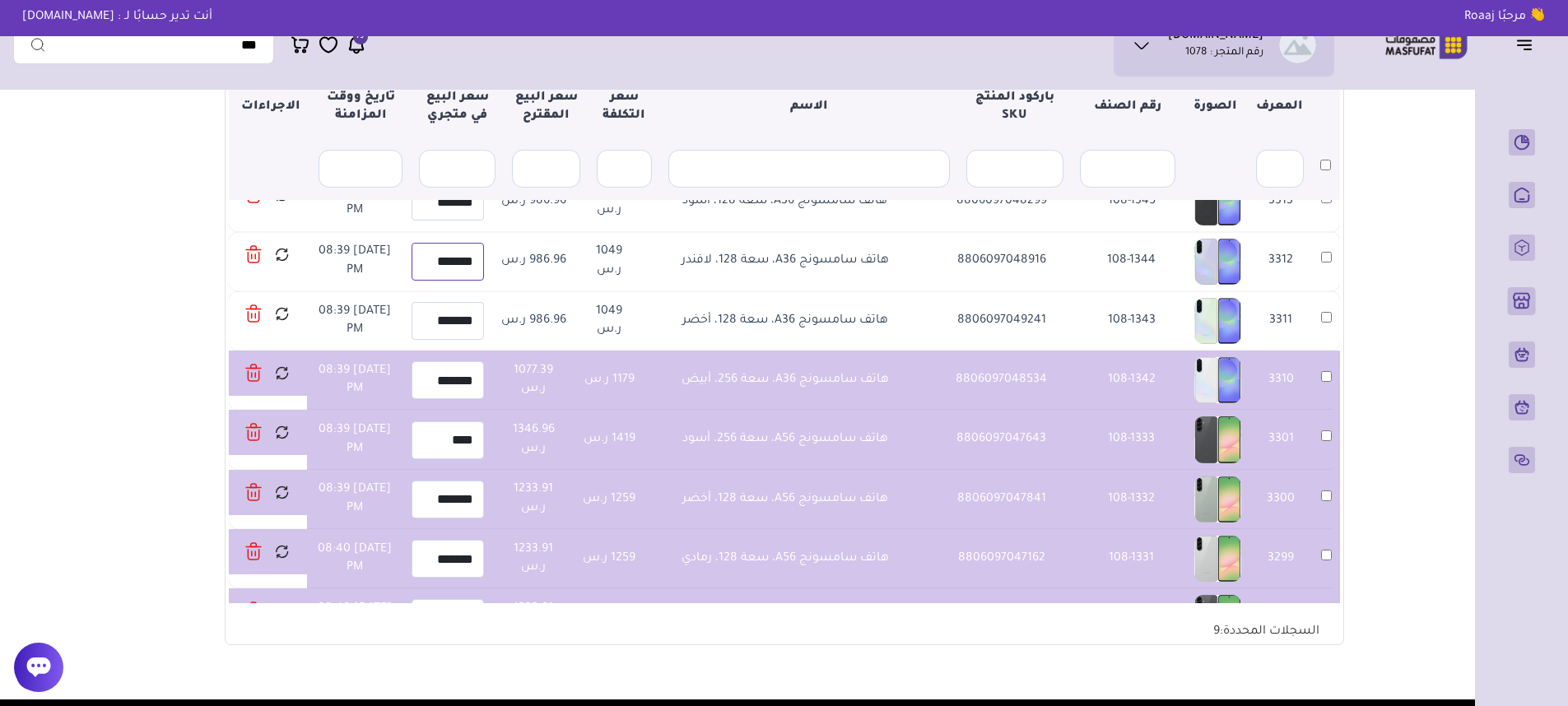 paste 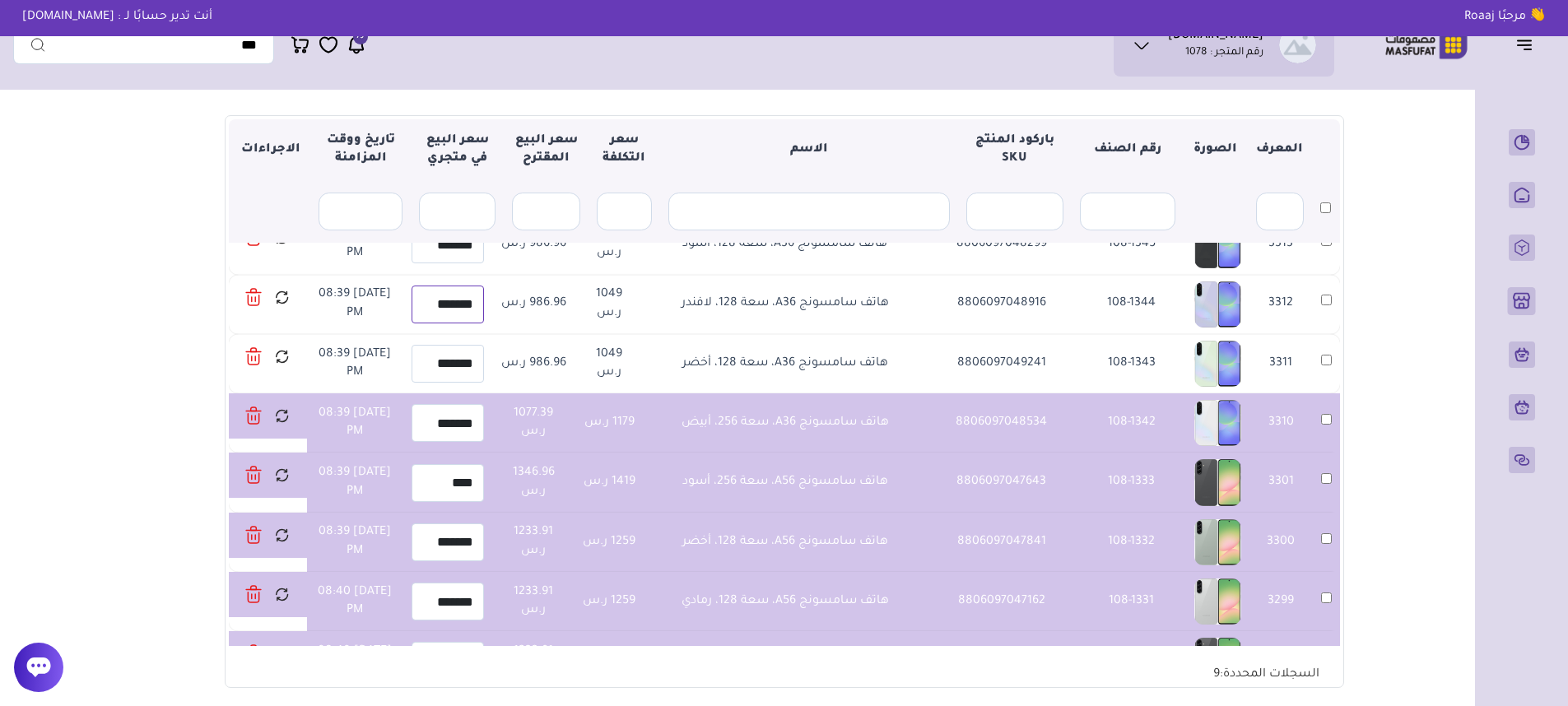 scroll, scrollTop: 220, scrollLeft: 0, axis: vertical 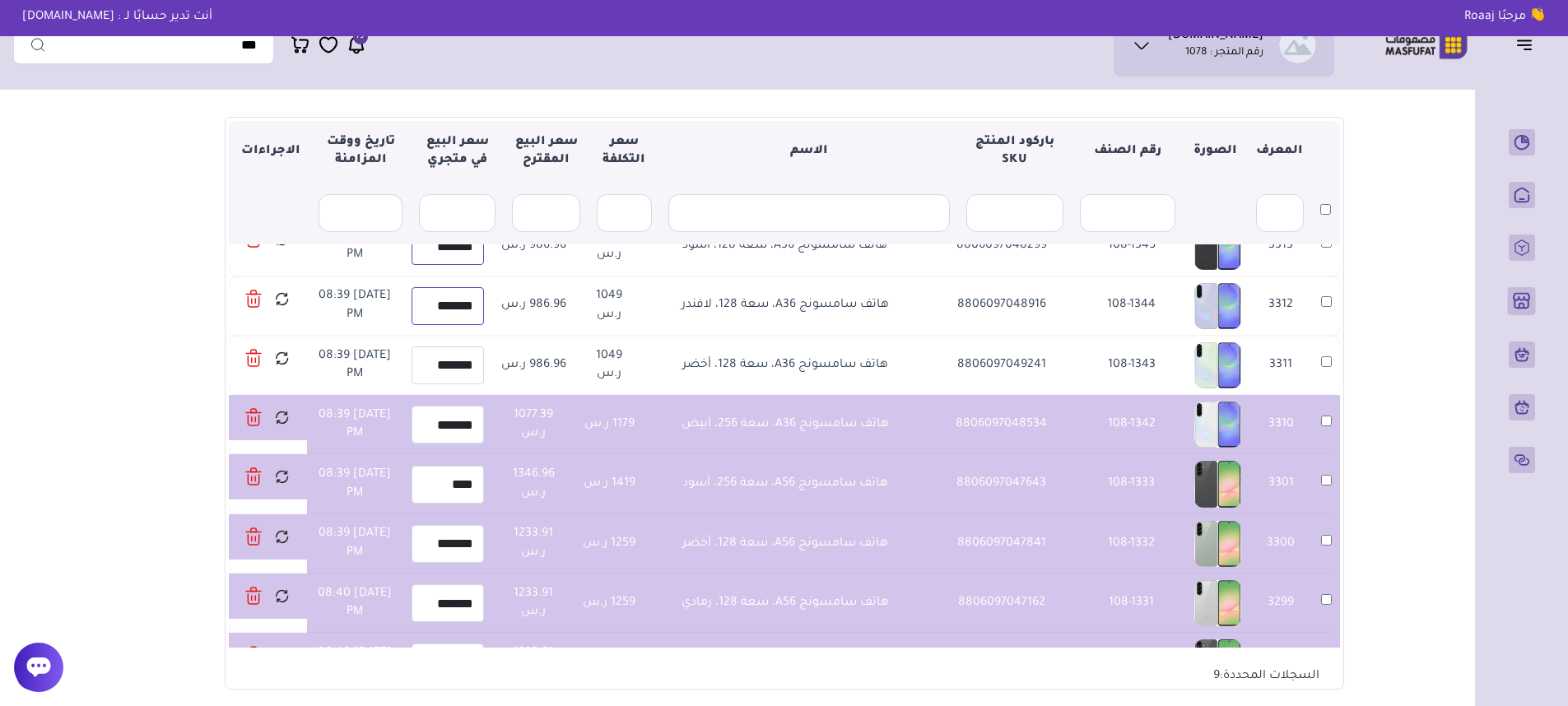 type on "*******" 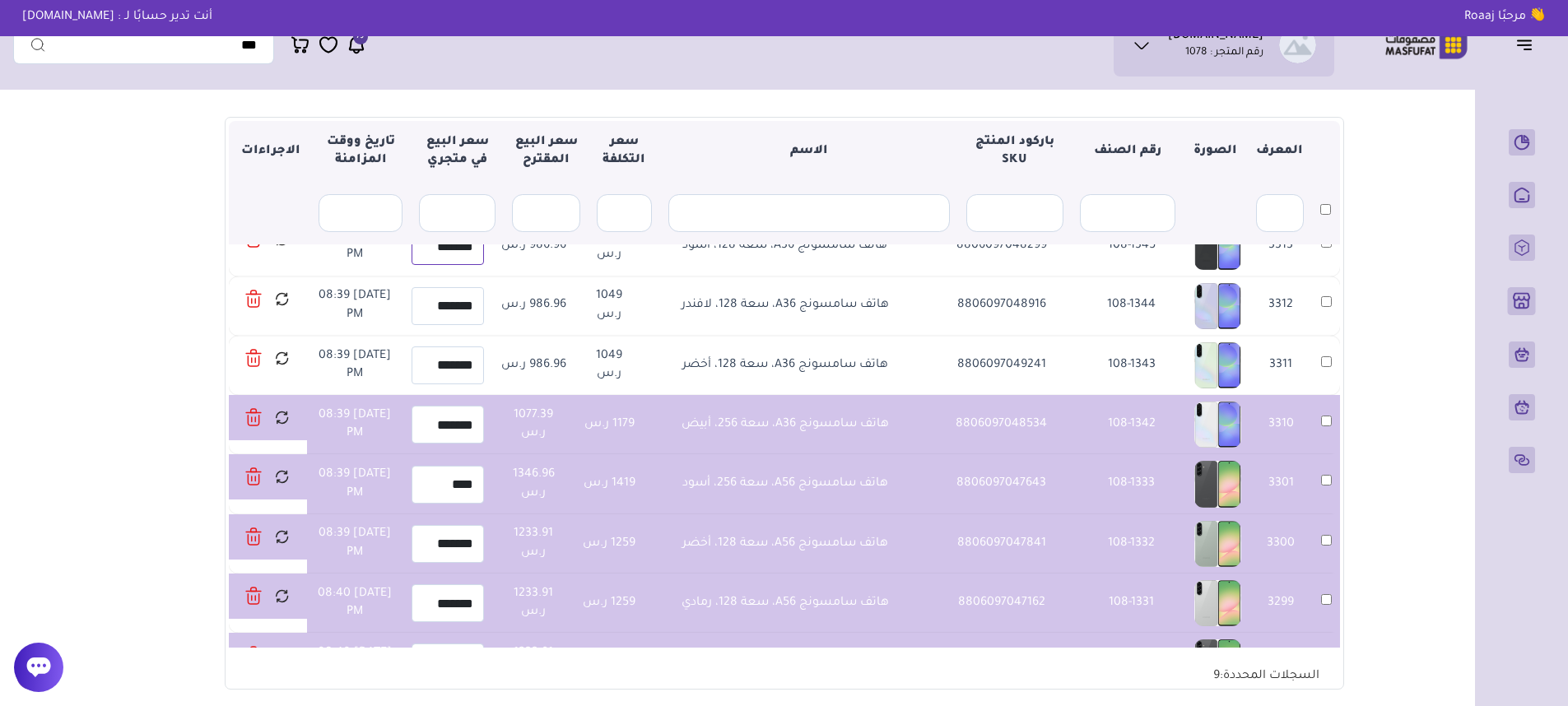 click on "*******" at bounding box center [448, 246] 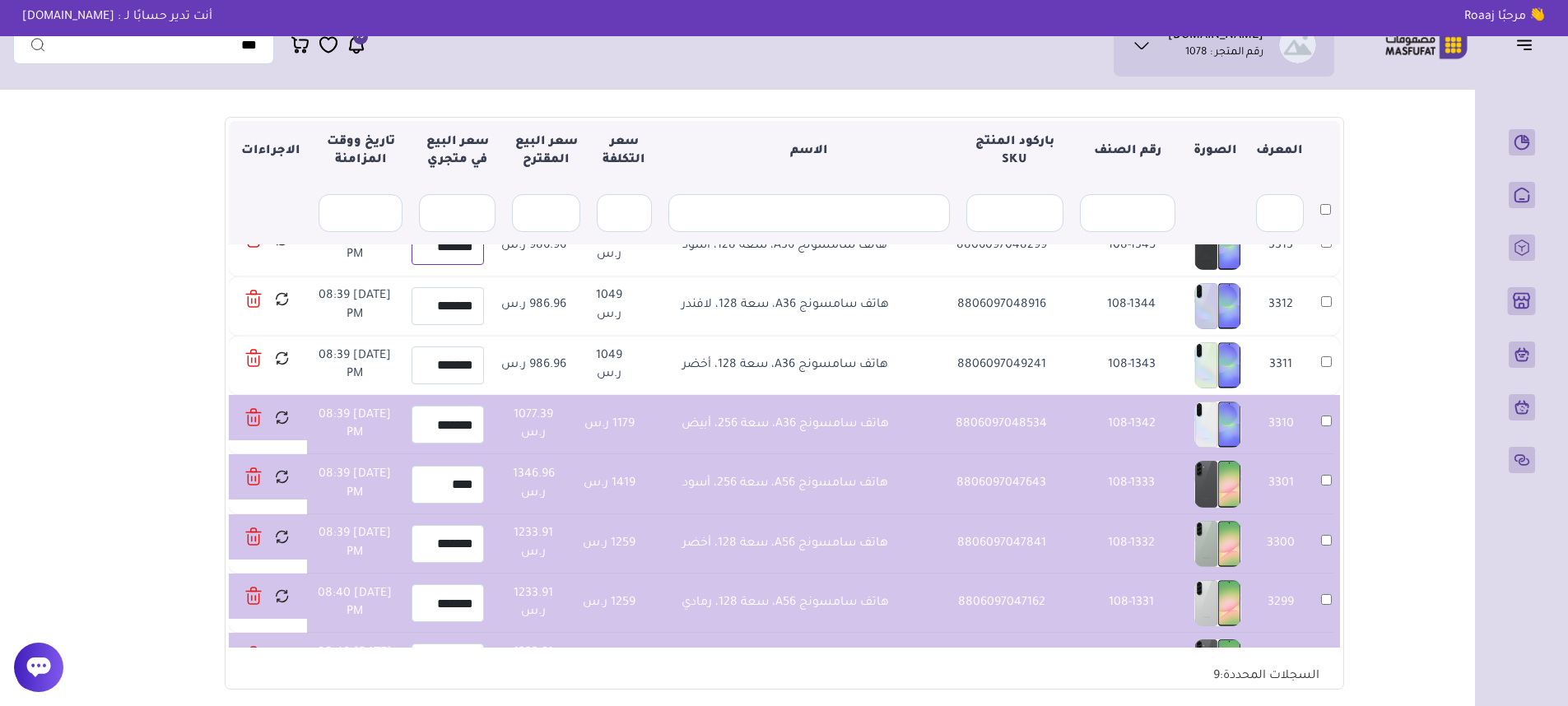 paste 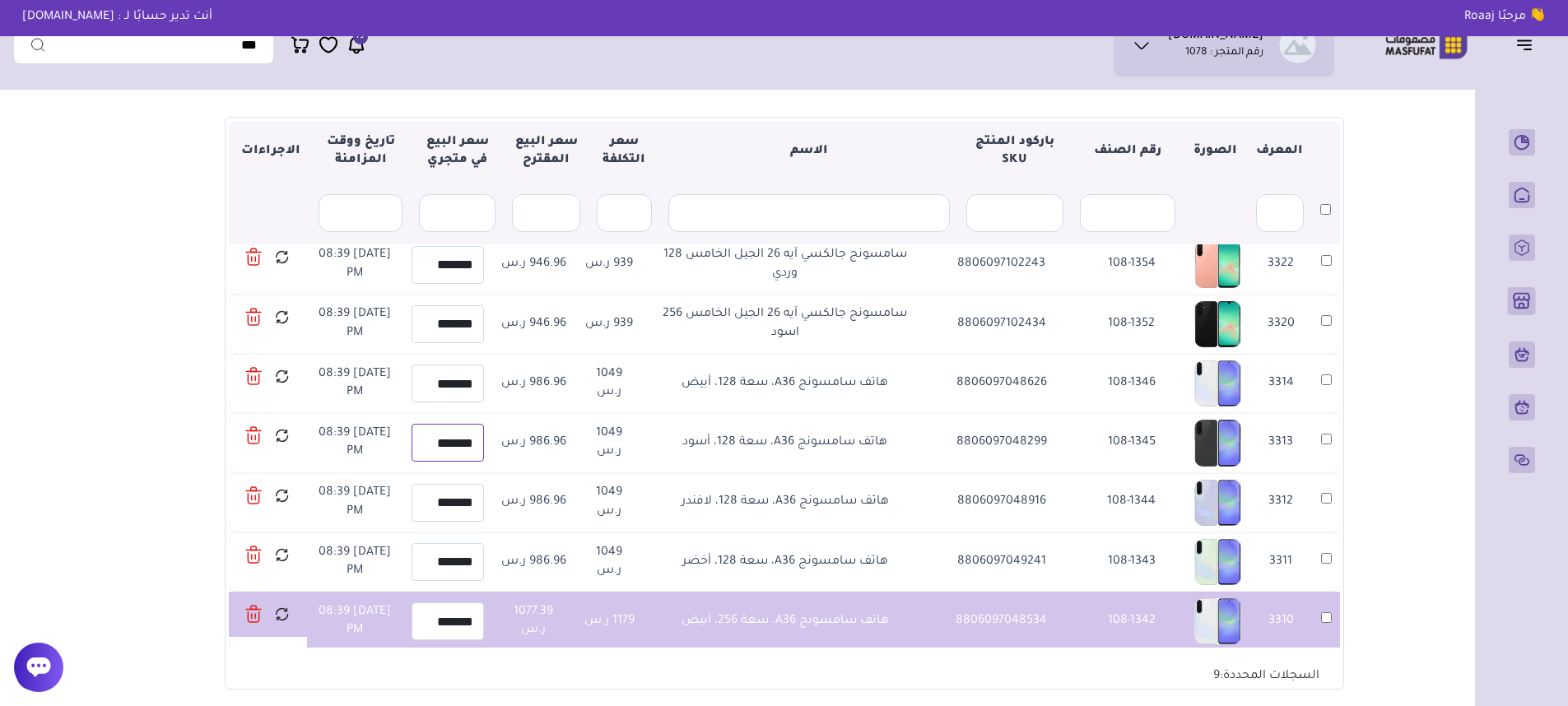 scroll, scrollTop: 360, scrollLeft: 0, axis: vertical 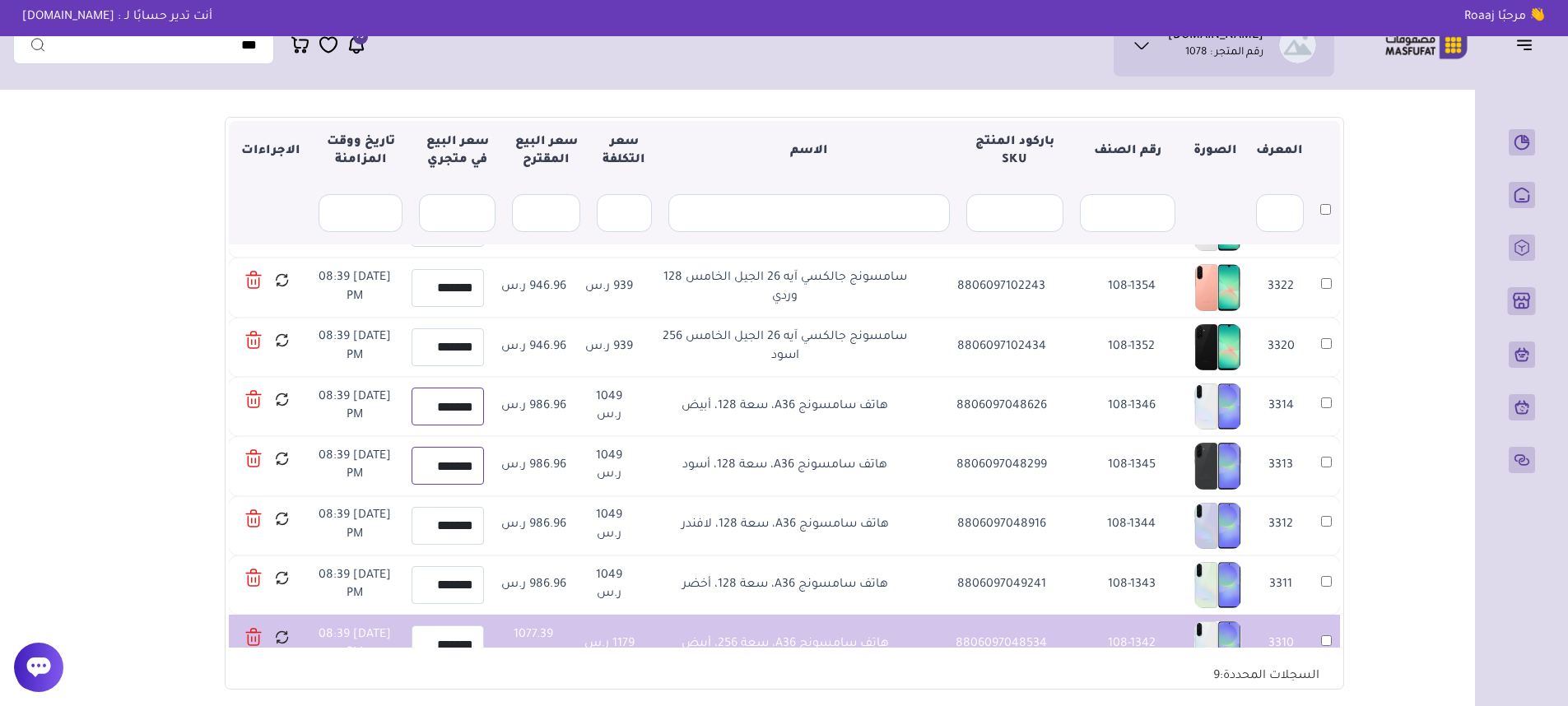 type on "*******" 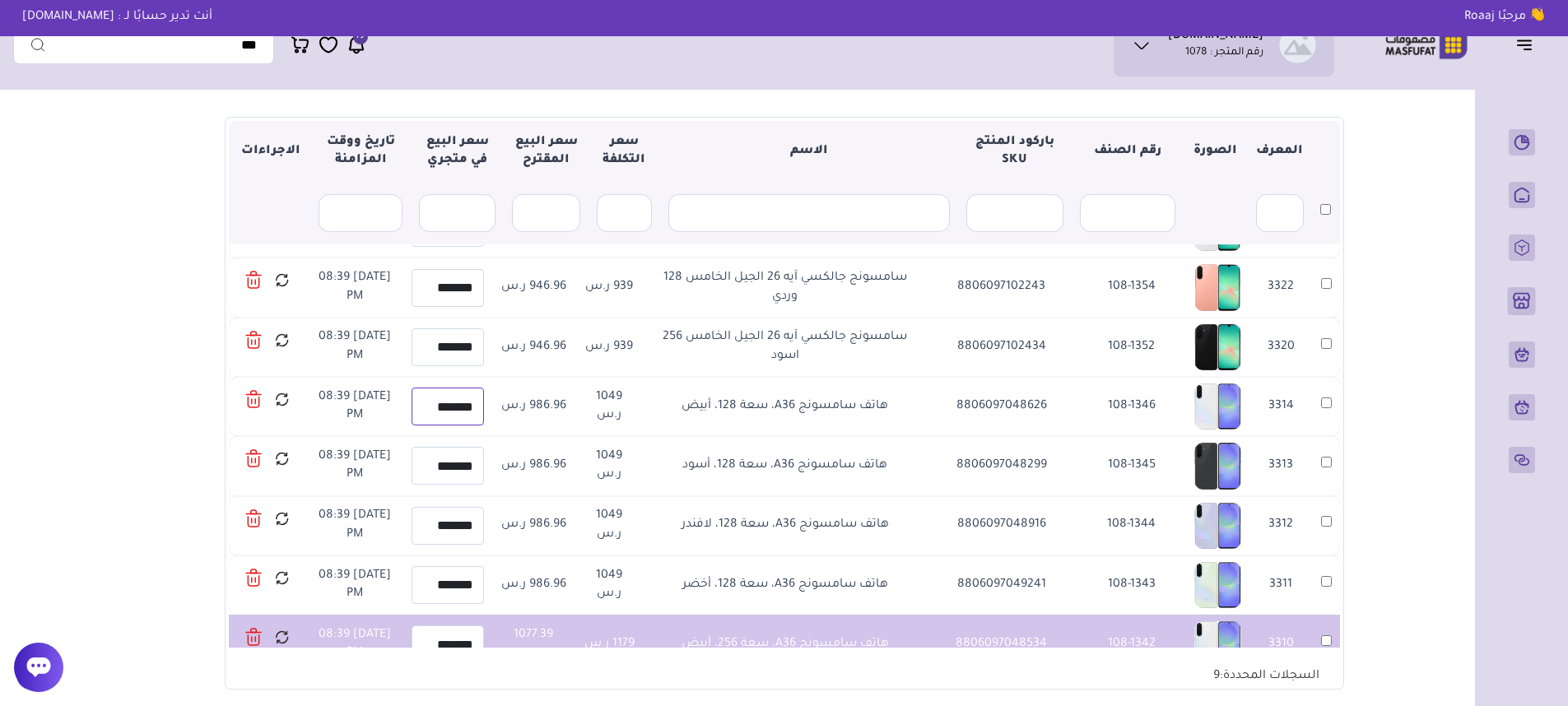 click on "*******" at bounding box center (448, 406) 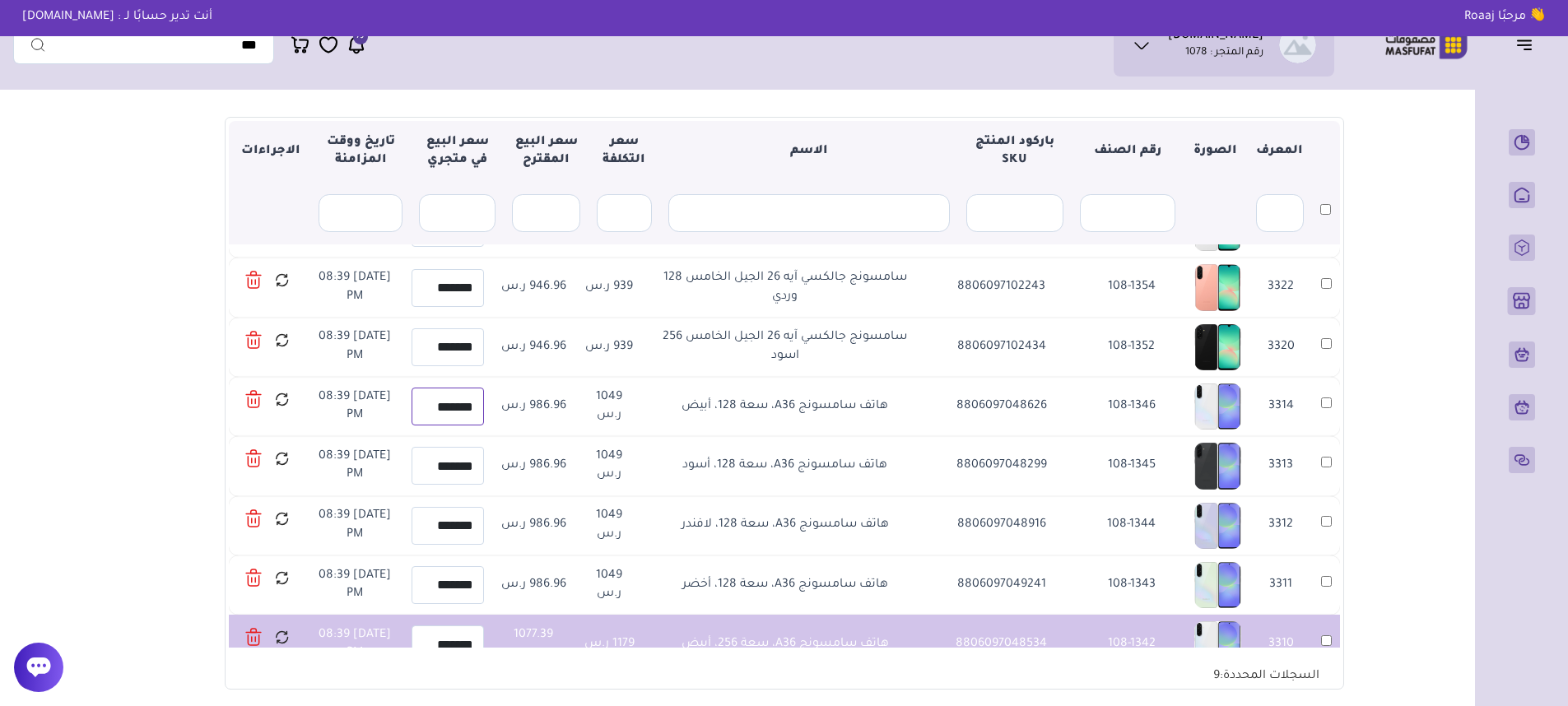 paste 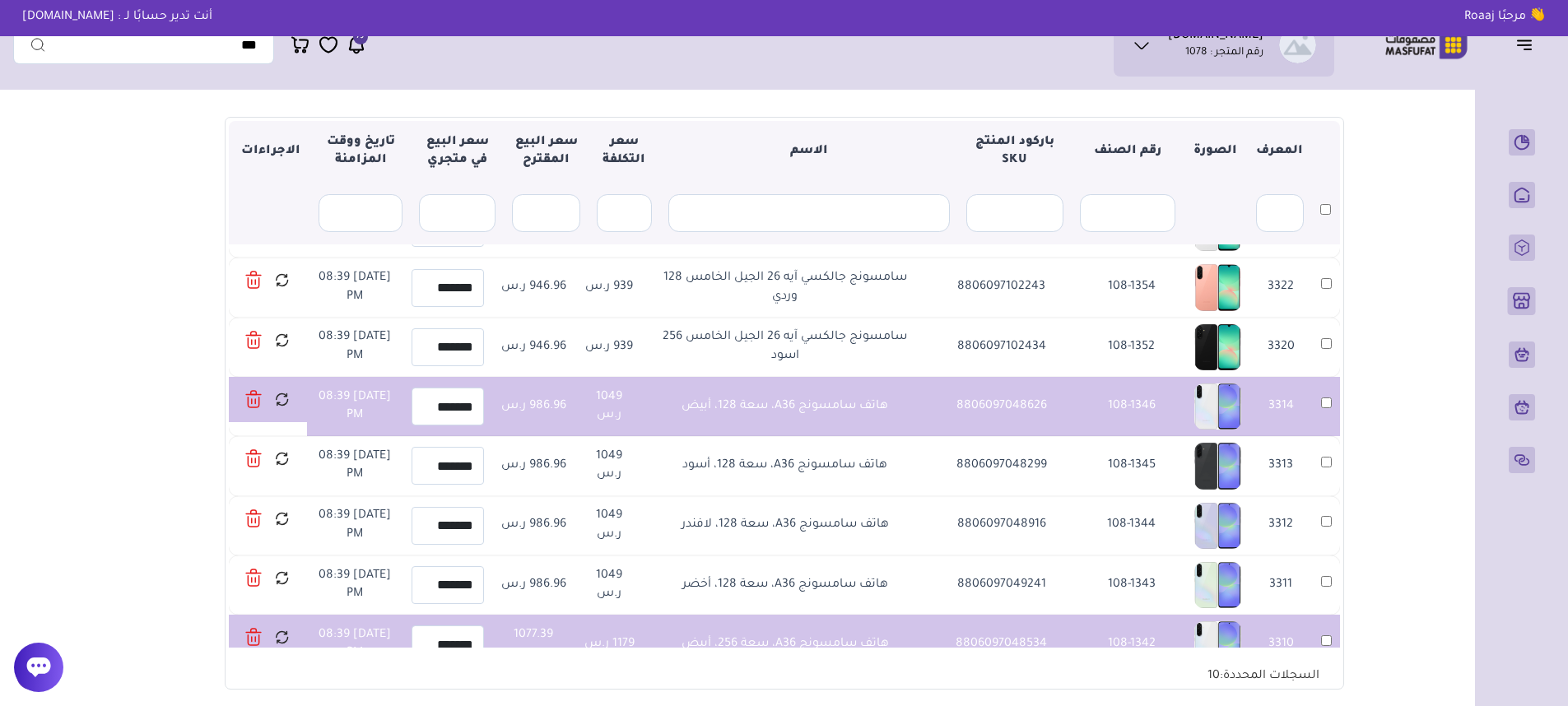 click on "3313" at bounding box center [1326, 466] 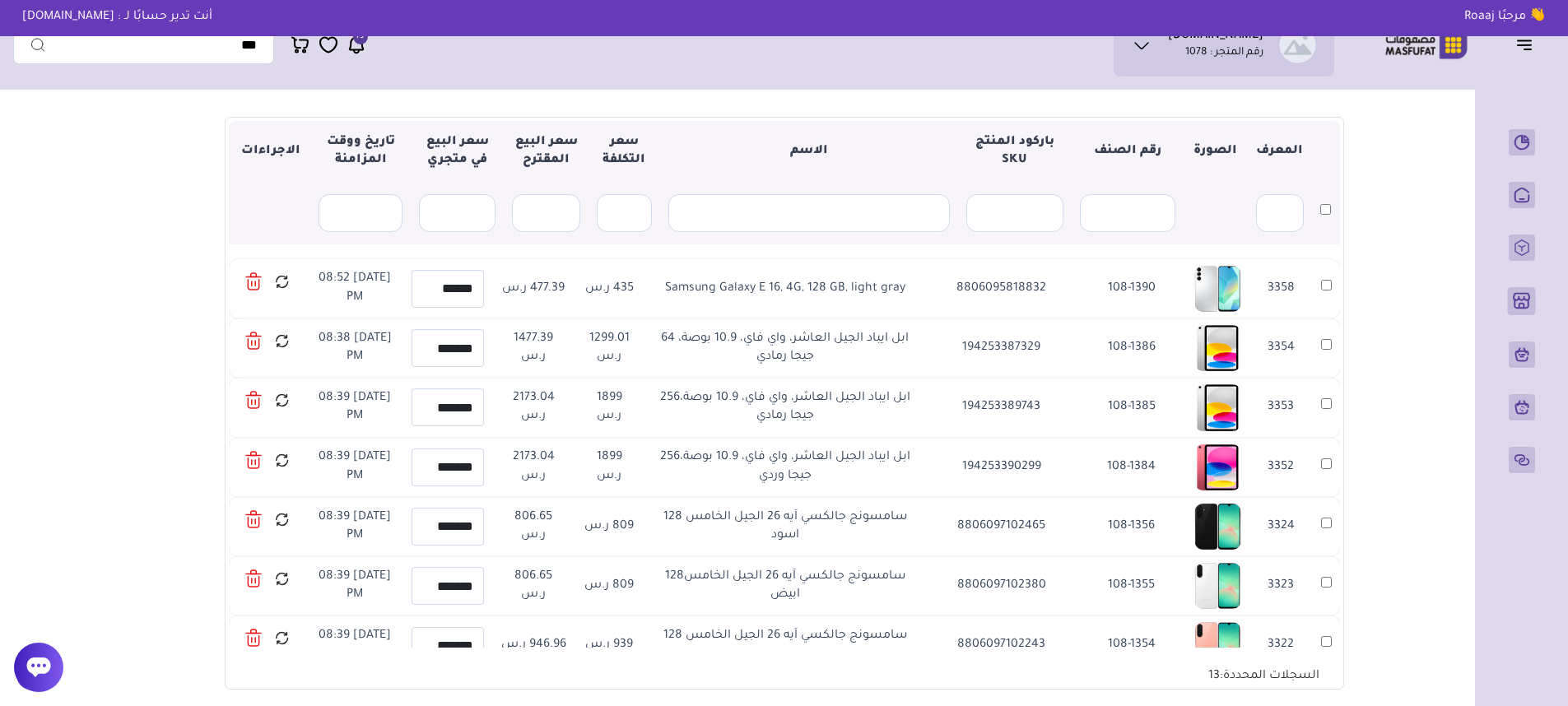scroll, scrollTop: 0, scrollLeft: 0, axis: both 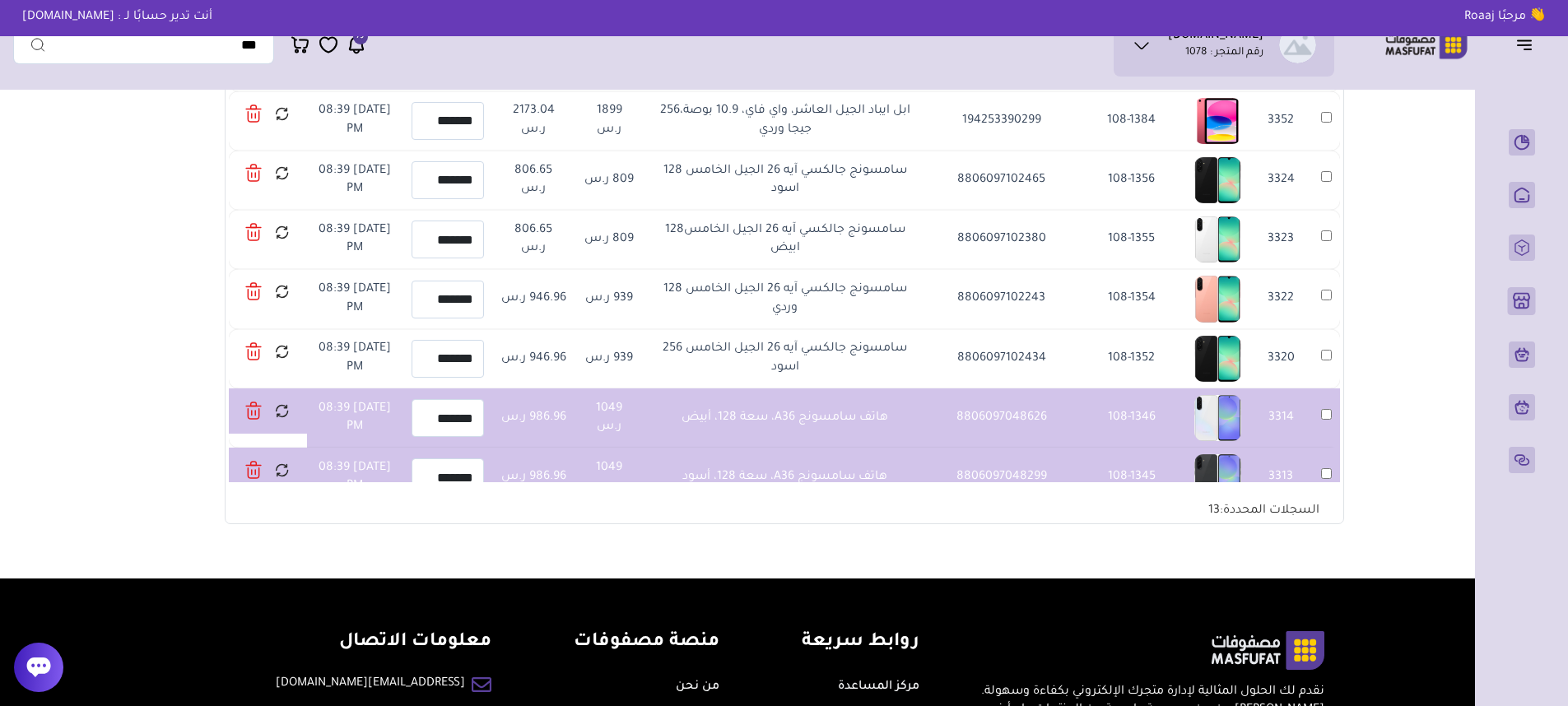 drag, startPoint x: 952, startPoint y: 369, endPoint x: 671, endPoint y: 373, distance: 281.02847 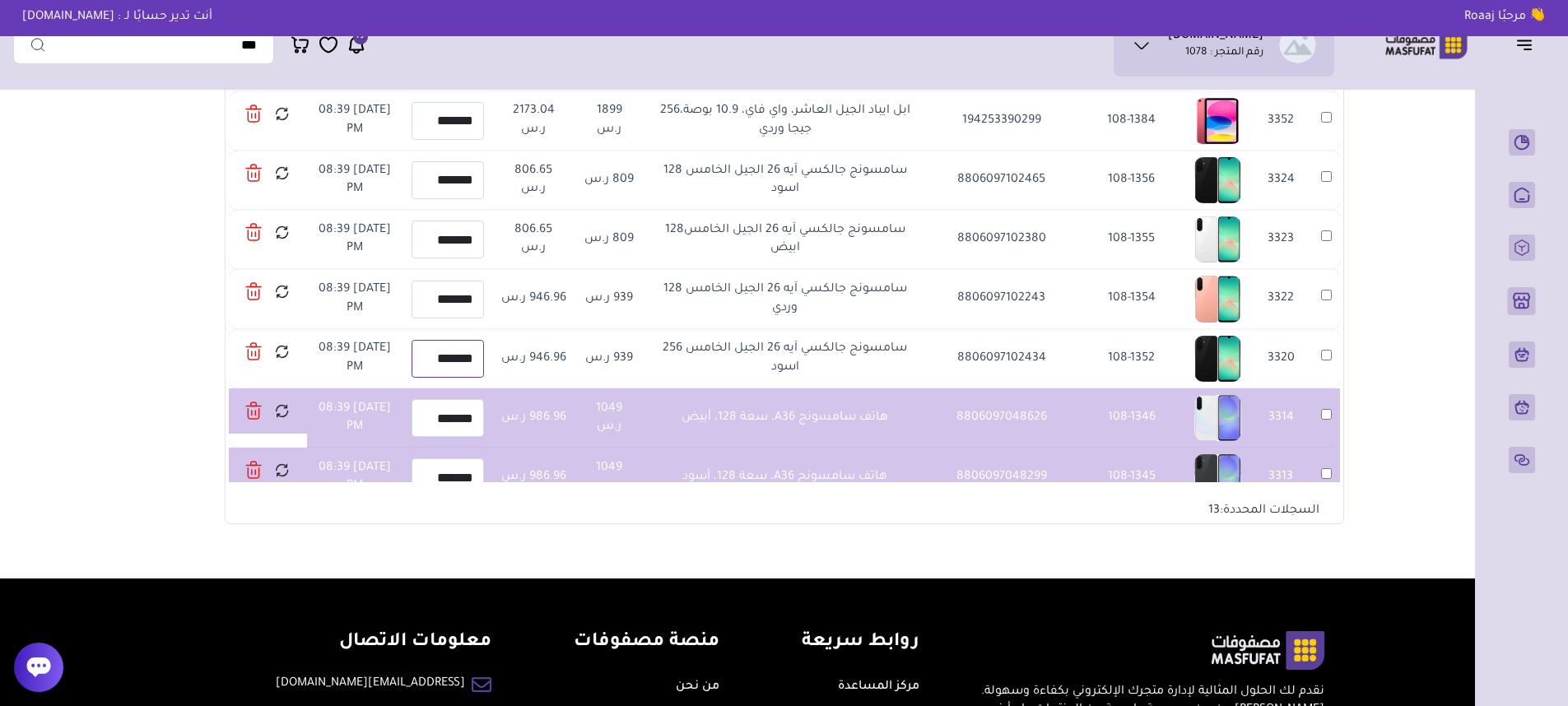 click on "*******" at bounding box center [448, 359] 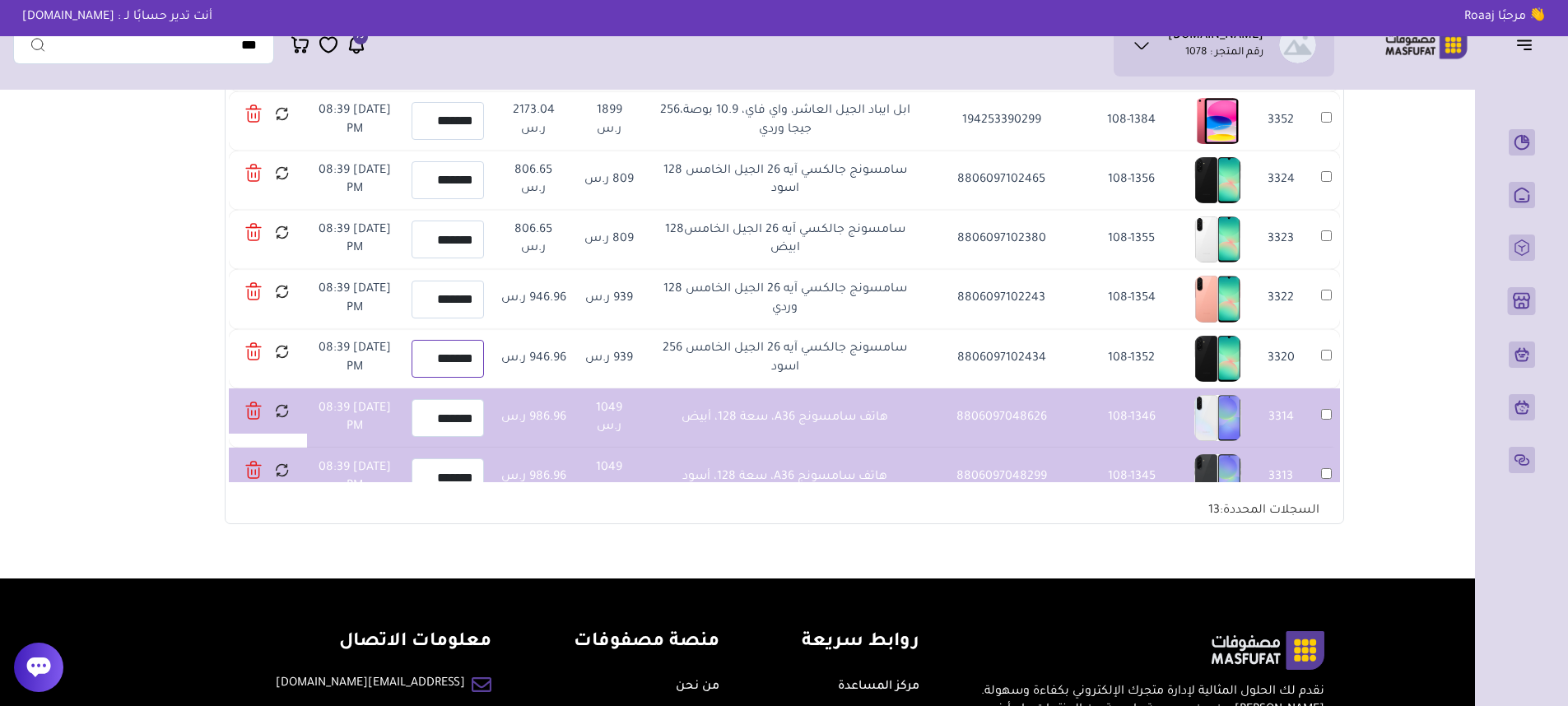 click on "*******" at bounding box center (448, 359) 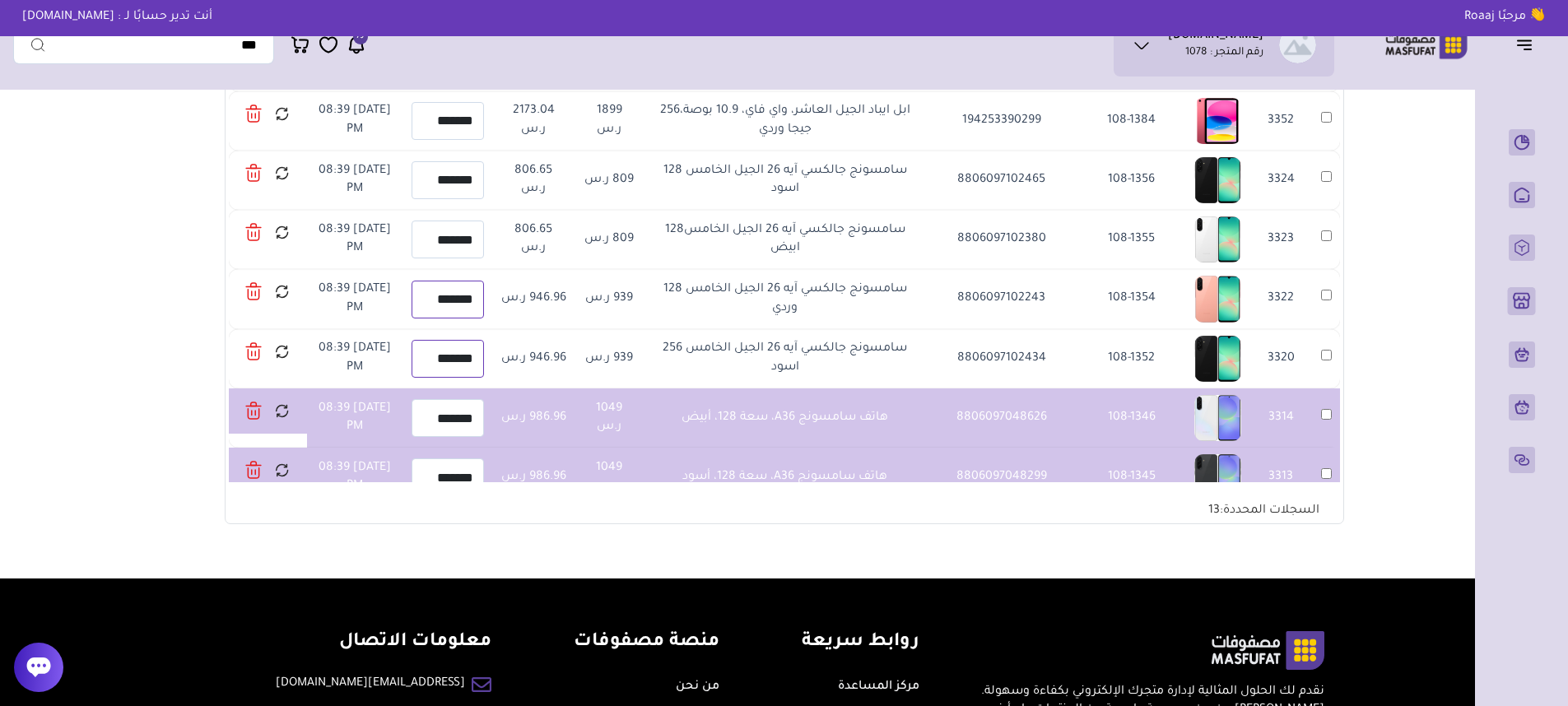 type on "*******" 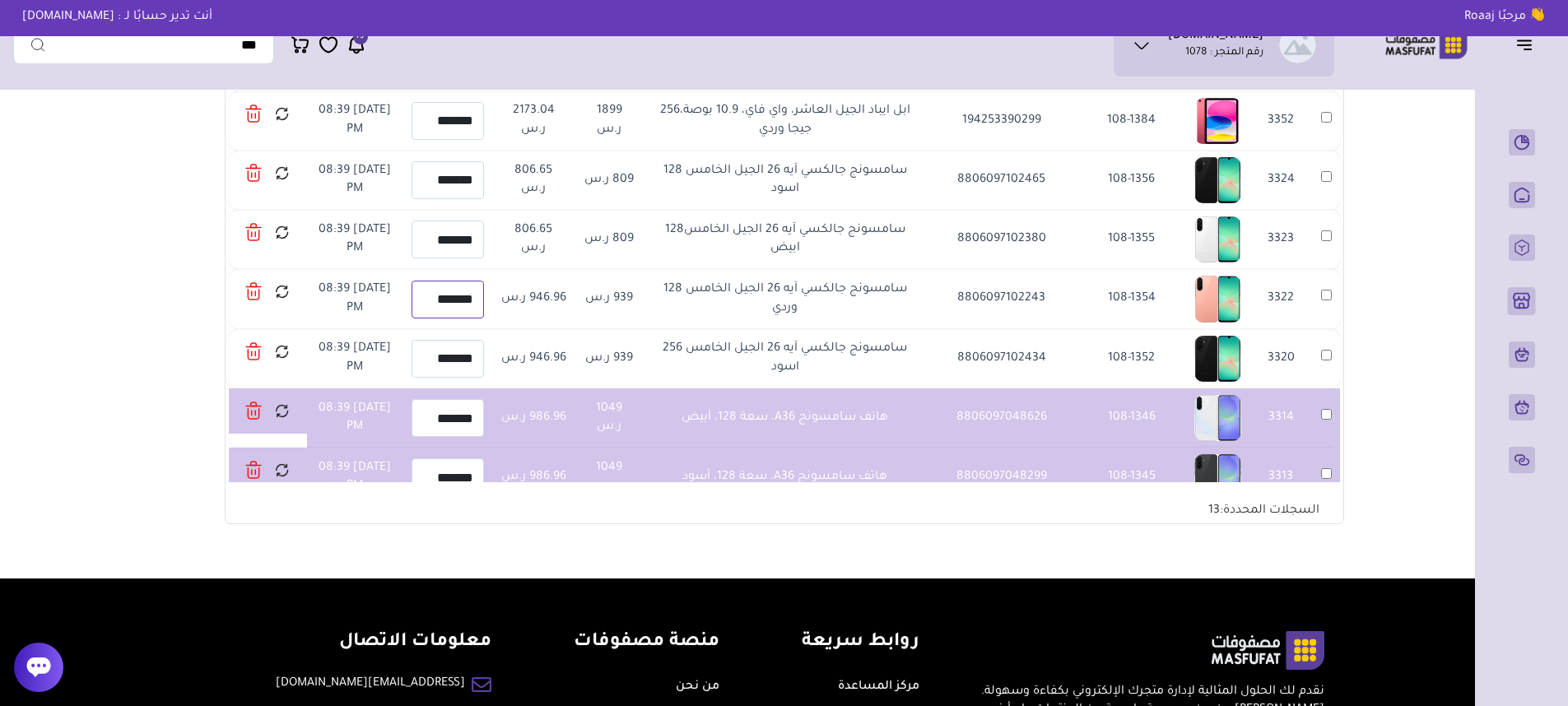 click on "*******" at bounding box center [448, 300] 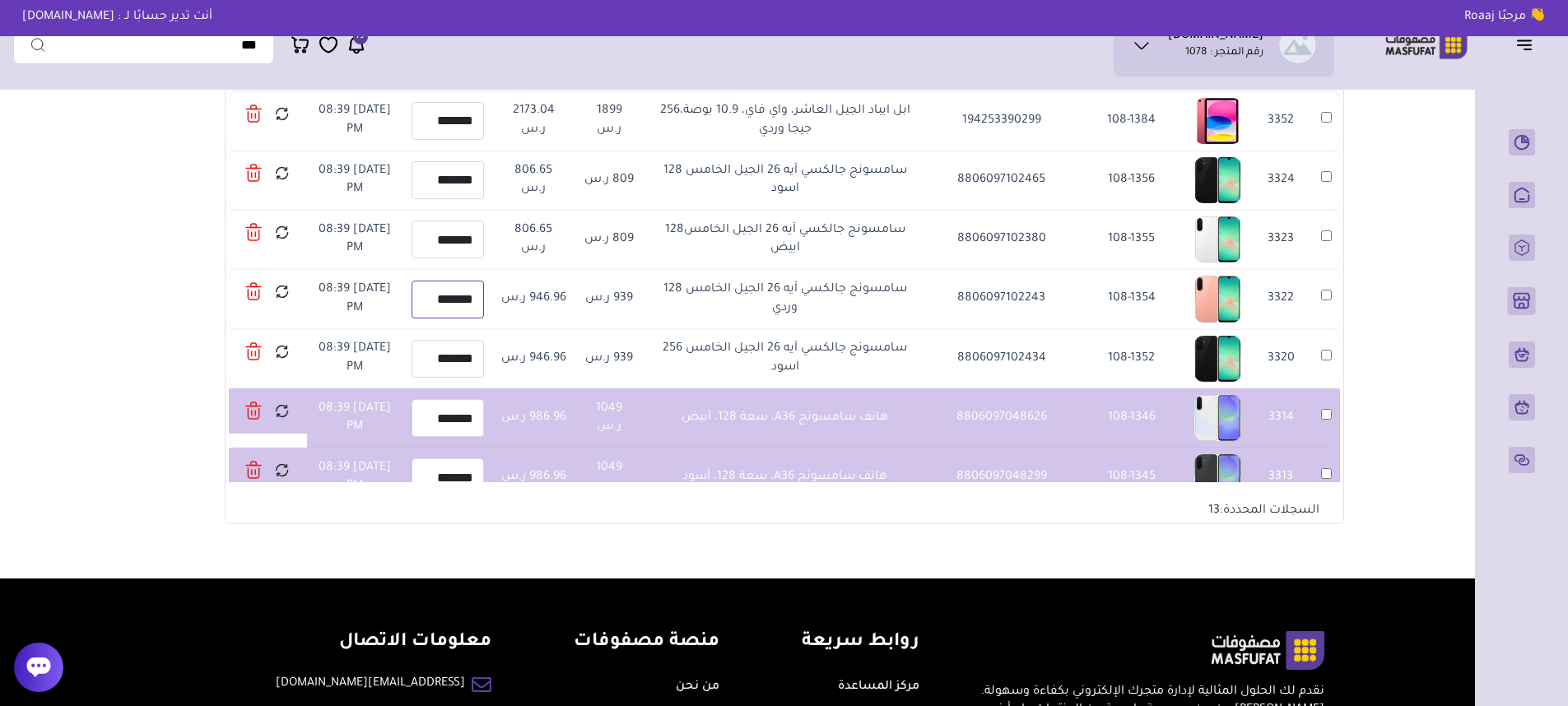 paste 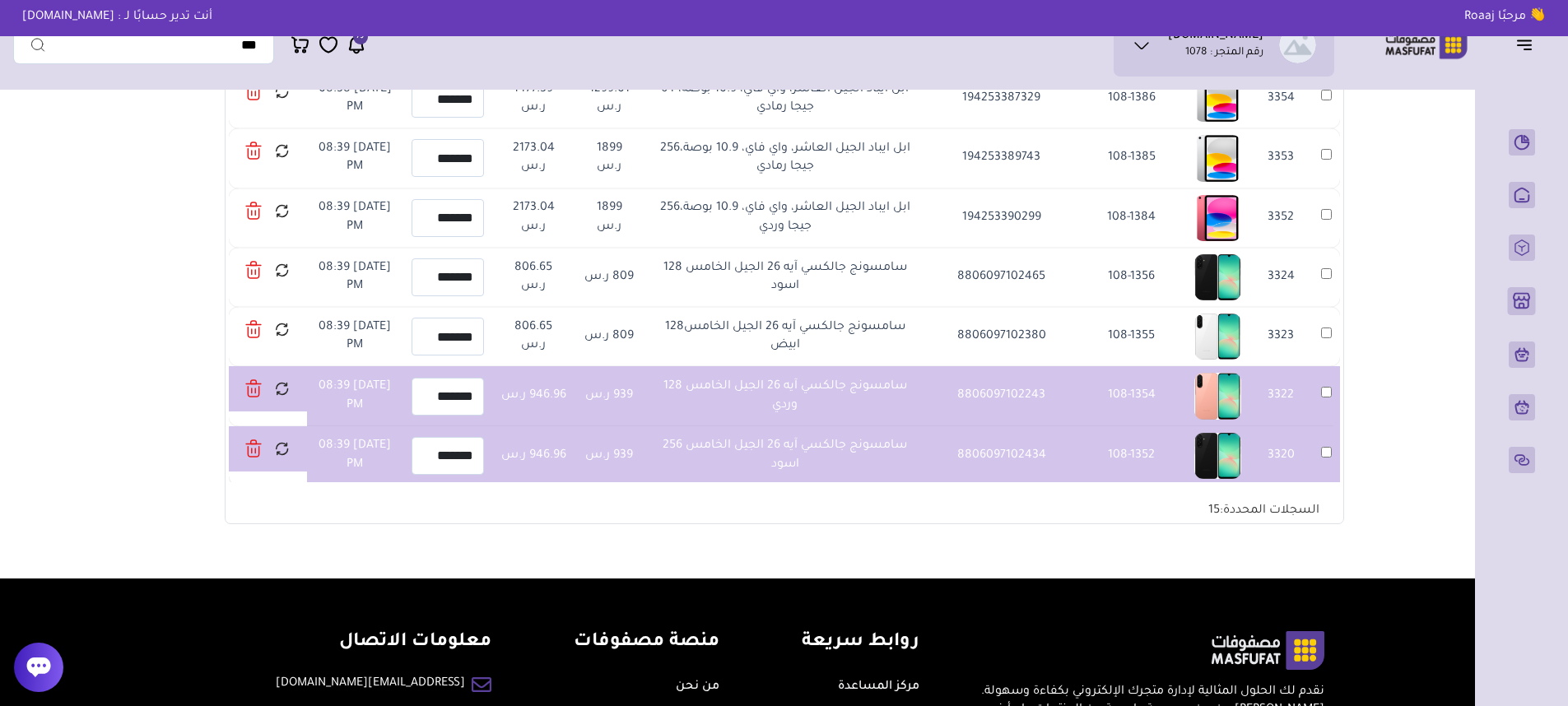 scroll, scrollTop: 44, scrollLeft: 0, axis: vertical 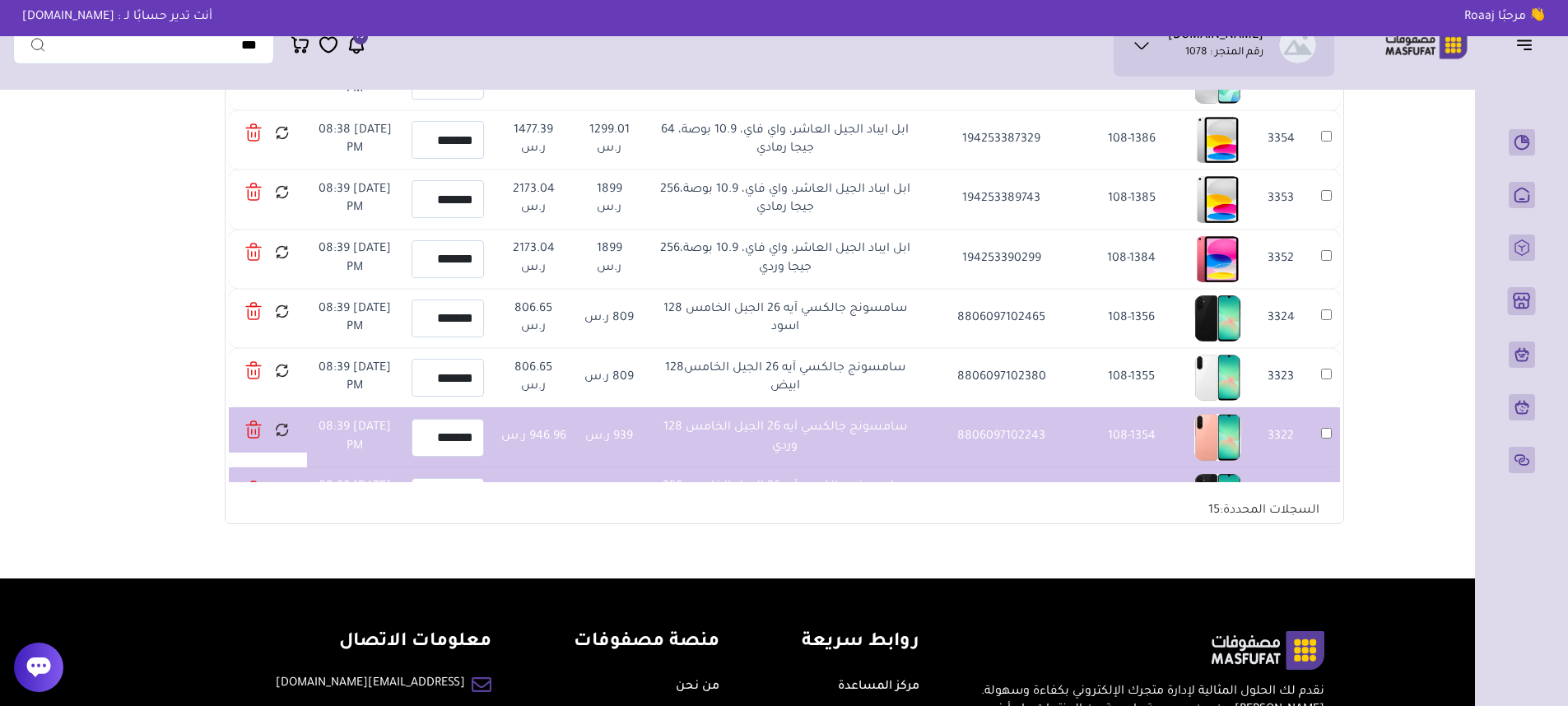 drag, startPoint x: 949, startPoint y: 382, endPoint x: 760, endPoint y: 406, distance: 190.51772 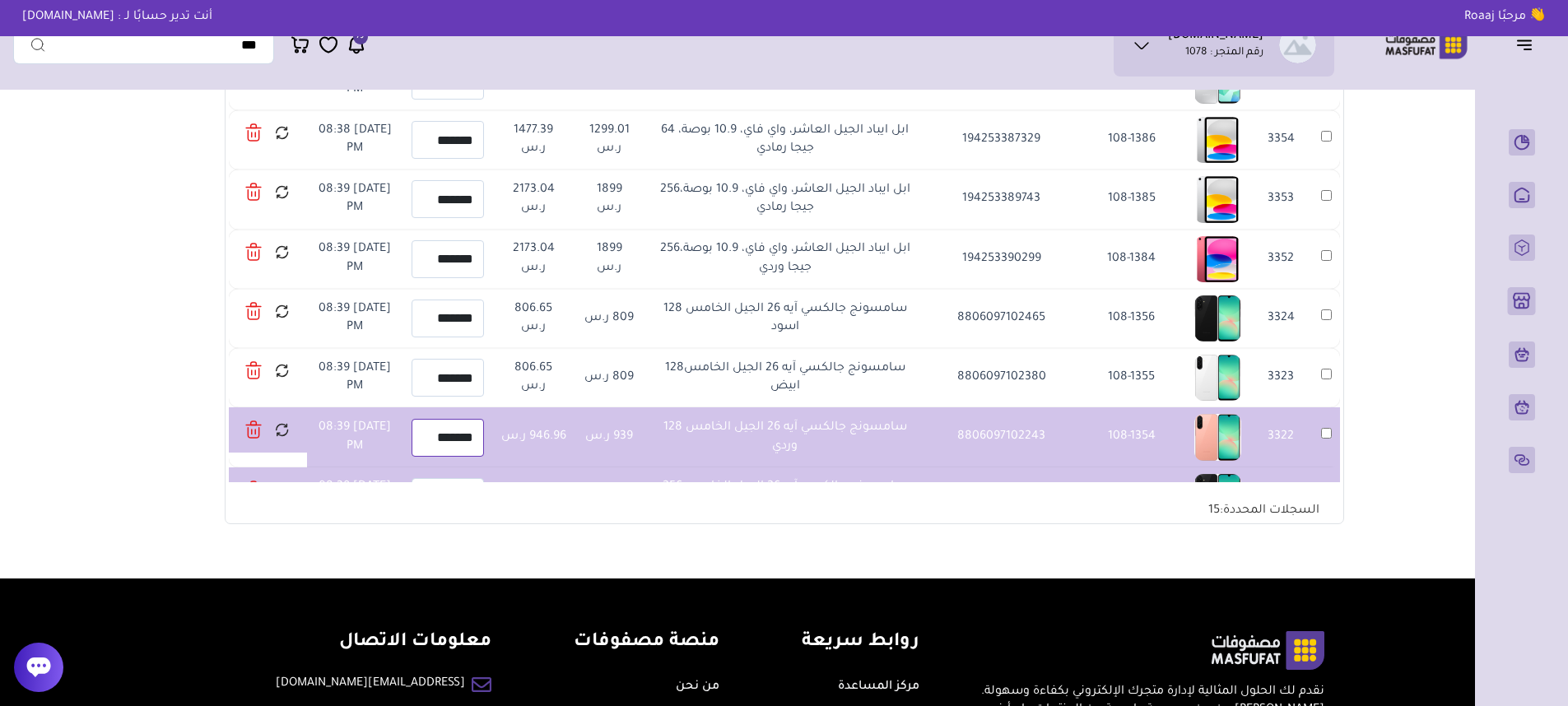 click on "*******" at bounding box center (448, 438) 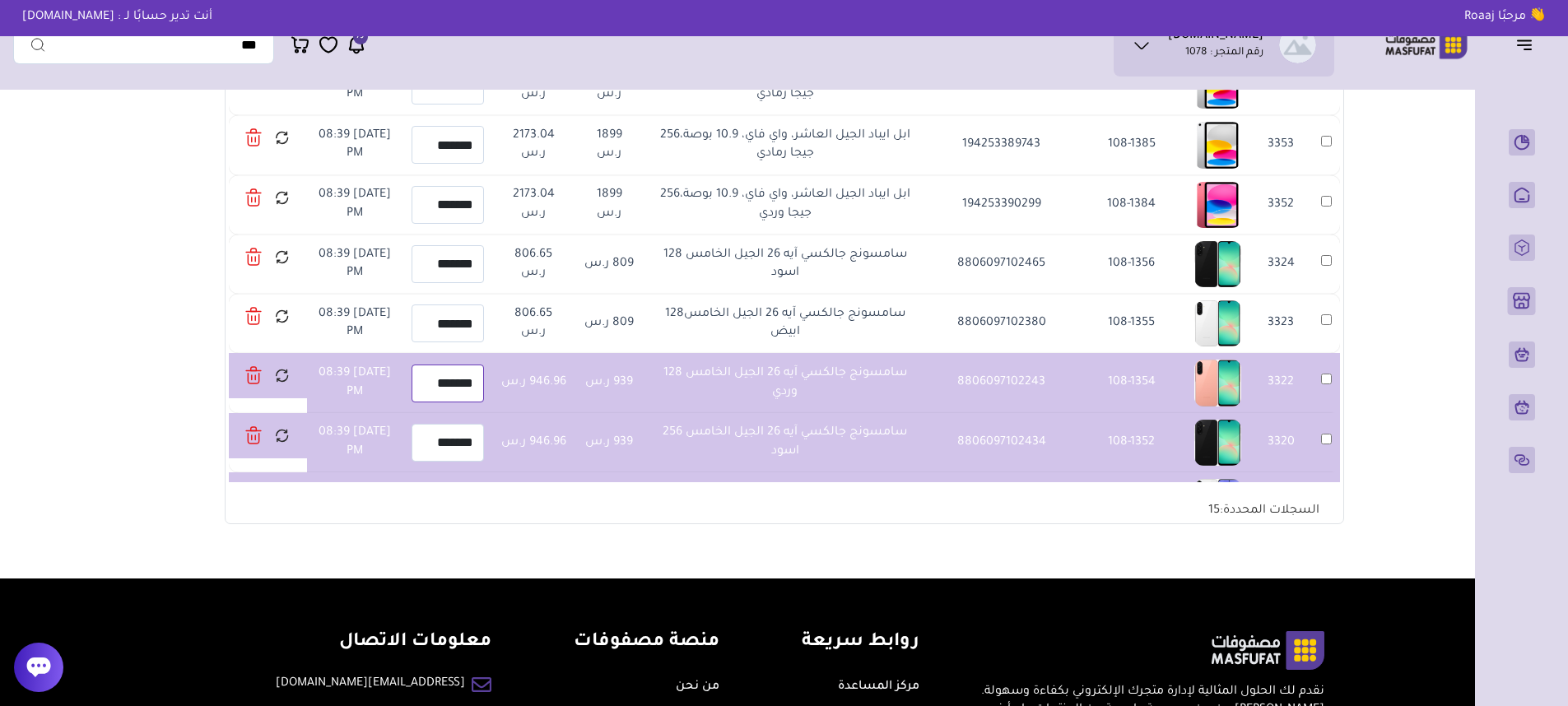 scroll, scrollTop: 99, scrollLeft: 0, axis: vertical 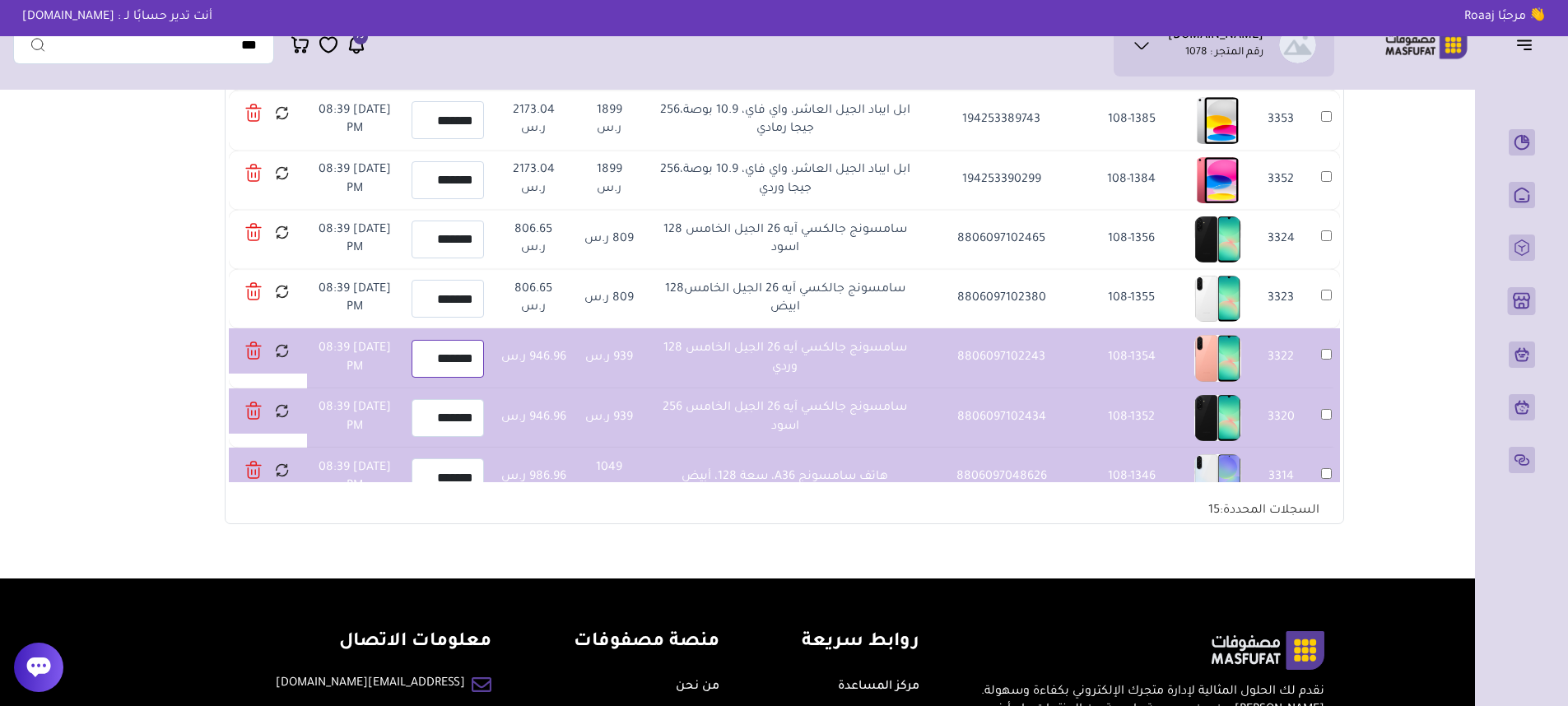 click on "*******" at bounding box center (448, 359) 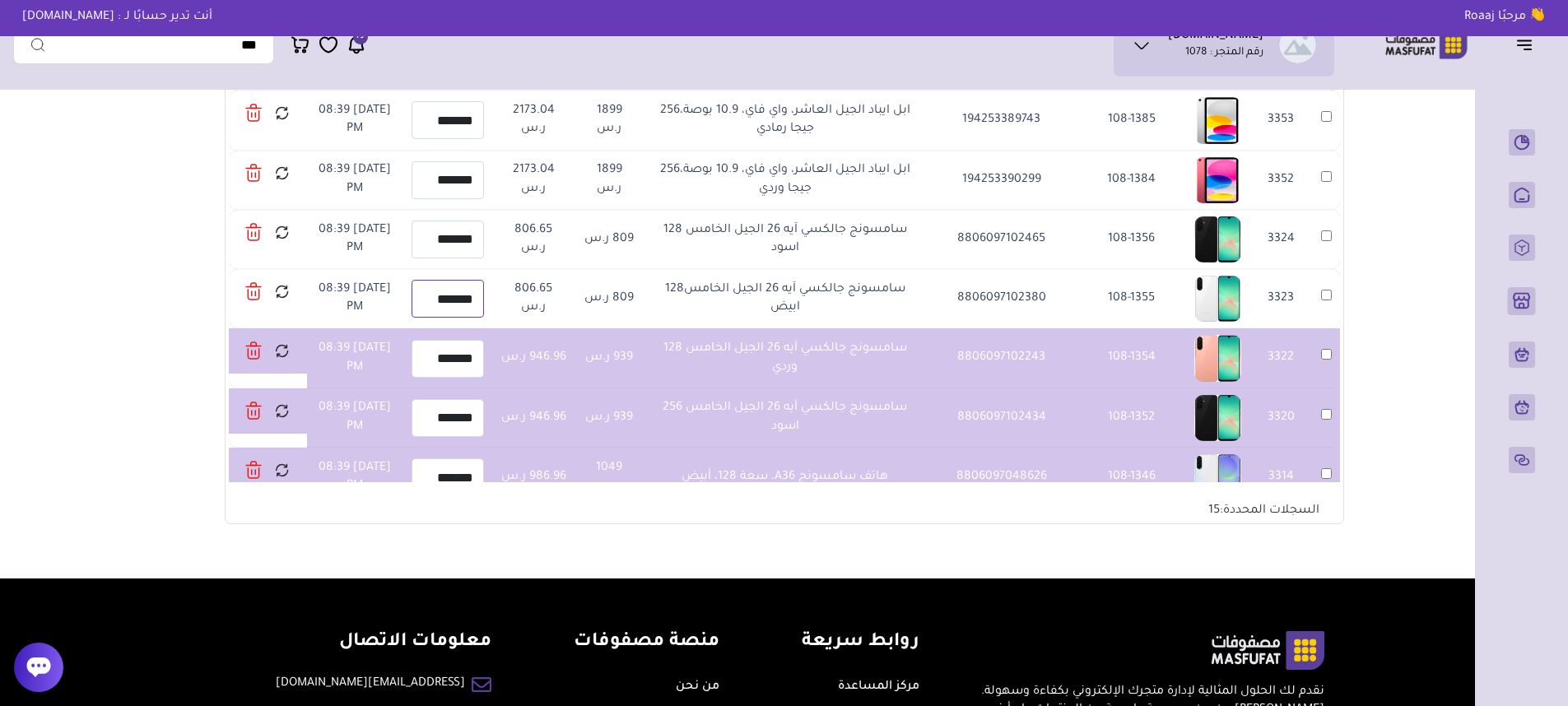 click on "*******" at bounding box center (448, 299) 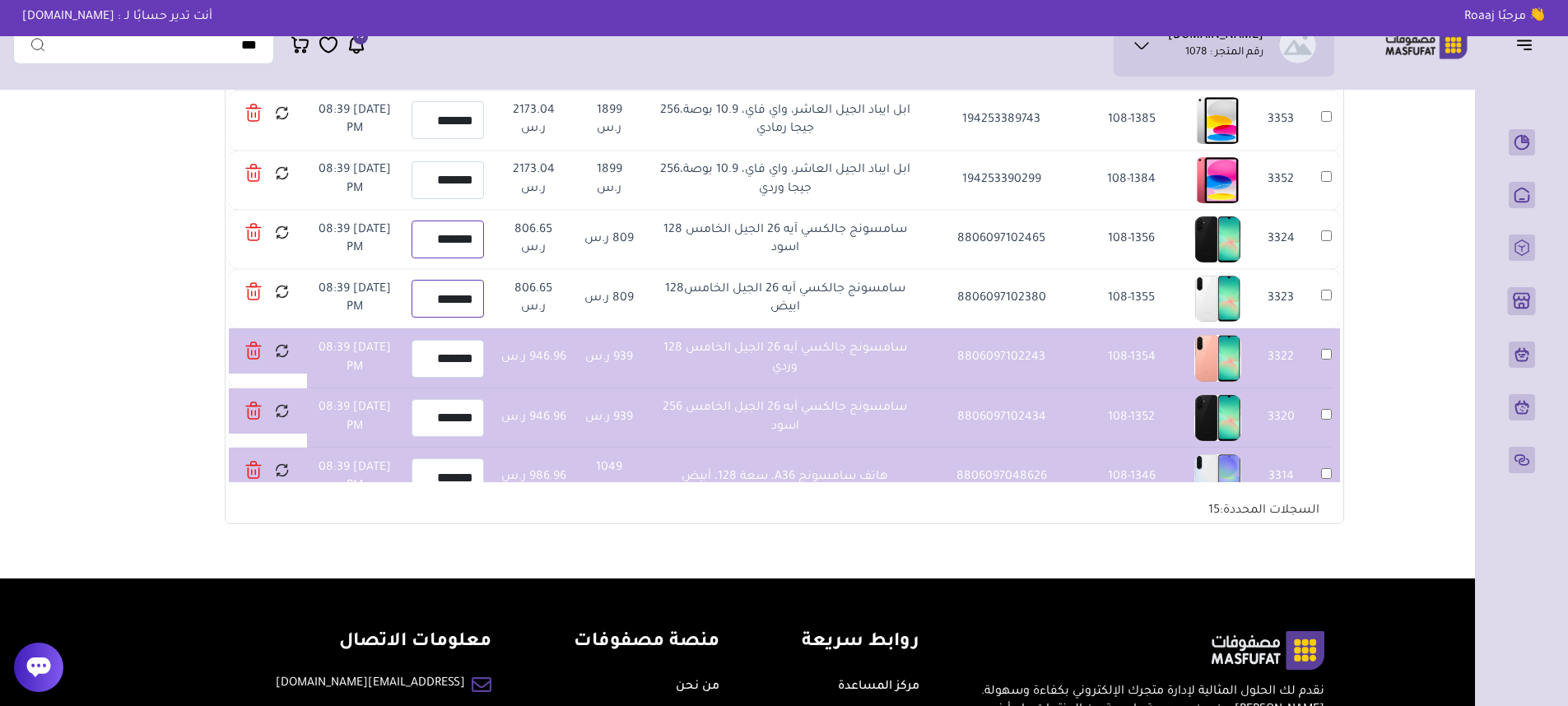 type on "*******" 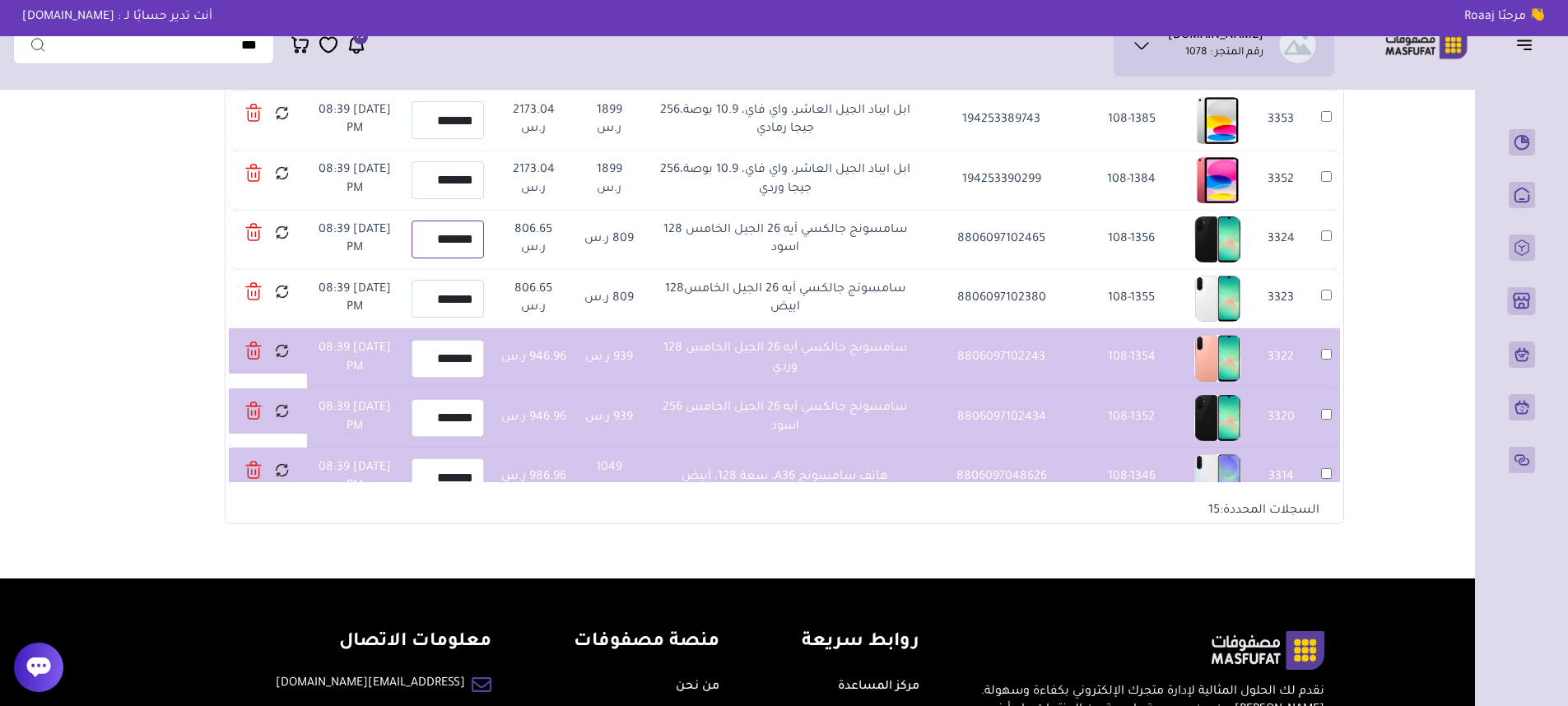 click on "*******" at bounding box center [448, 239] 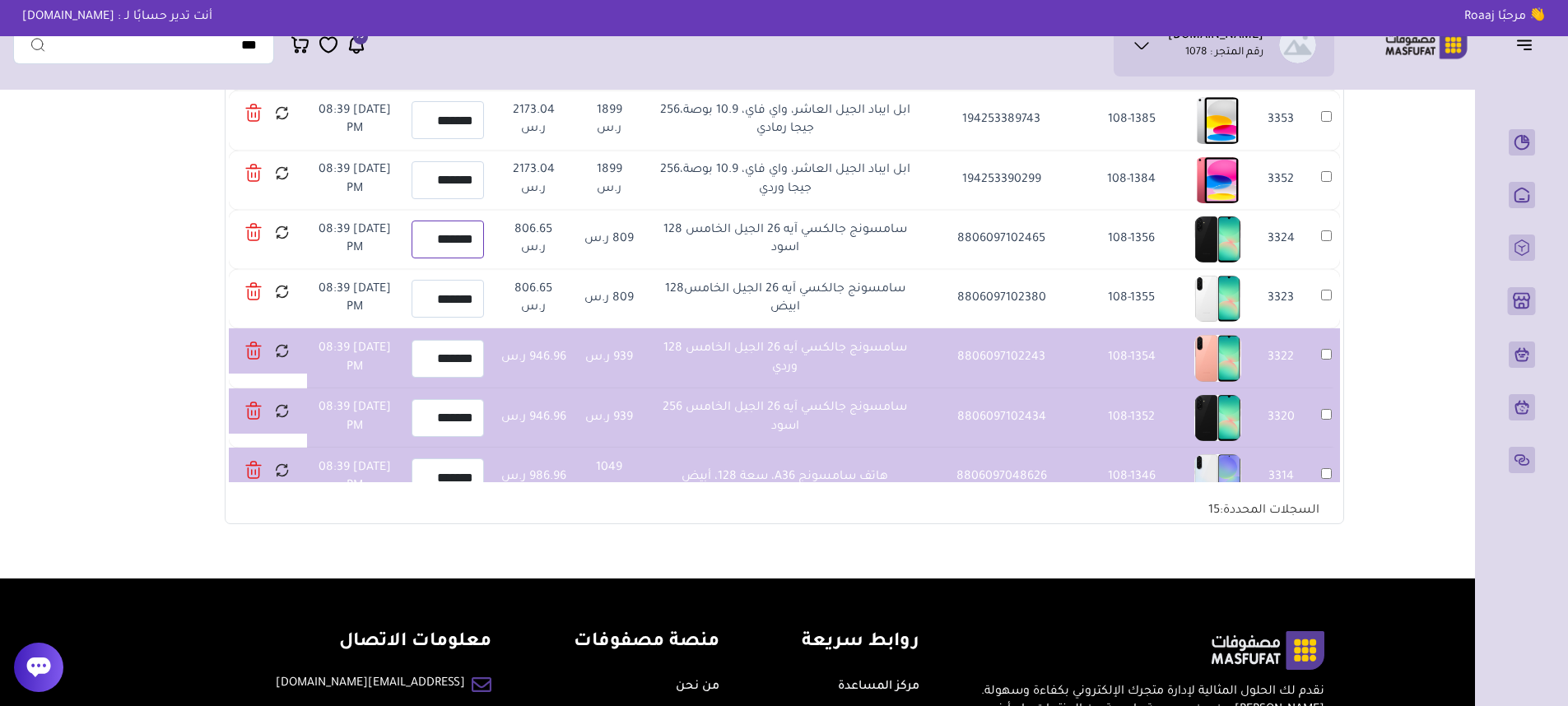 type on "*******" 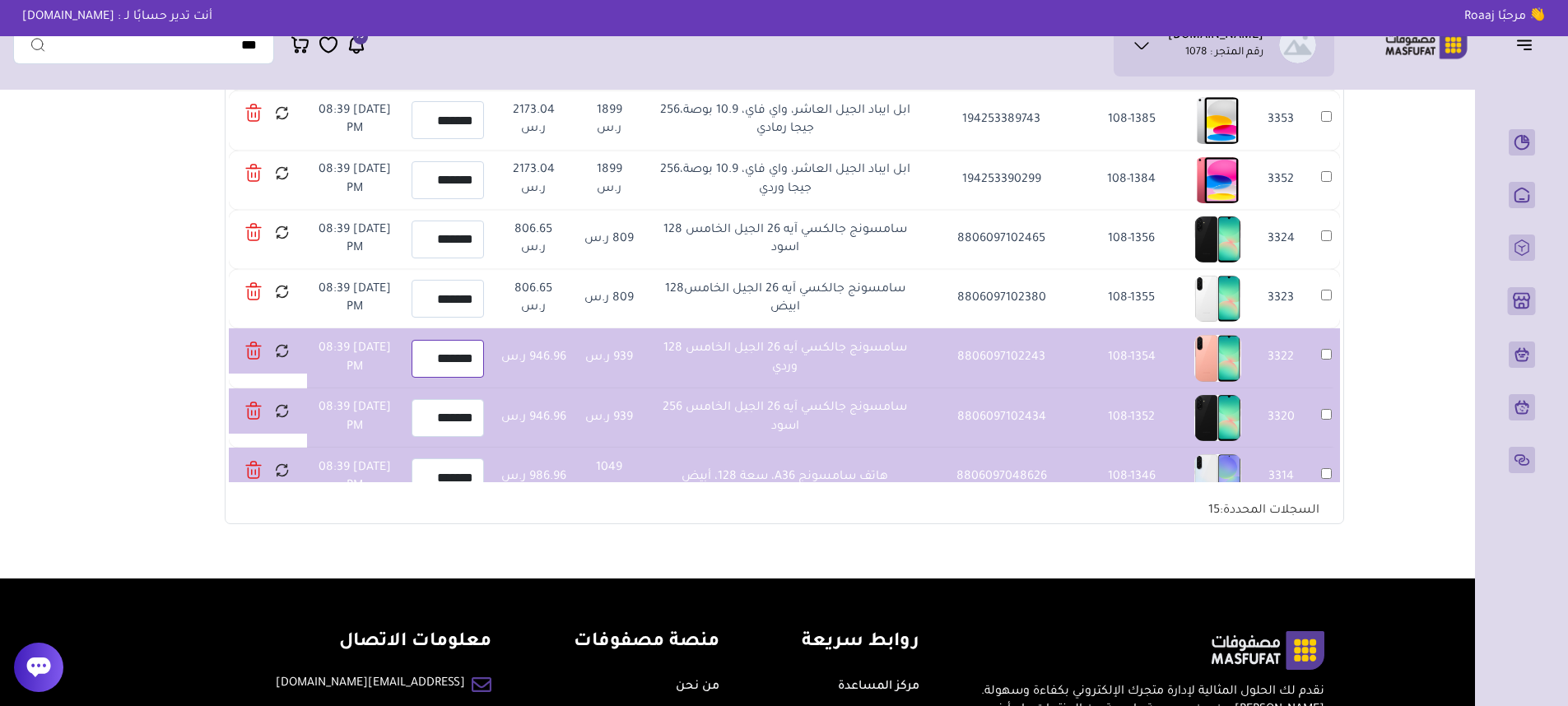 click on "*******" at bounding box center (448, 359) 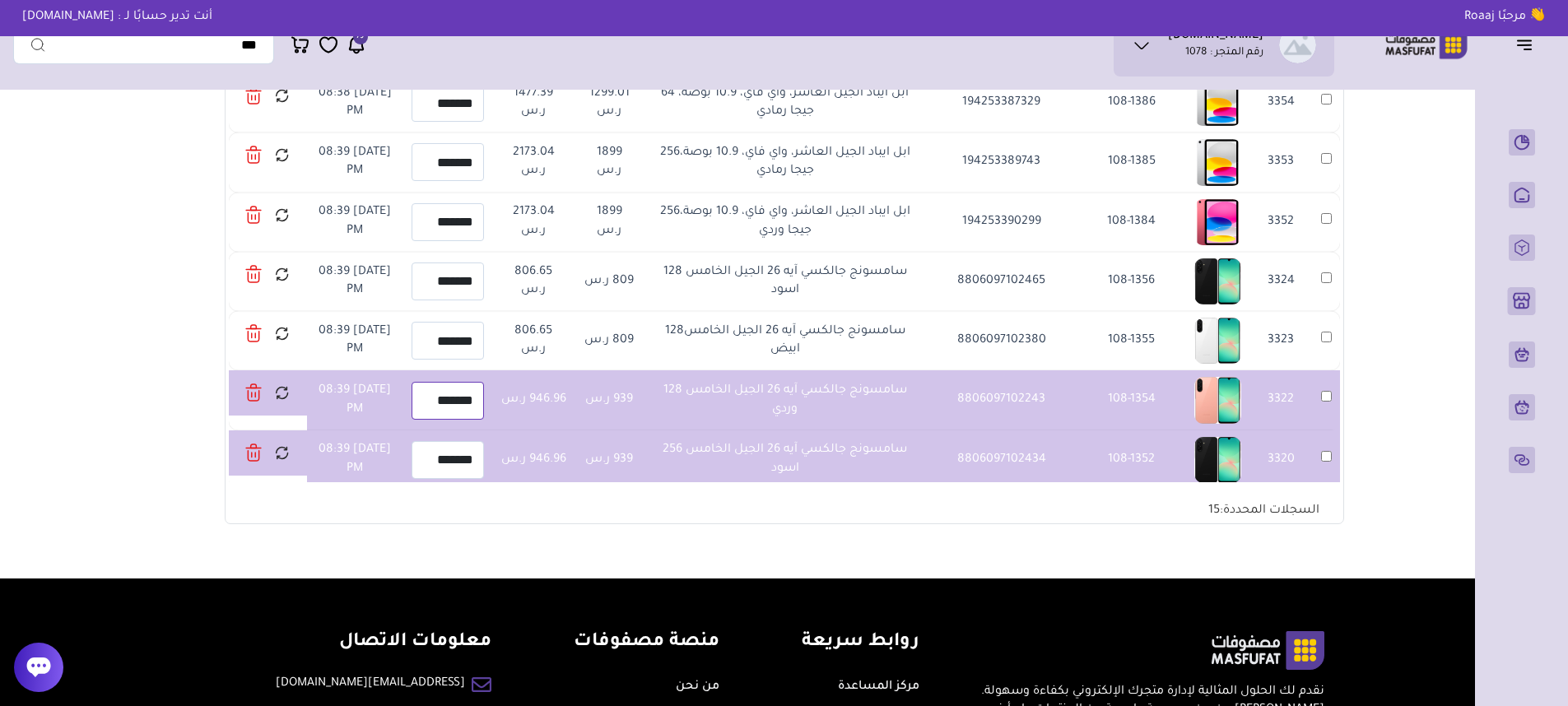 scroll, scrollTop: 77, scrollLeft: 0, axis: vertical 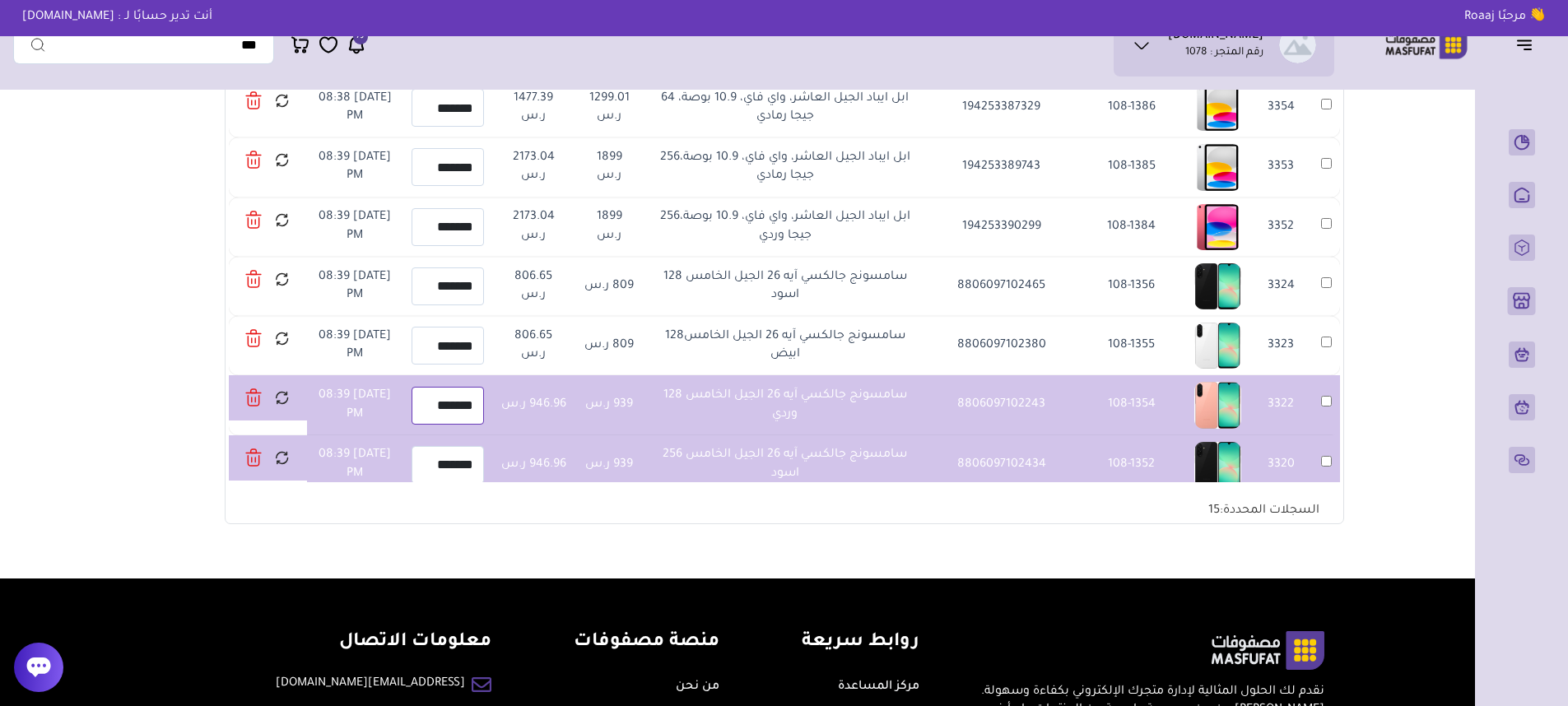 type on "*******" 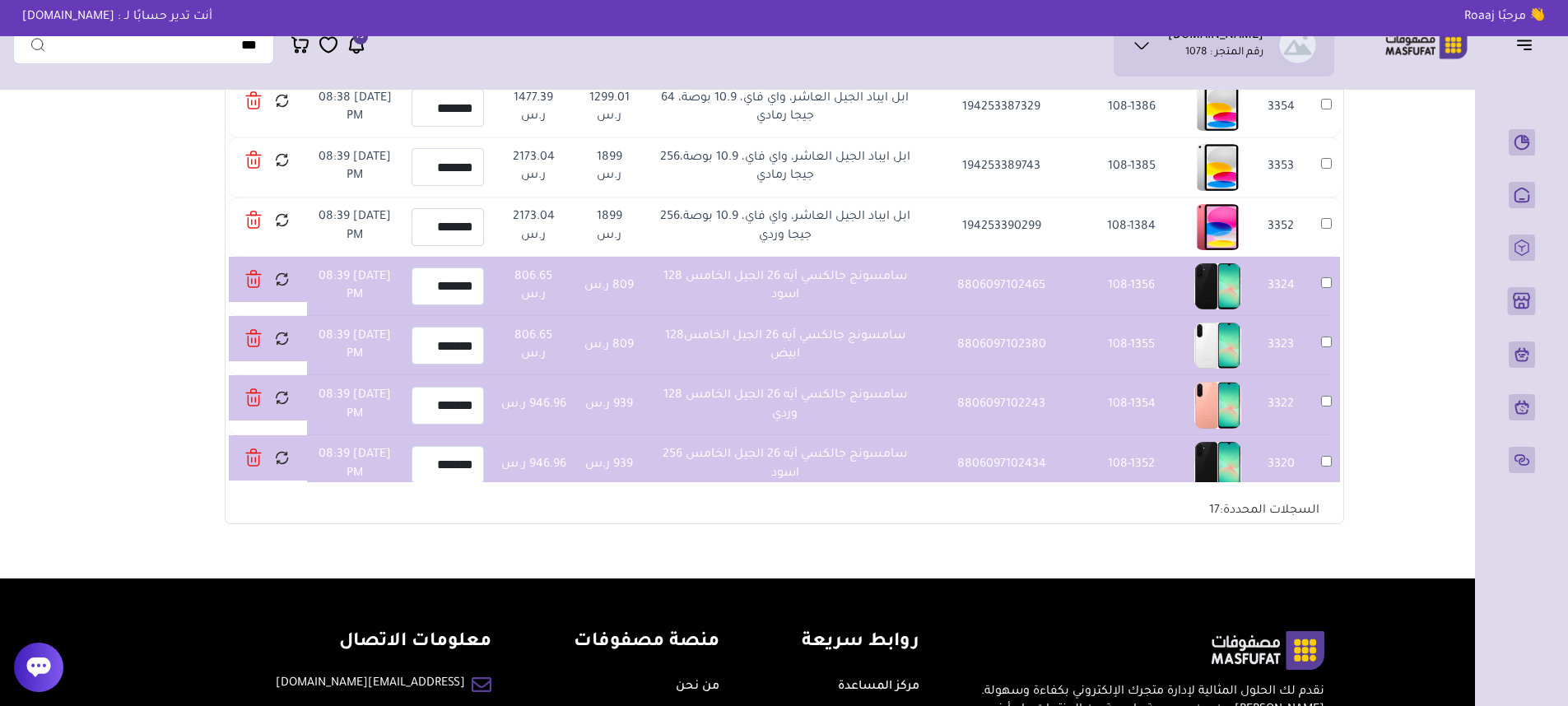 scroll, scrollTop: 216, scrollLeft: 0, axis: vertical 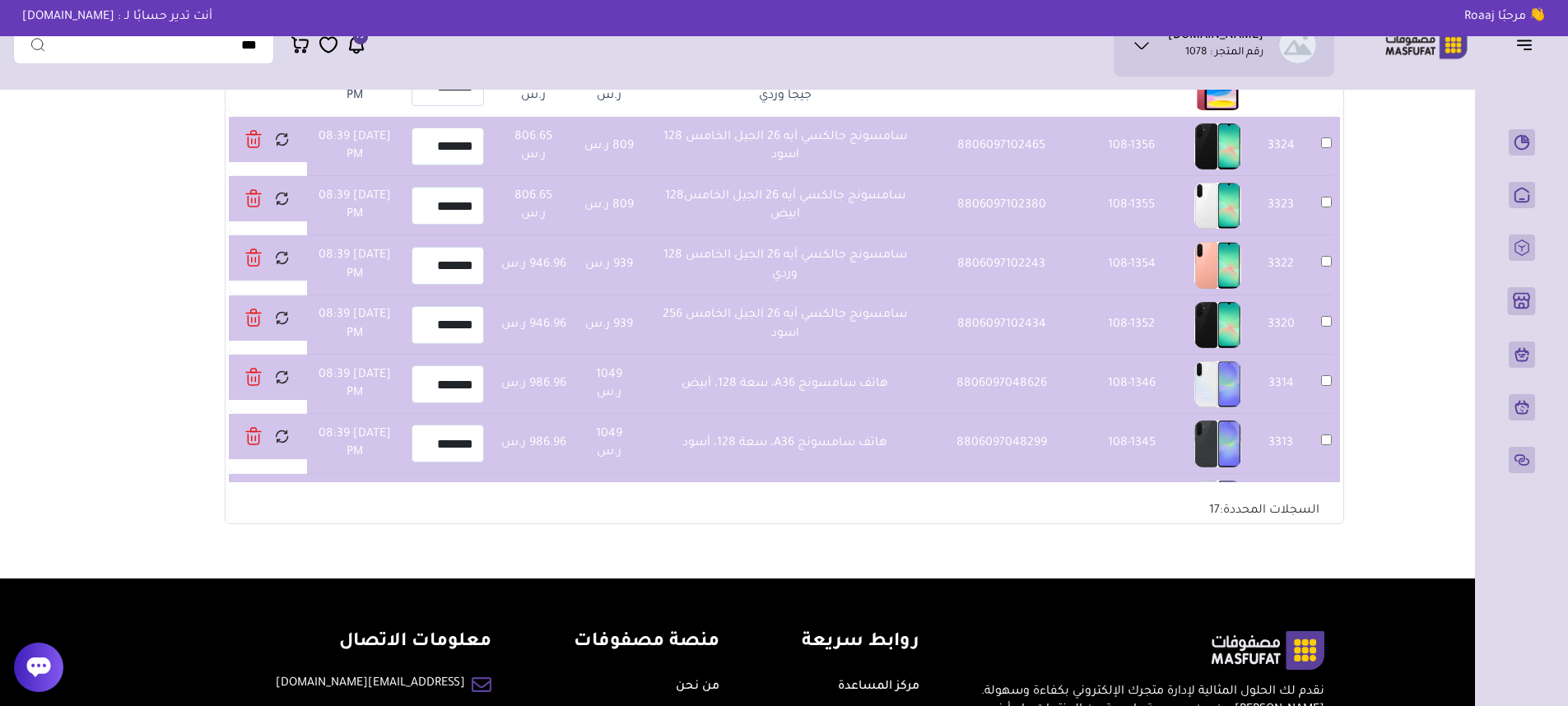 drag, startPoint x: 948, startPoint y: 337, endPoint x: 668, endPoint y: 323, distance: 280.34978 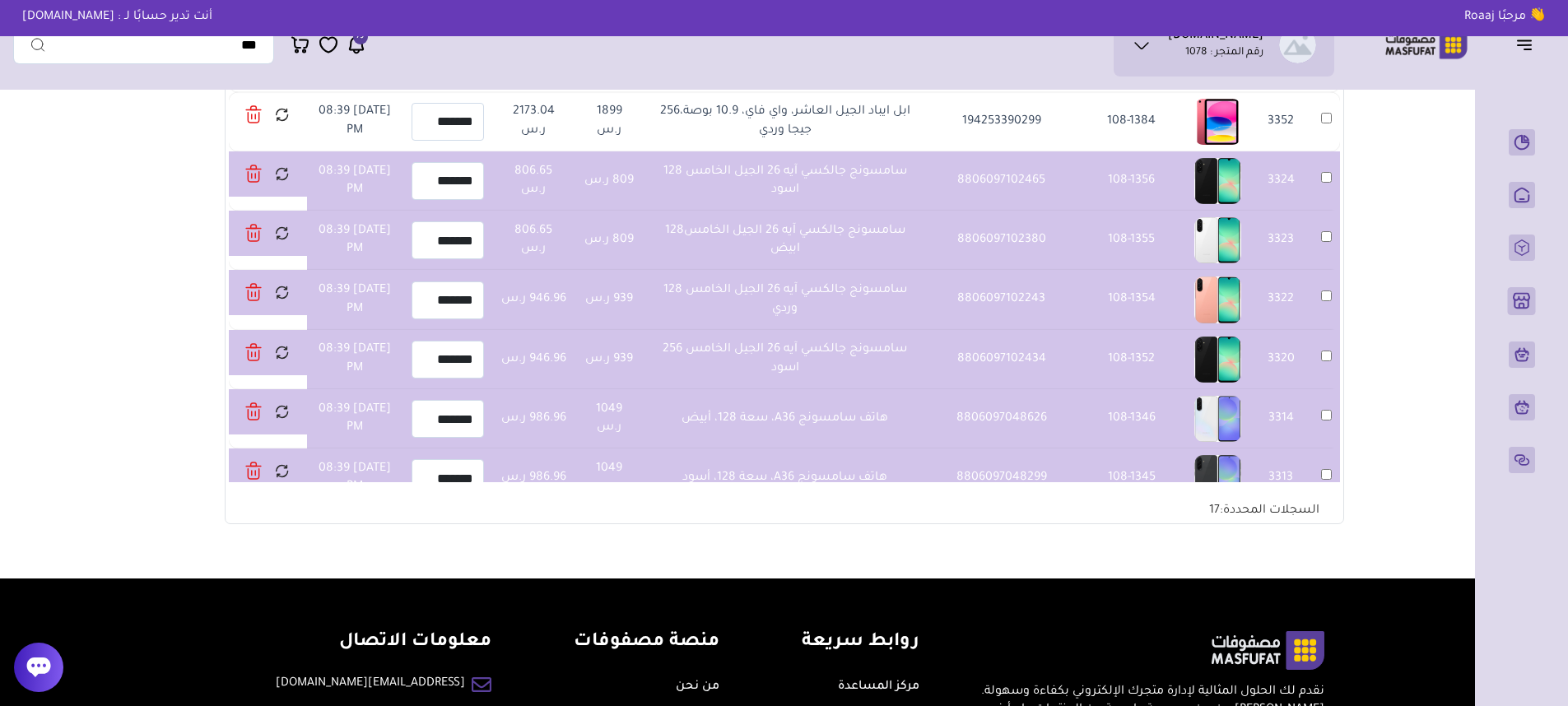 scroll, scrollTop: 184, scrollLeft: 0, axis: vertical 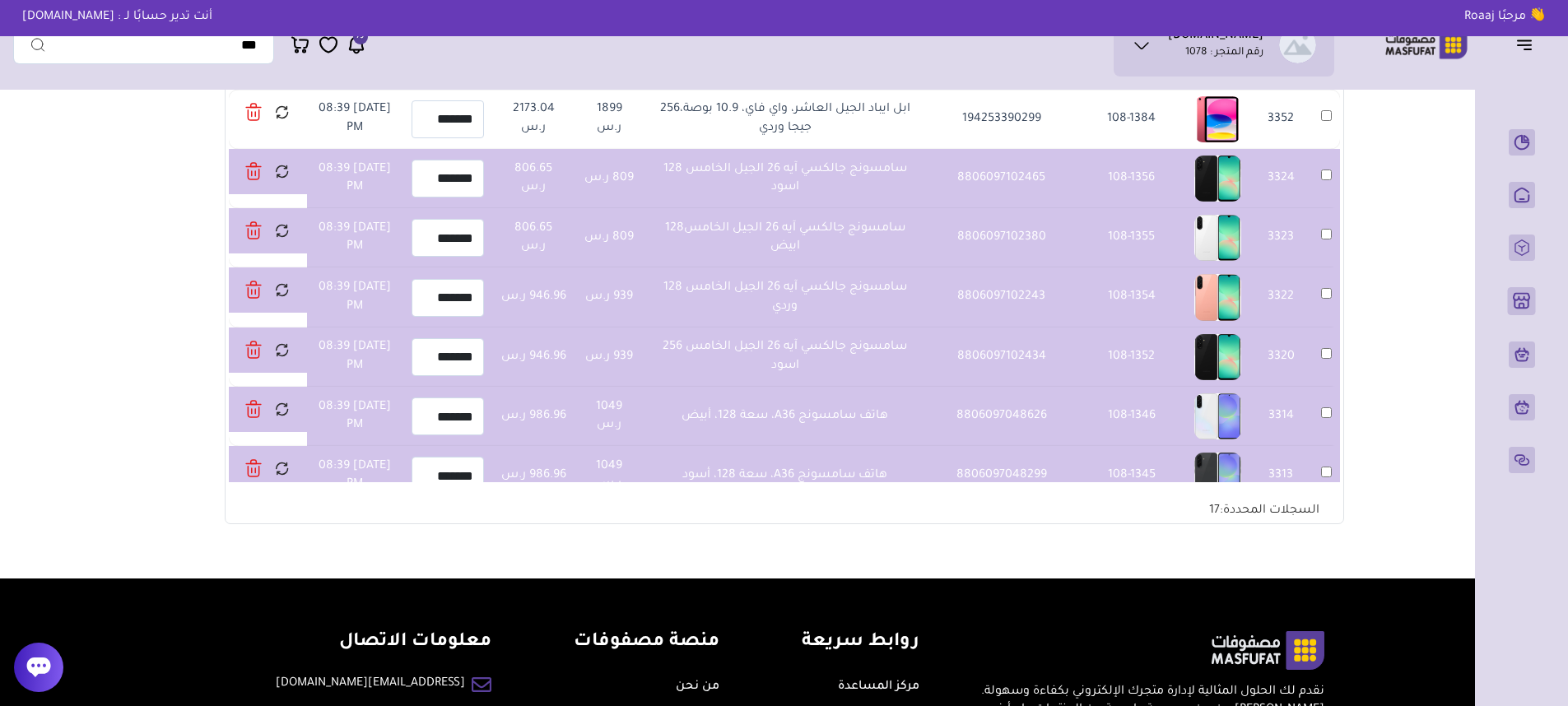 drag, startPoint x: 947, startPoint y: 186, endPoint x: 674, endPoint y: 188, distance: 273.00733 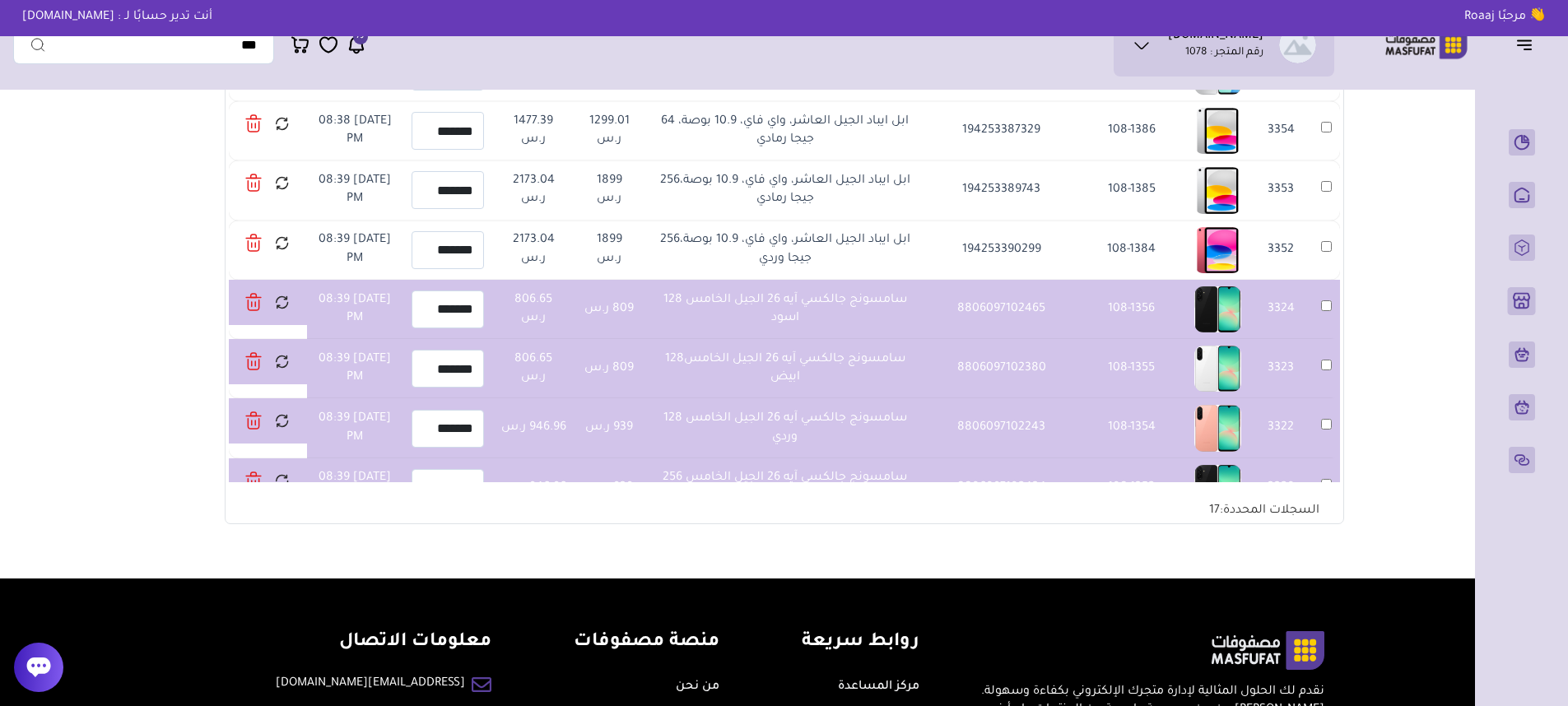 scroll, scrollTop: 52, scrollLeft: 0, axis: vertical 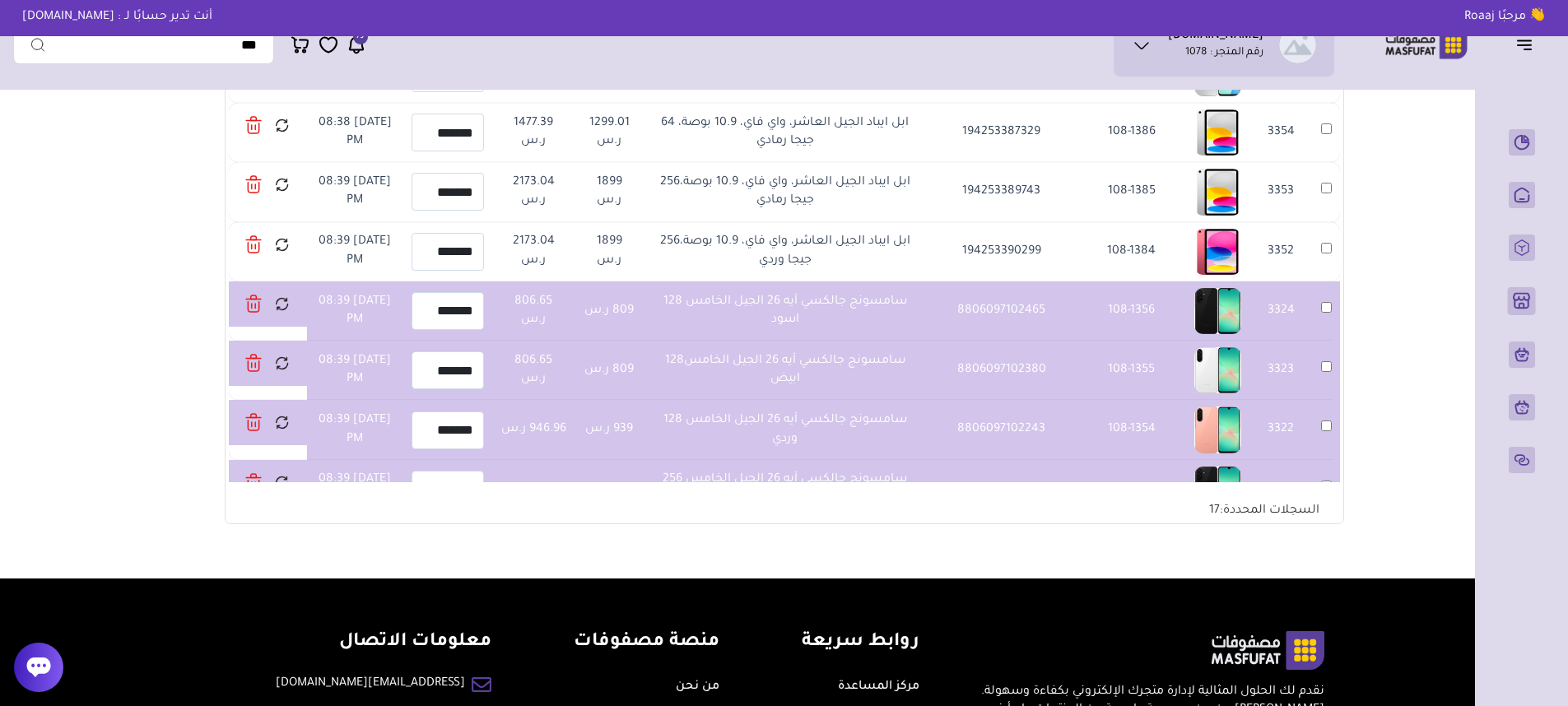 drag, startPoint x: 788, startPoint y: 272, endPoint x: 948, endPoint y: 245, distance: 162.2621 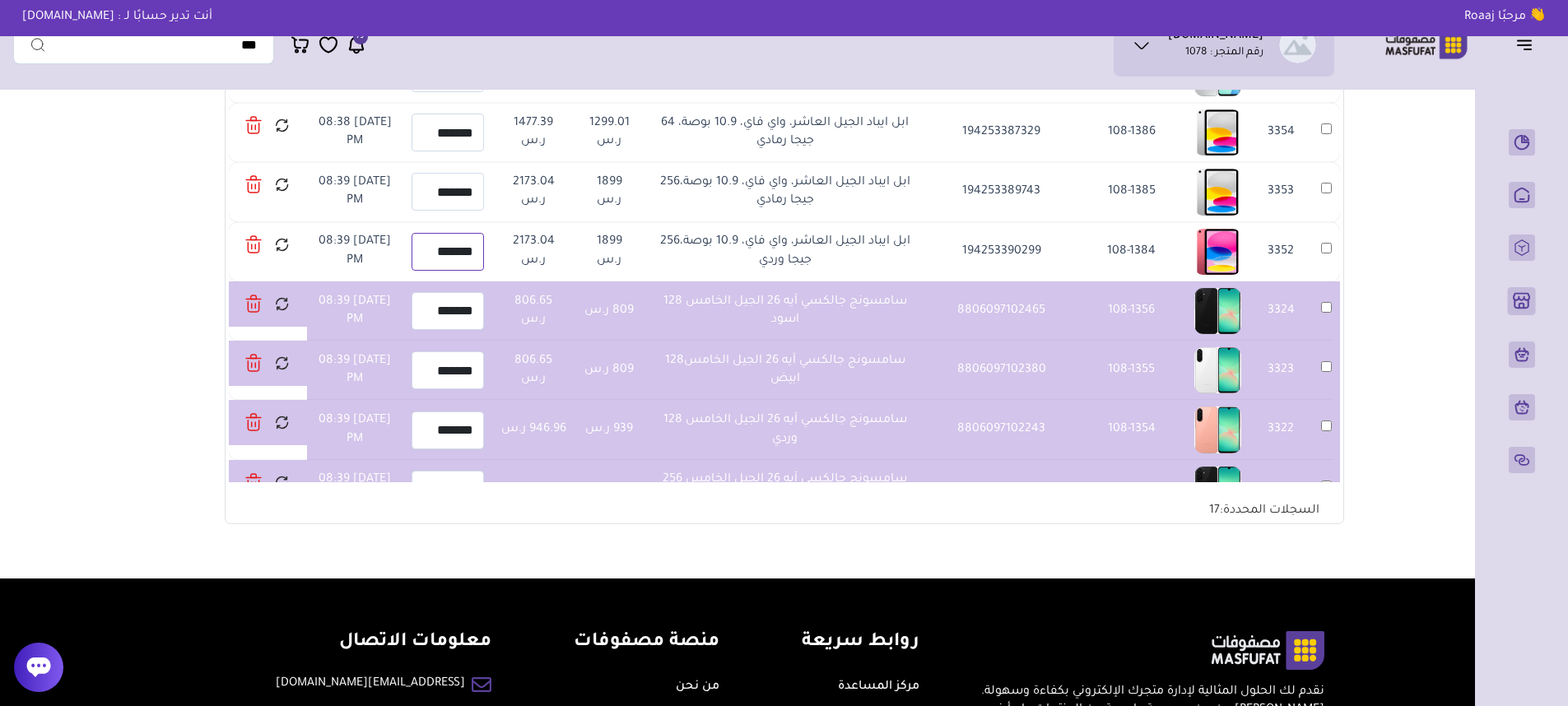 click on "*******" at bounding box center [448, 252] 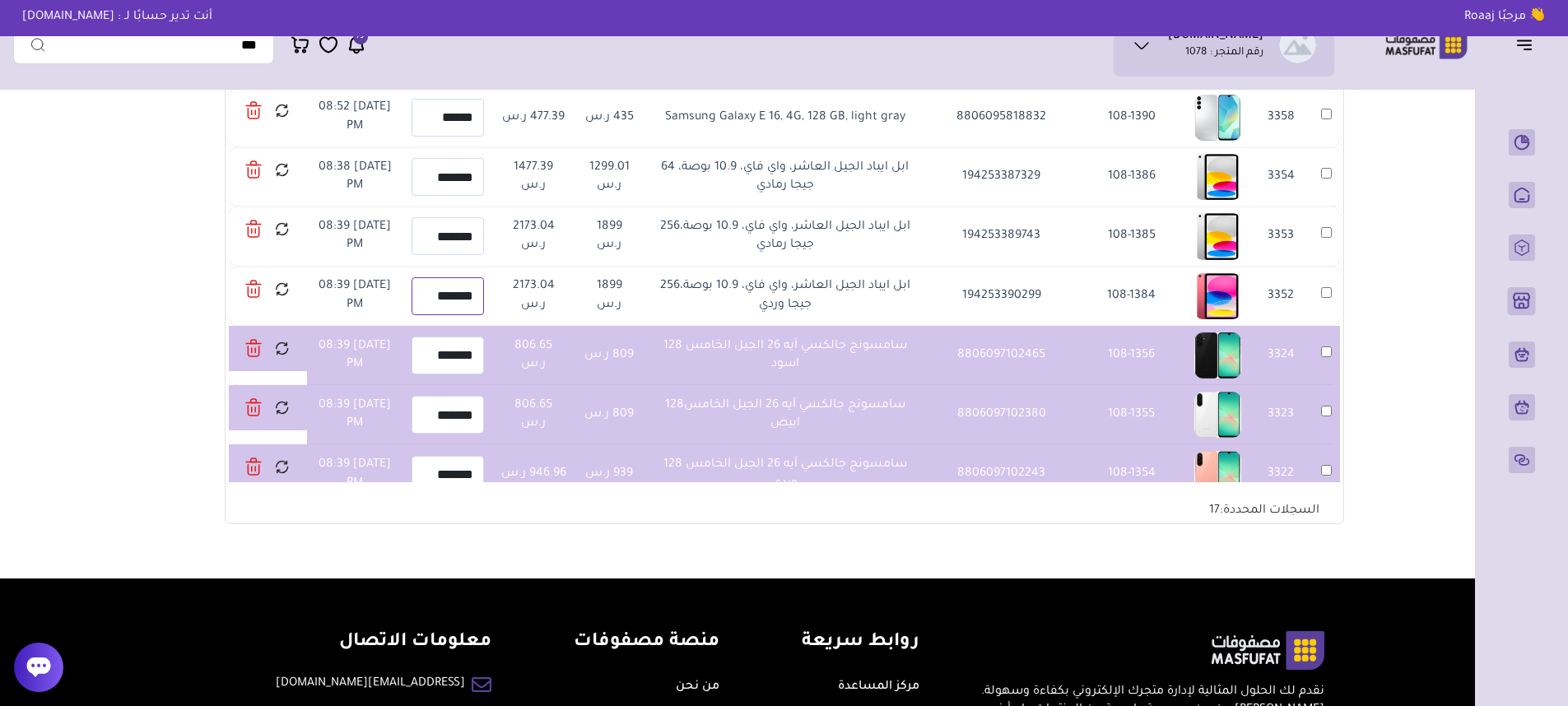 scroll, scrollTop: 0, scrollLeft: 0, axis: both 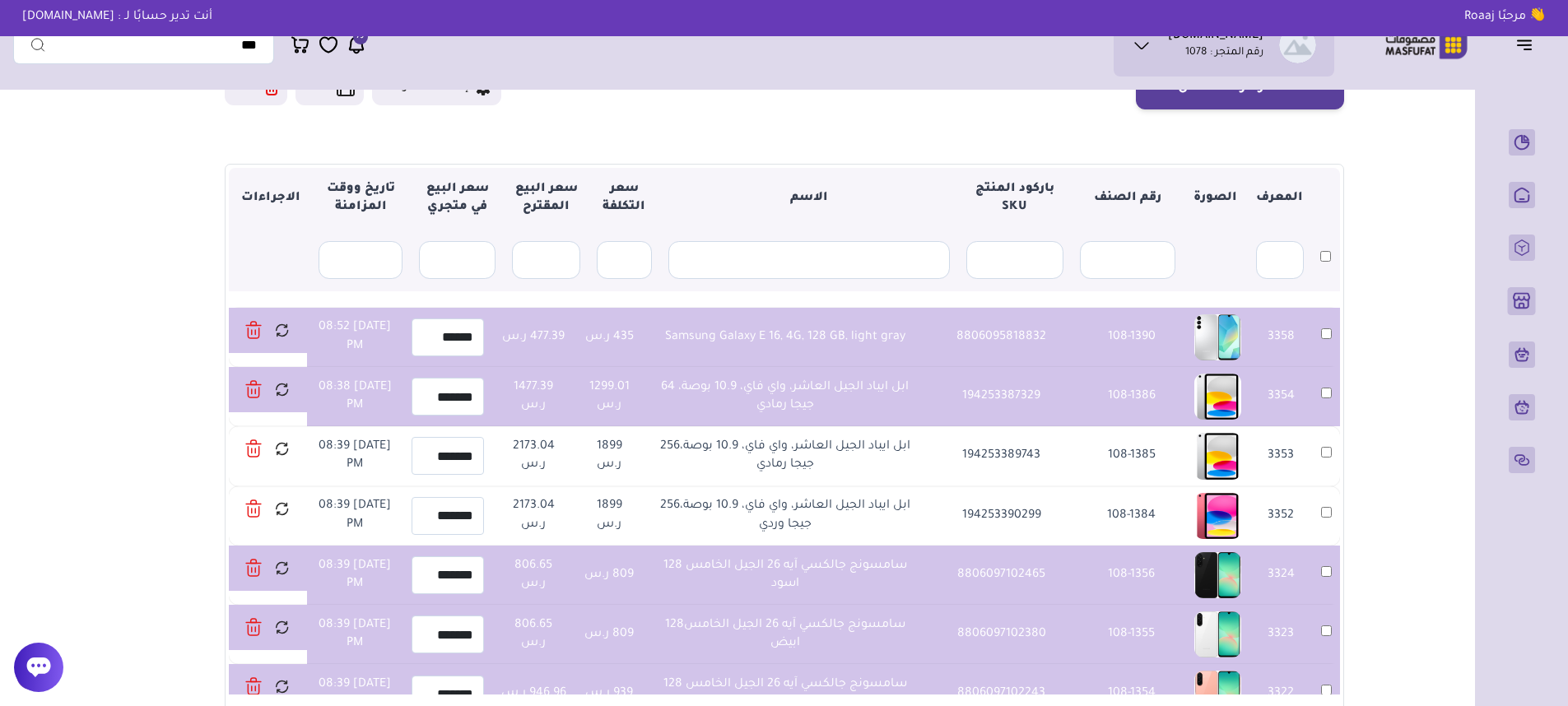 click on "3353" at bounding box center [1326, 456] 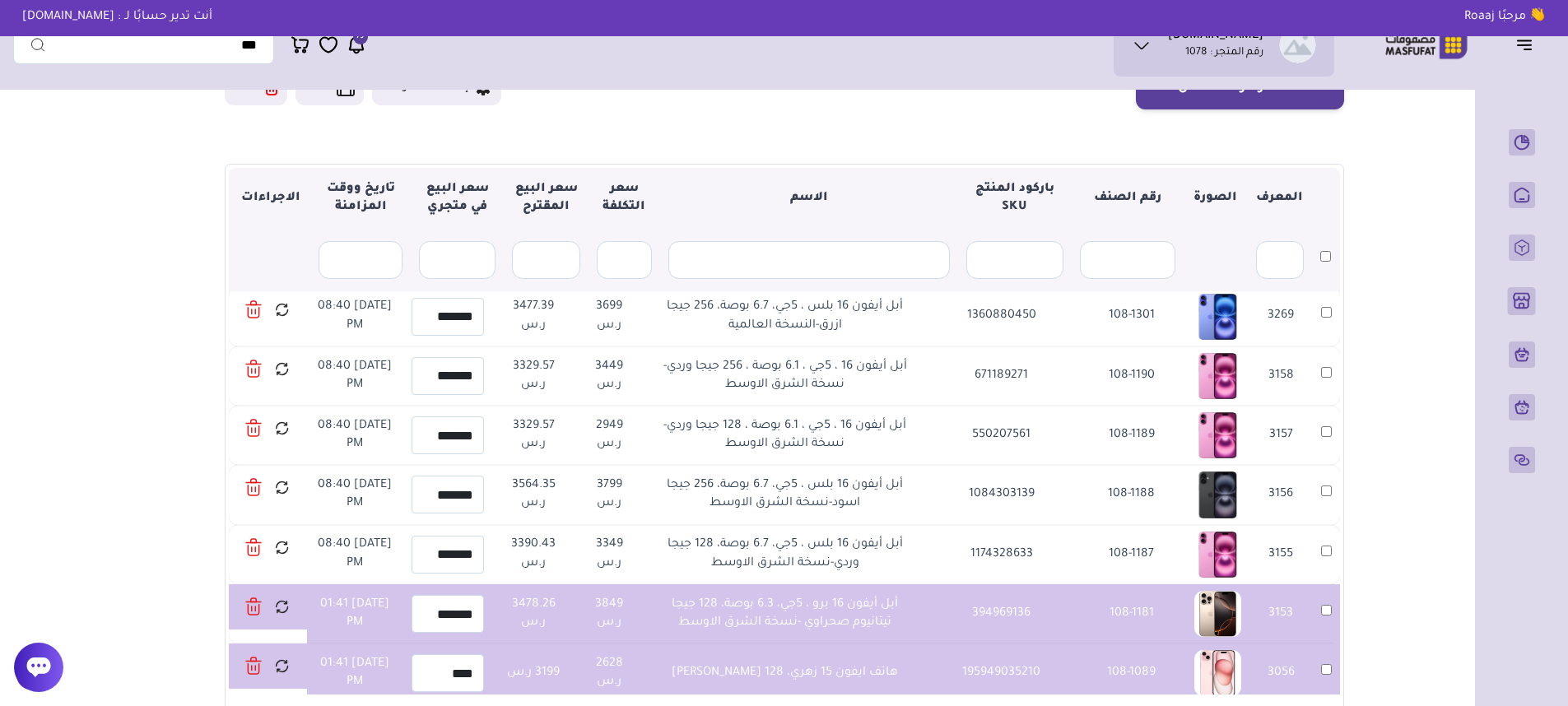 scroll, scrollTop: 1007, scrollLeft: 0, axis: vertical 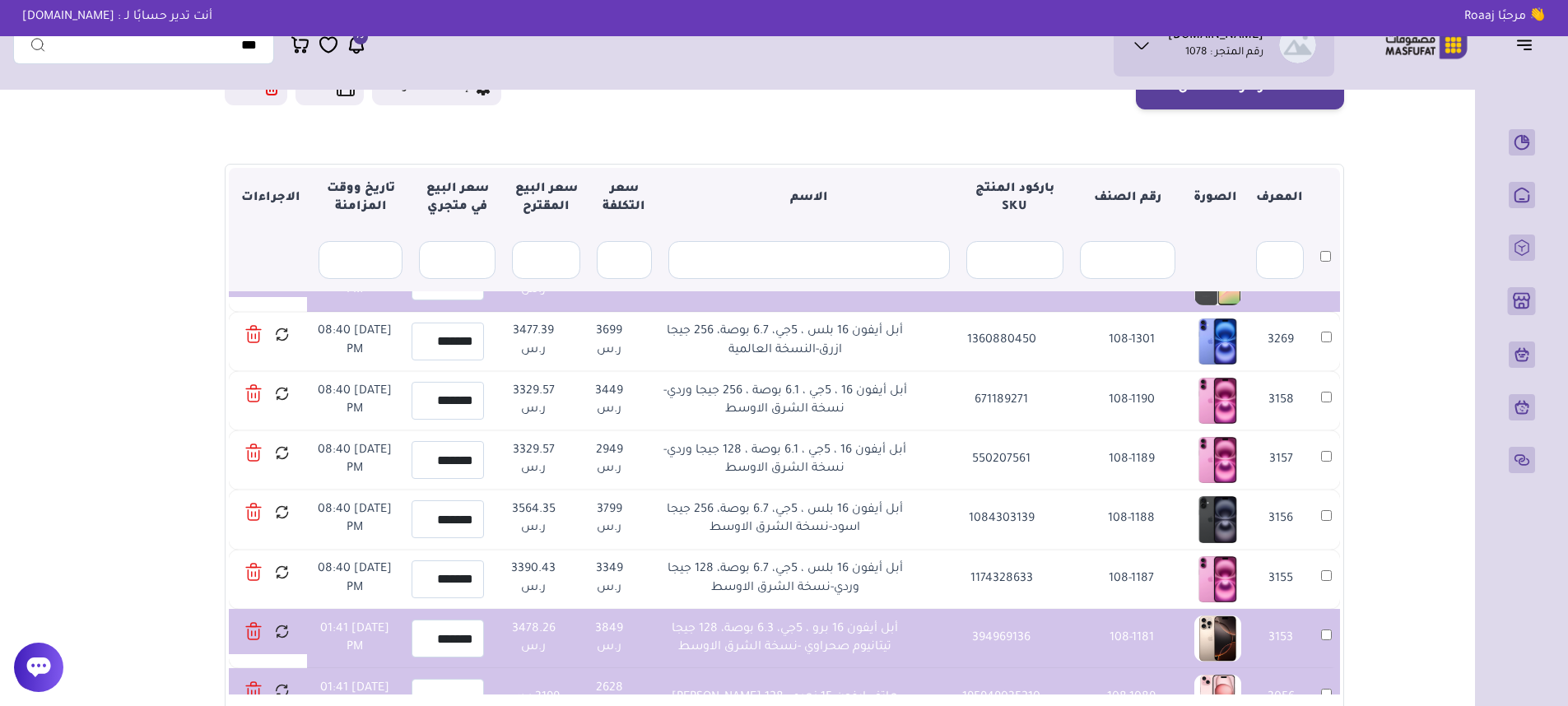 drag, startPoint x: 746, startPoint y: 369, endPoint x: 944, endPoint y: 349, distance: 199.00754 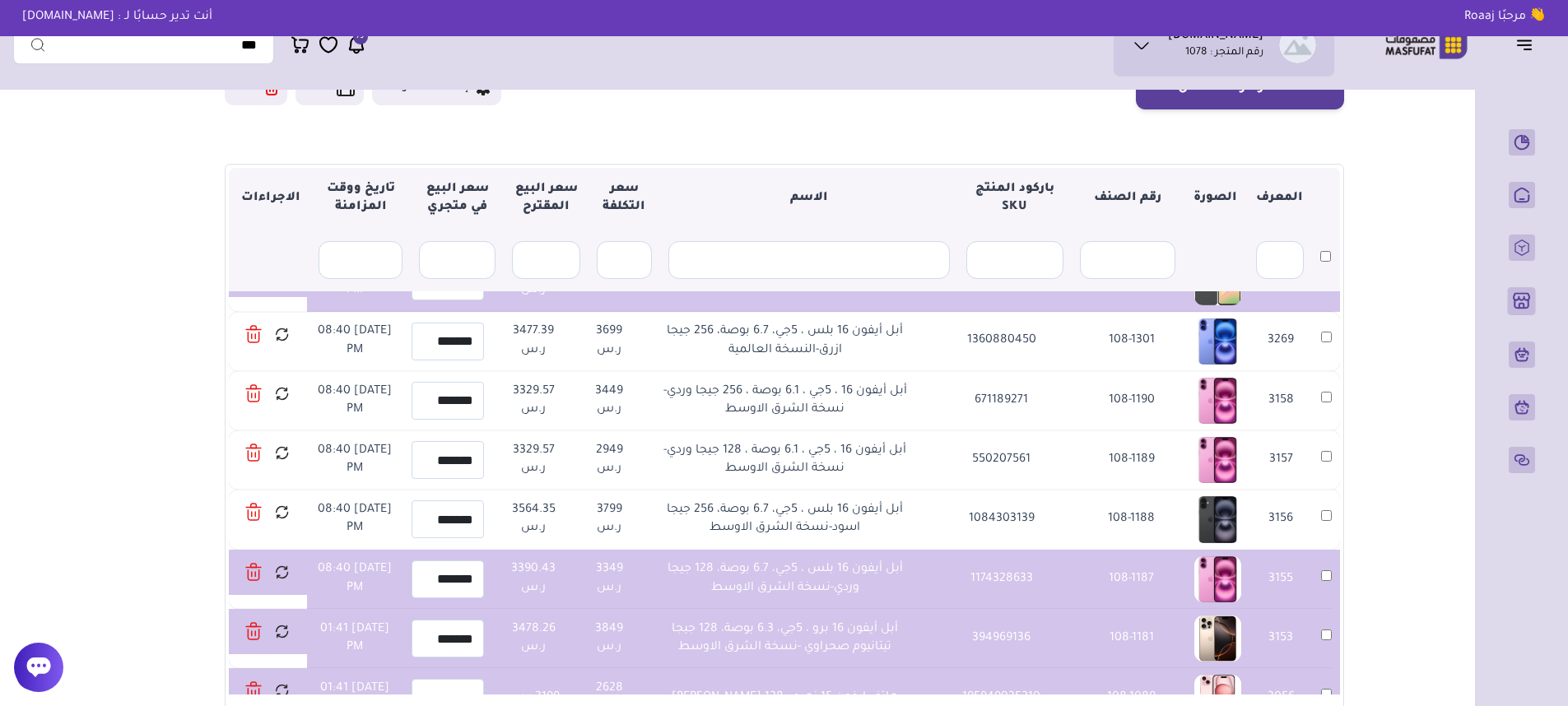 drag, startPoint x: 565, startPoint y: 472, endPoint x: 521, endPoint y: 470, distance: 44.04543 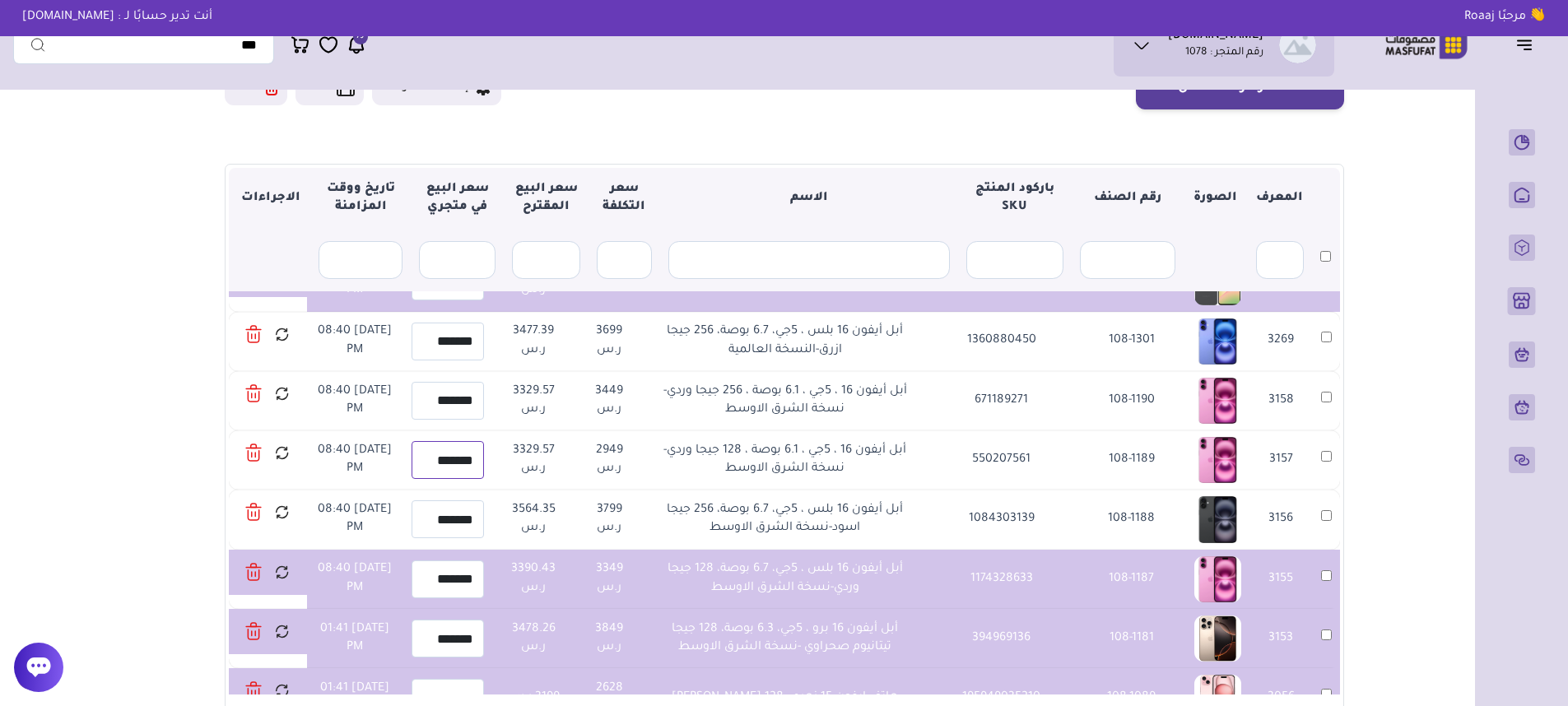 click on "*******" at bounding box center [448, 460] 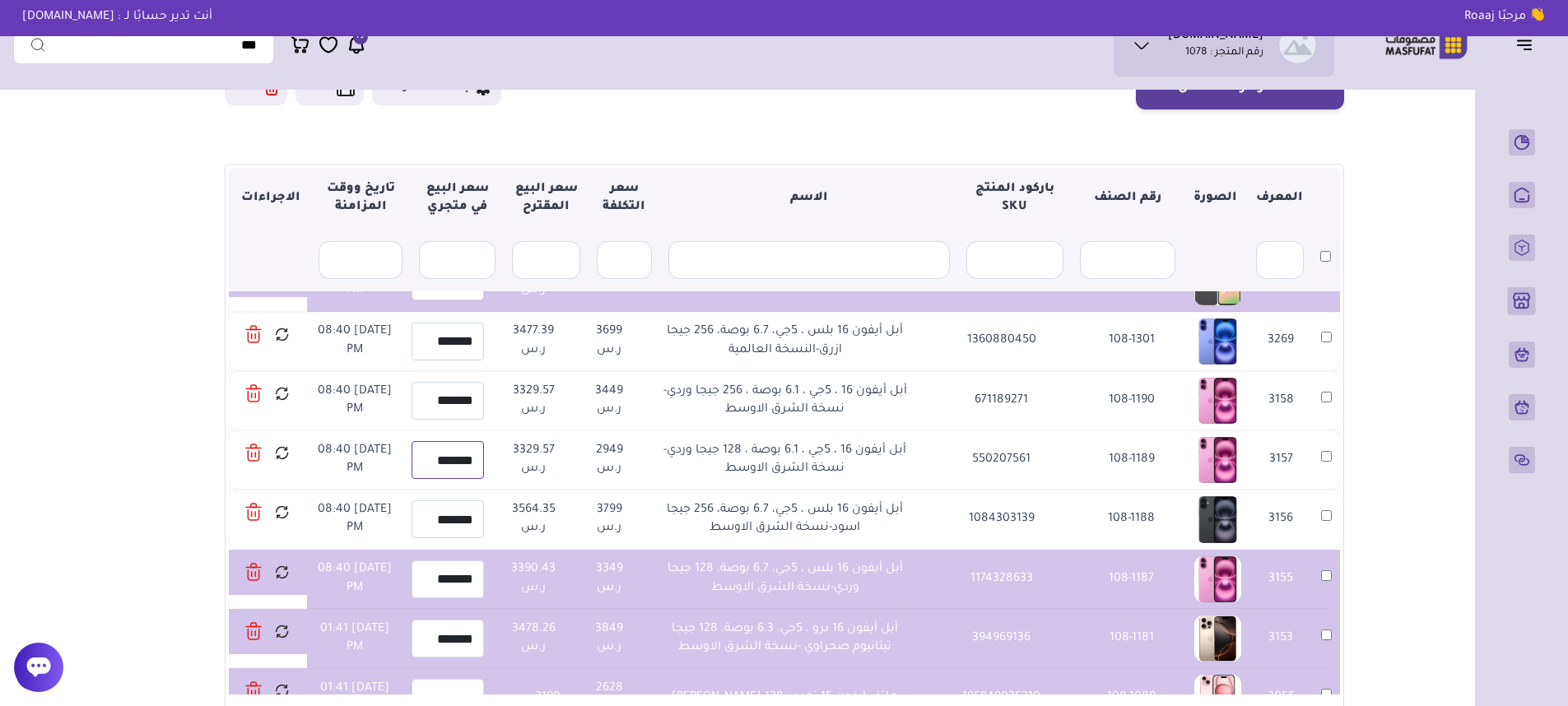 type on "*******" 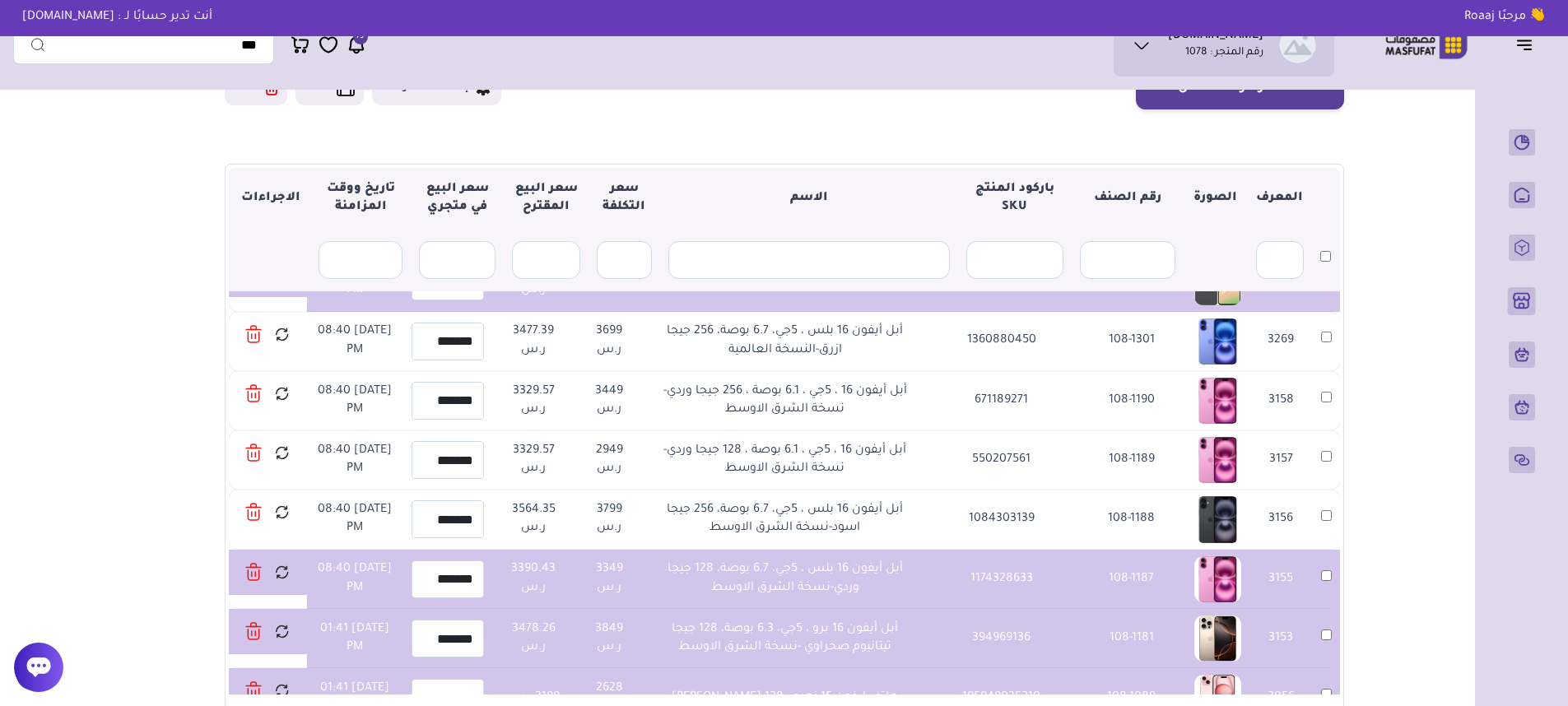 click on "3158" at bounding box center (1326, 401) 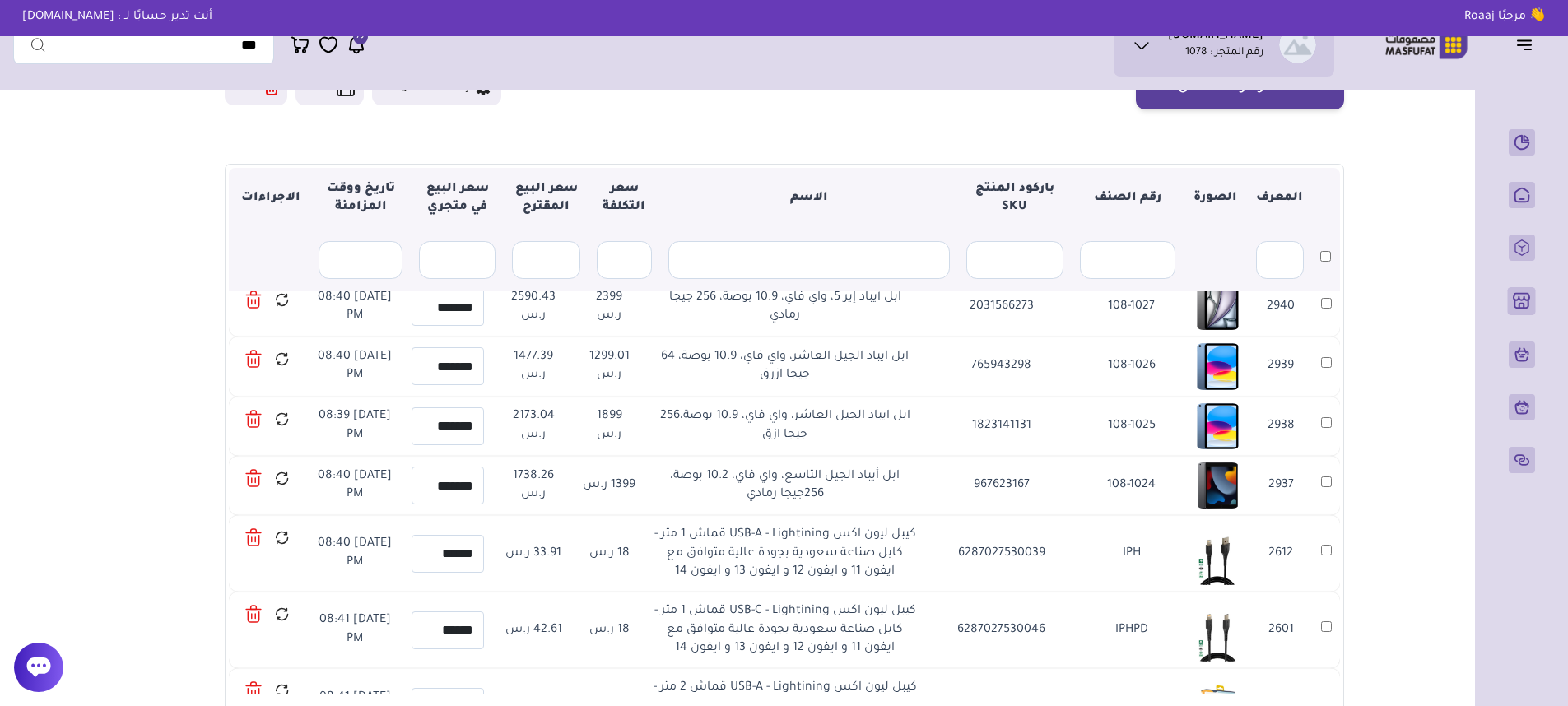 scroll, scrollTop: 1562, scrollLeft: 0, axis: vertical 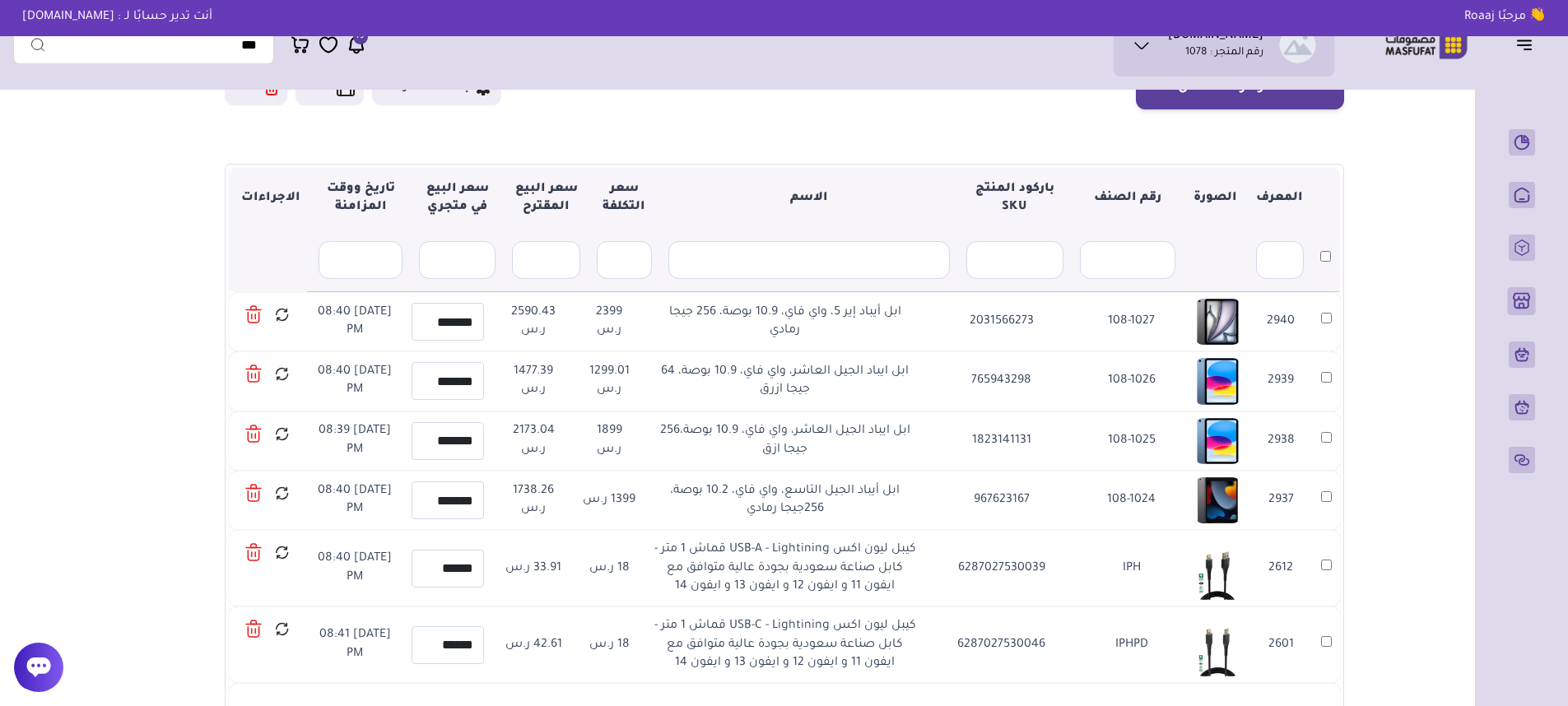 drag, startPoint x: 951, startPoint y: 361, endPoint x: 675, endPoint y: 369, distance: 276.11592 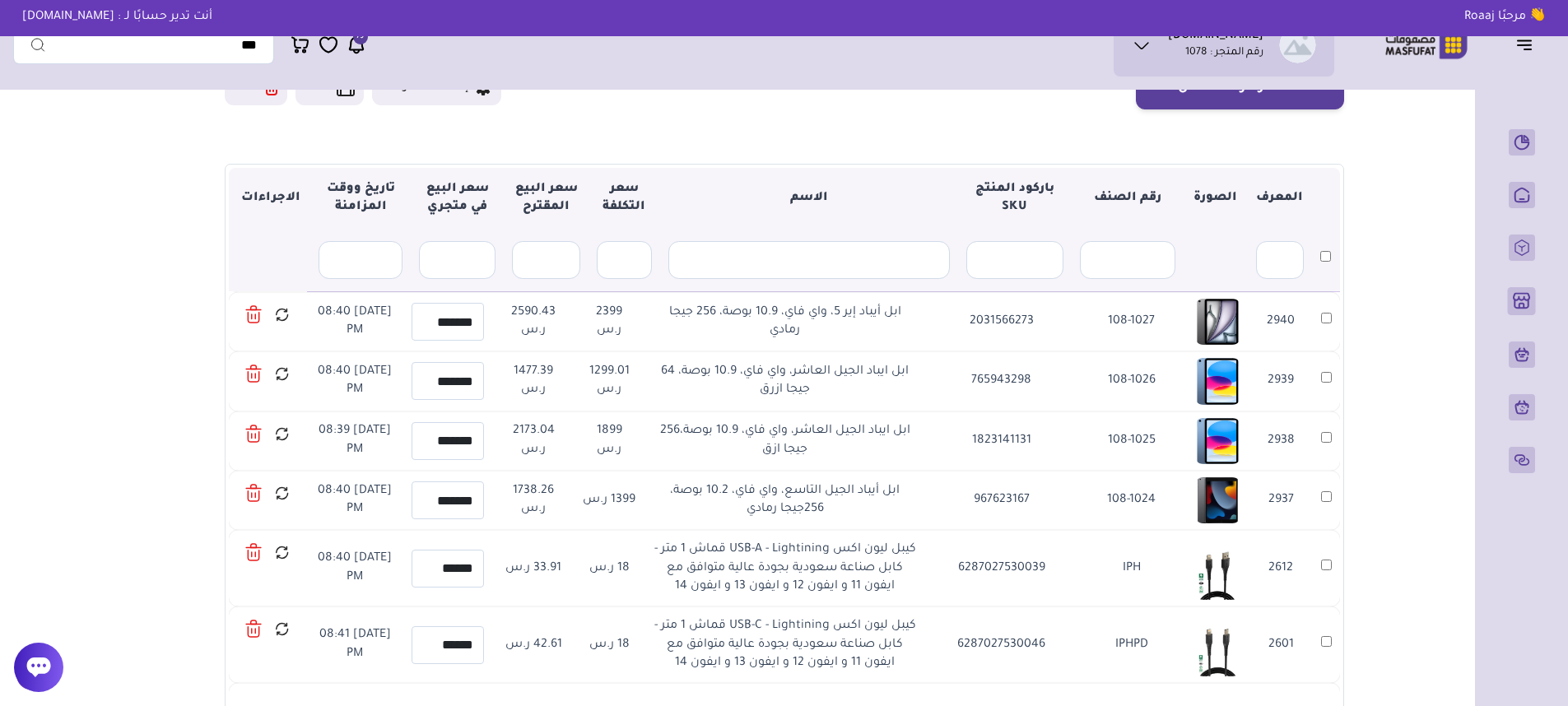 drag, startPoint x: 572, startPoint y: 345, endPoint x: 537, endPoint y: 343, distance: 35.057096 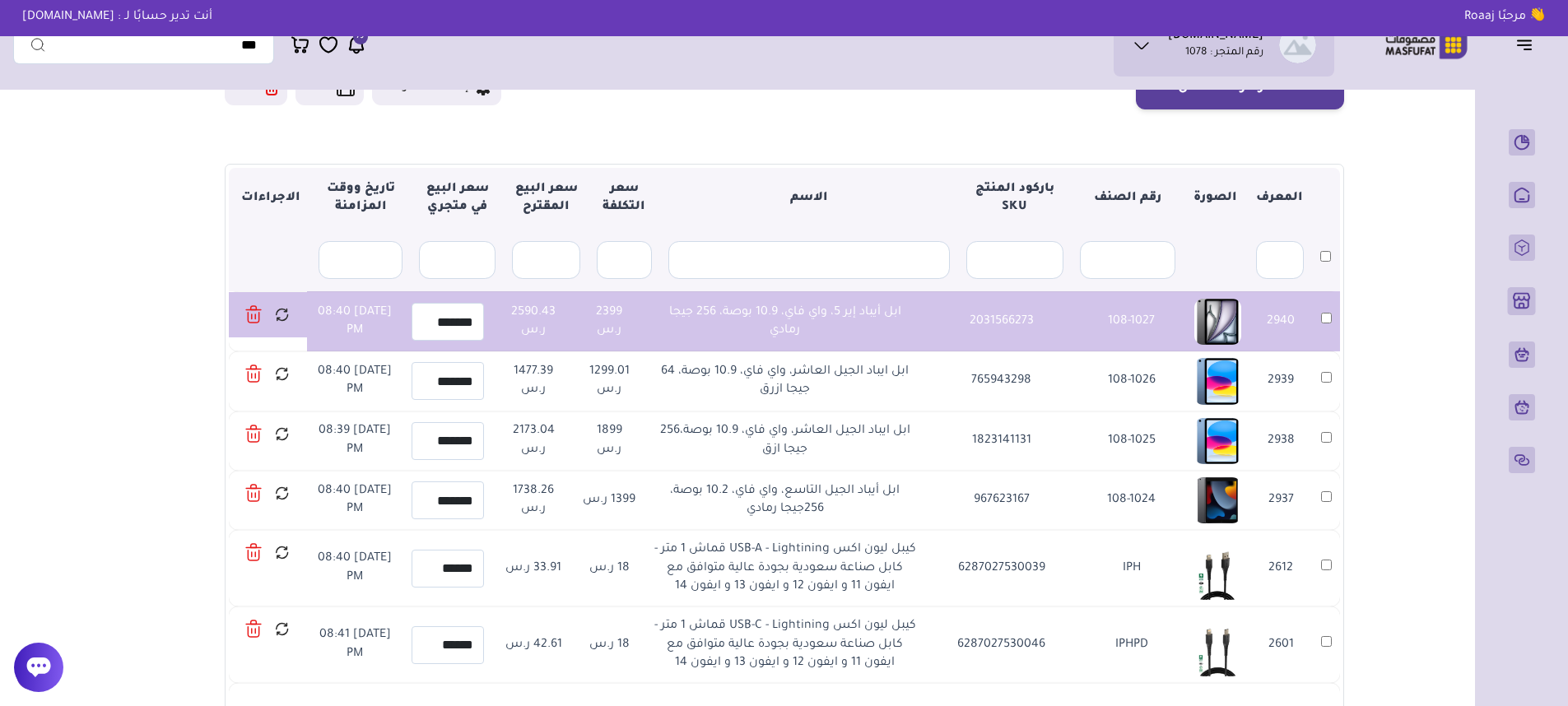 drag, startPoint x: 584, startPoint y: 423, endPoint x: 542, endPoint y: 422, distance: 42.011903 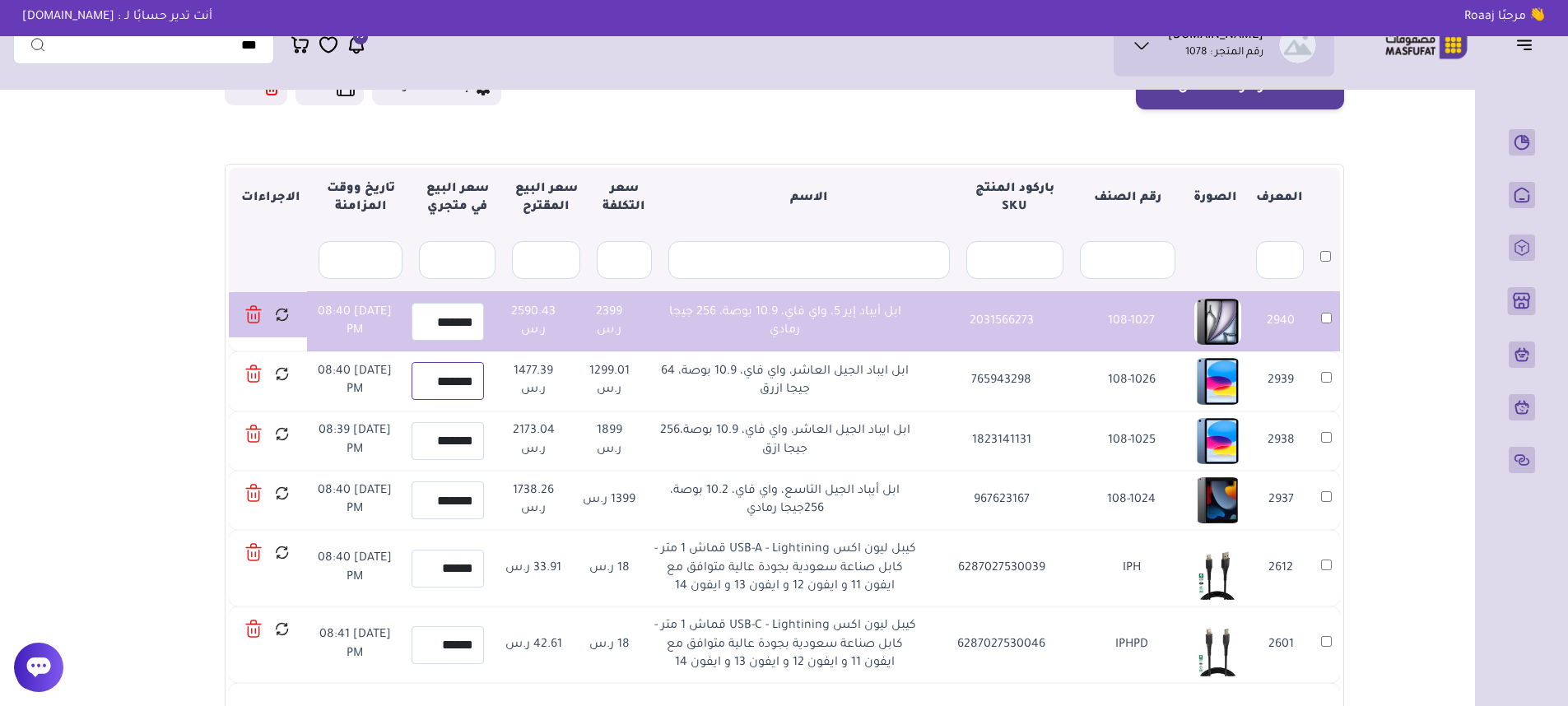 click on "*******" at bounding box center [448, 381] 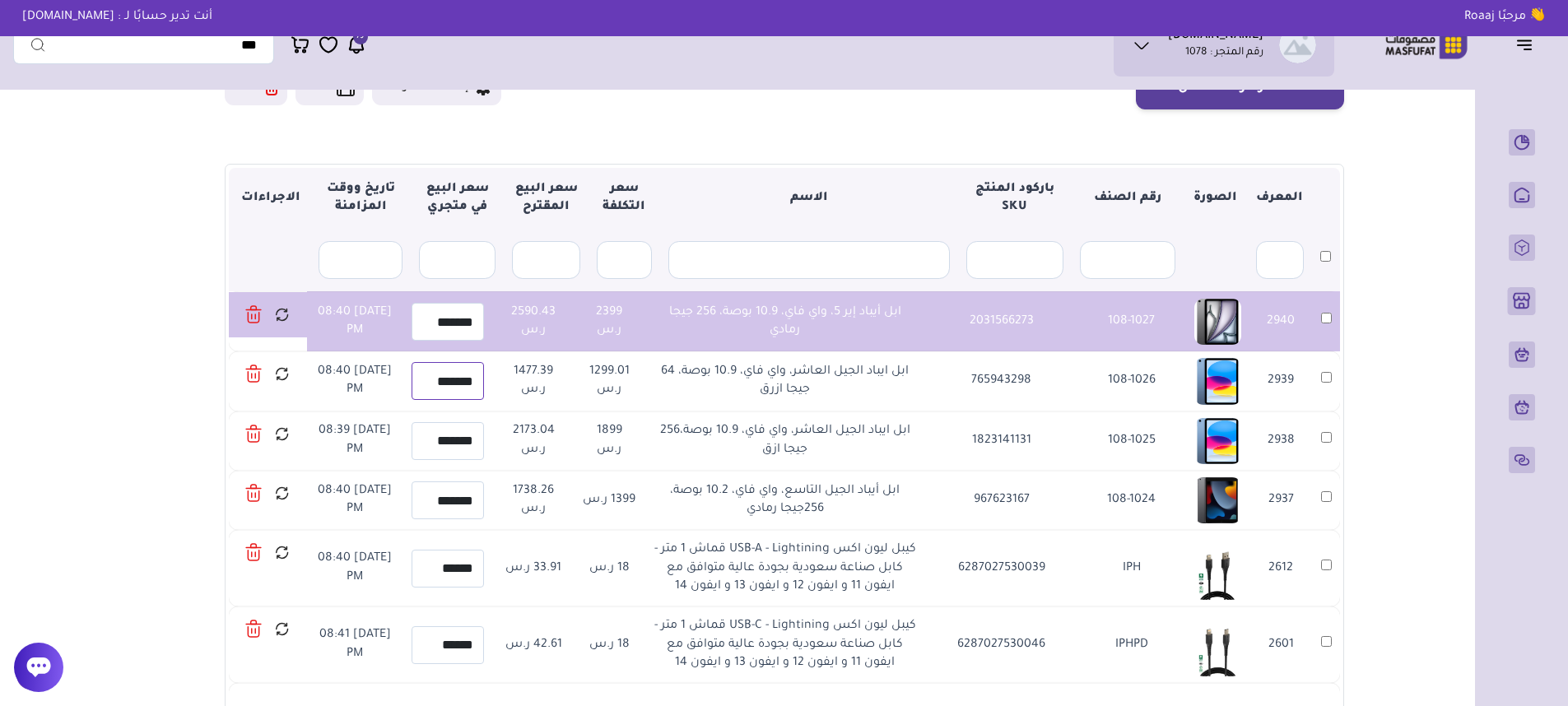 type on "*******" 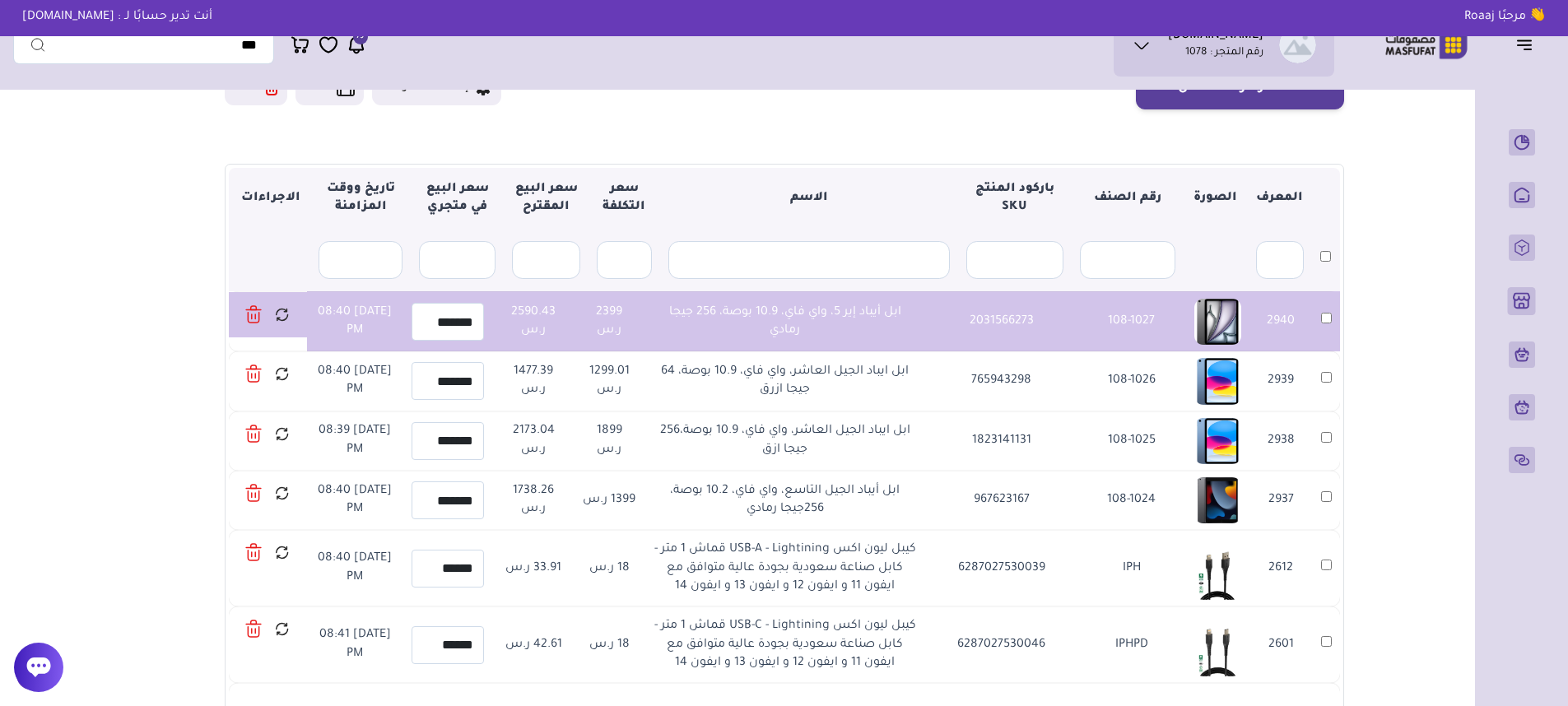 drag, startPoint x: 558, startPoint y: 464, endPoint x: 528, endPoint y: 462, distance: 30.066593 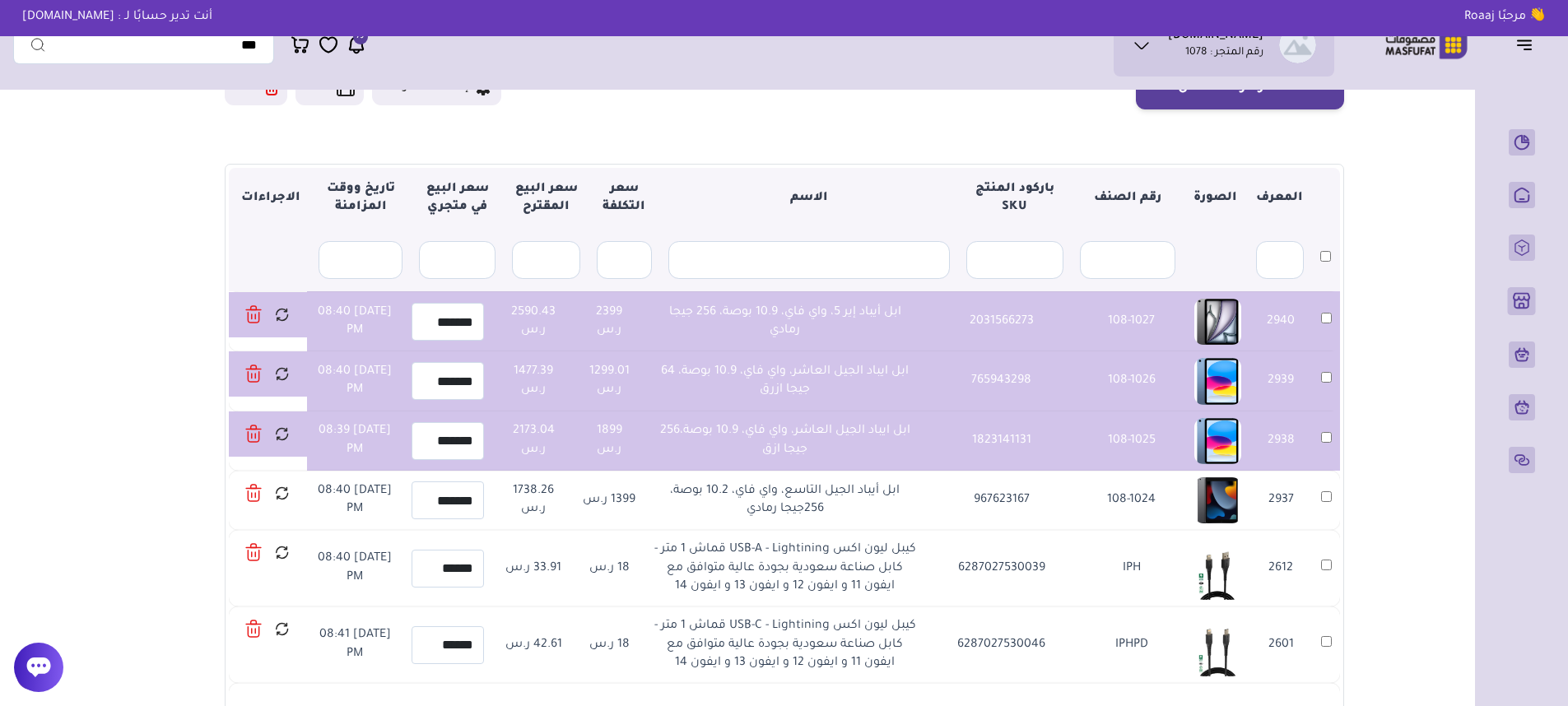 drag, startPoint x: 565, startPoint y: 532, endPoint x: 536, endPoint y: 532, distance: 29 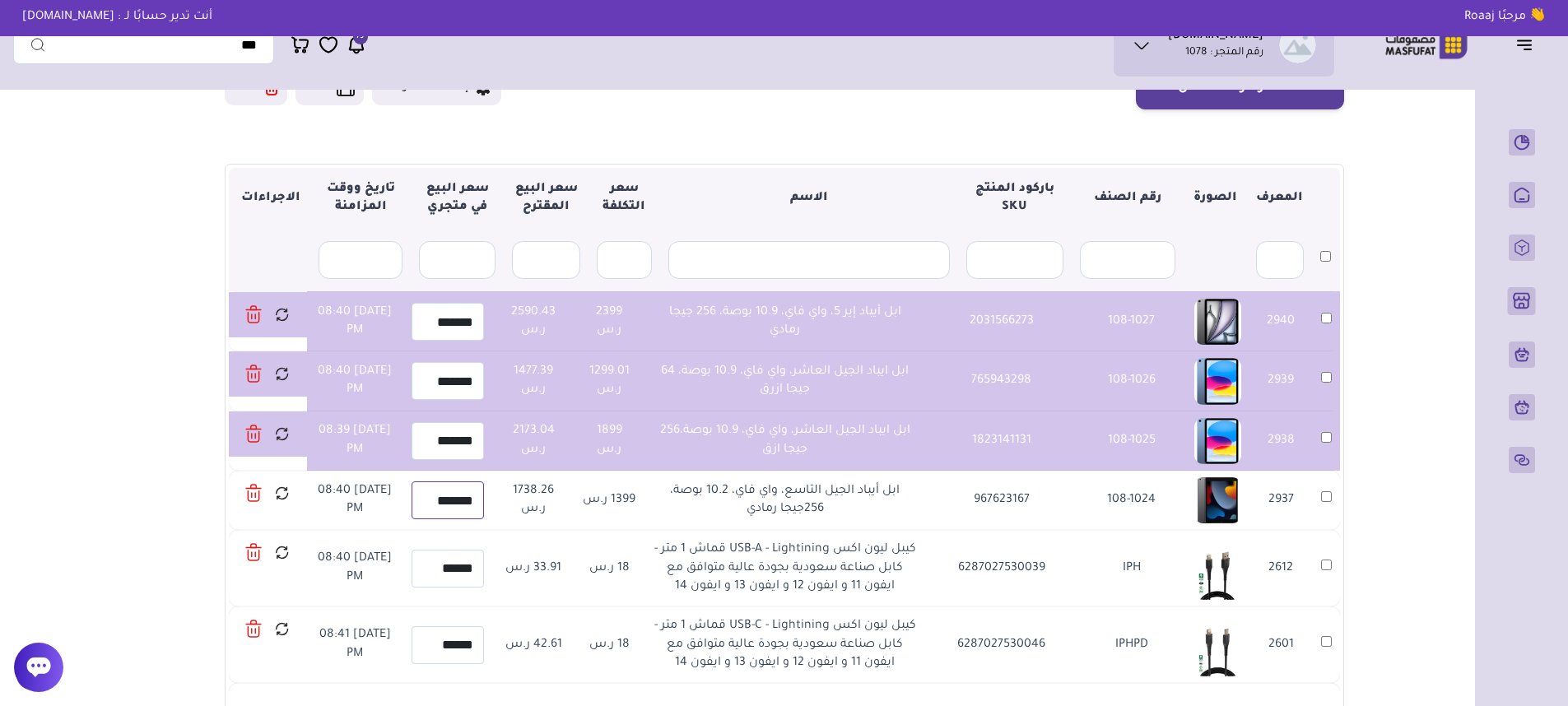 drag, startPoint x: 536, startPoint y: 532, endPoint x: 454, endPoint y: 546, distance: 83.18654 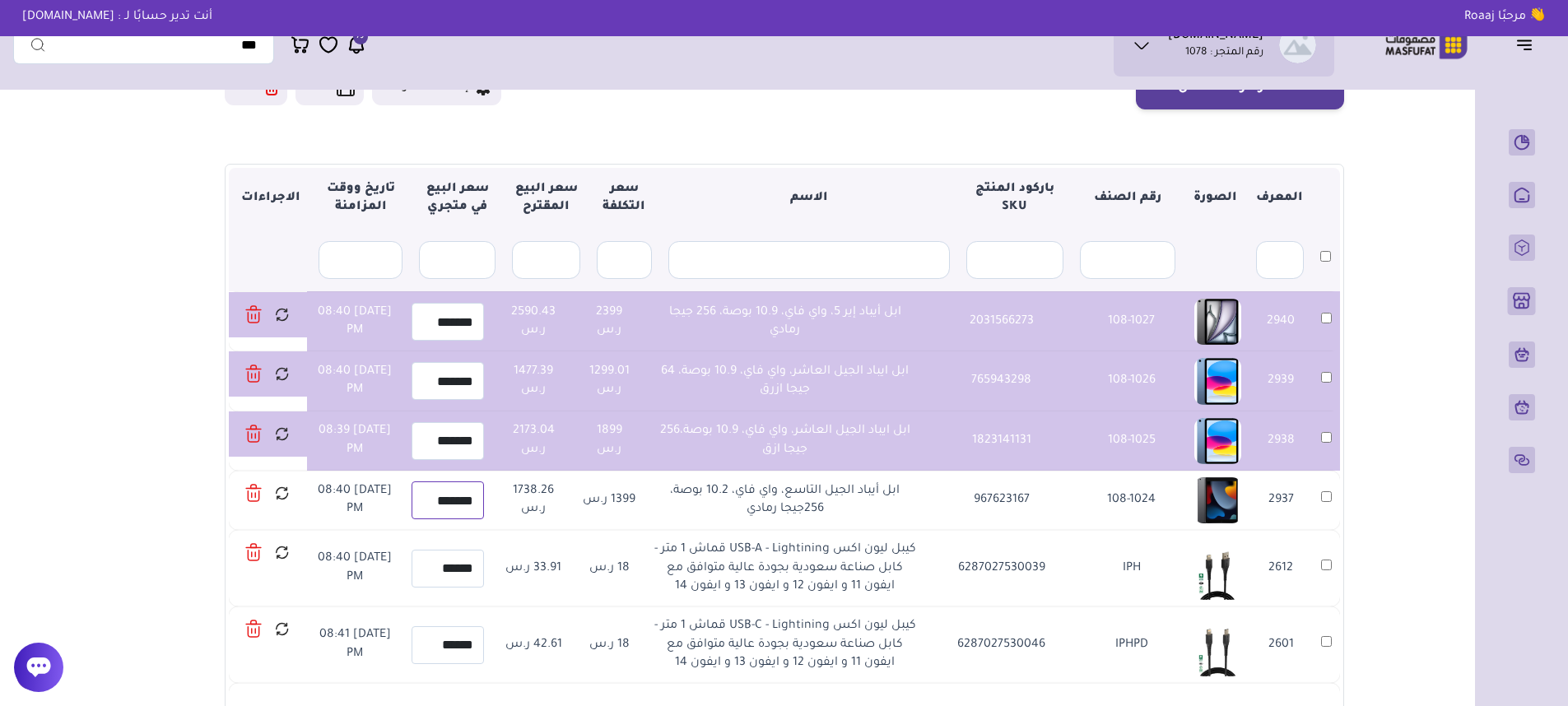 click on "*******" at bounding box center [448, 500] 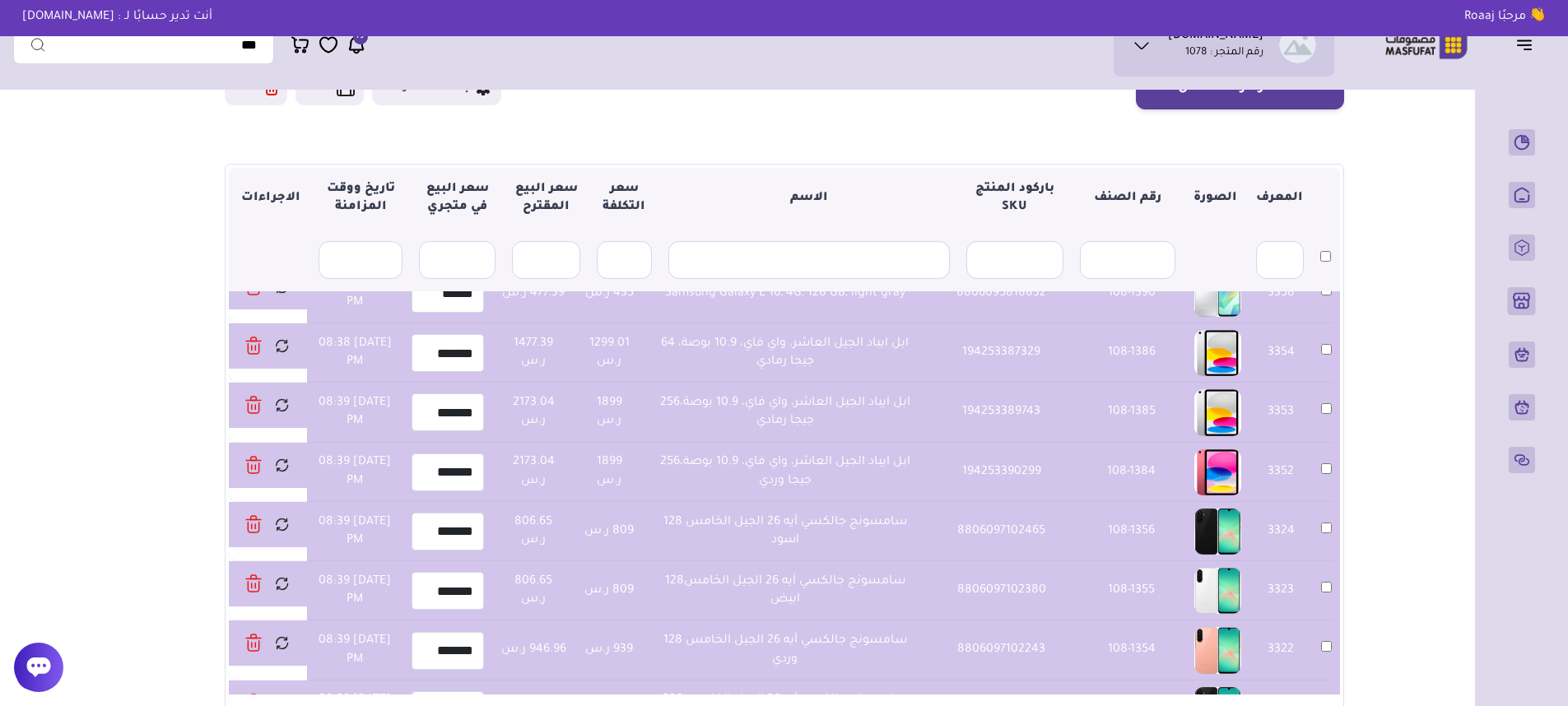 scroll, scrollTop: 0, scrollLeft: 0, axis: both 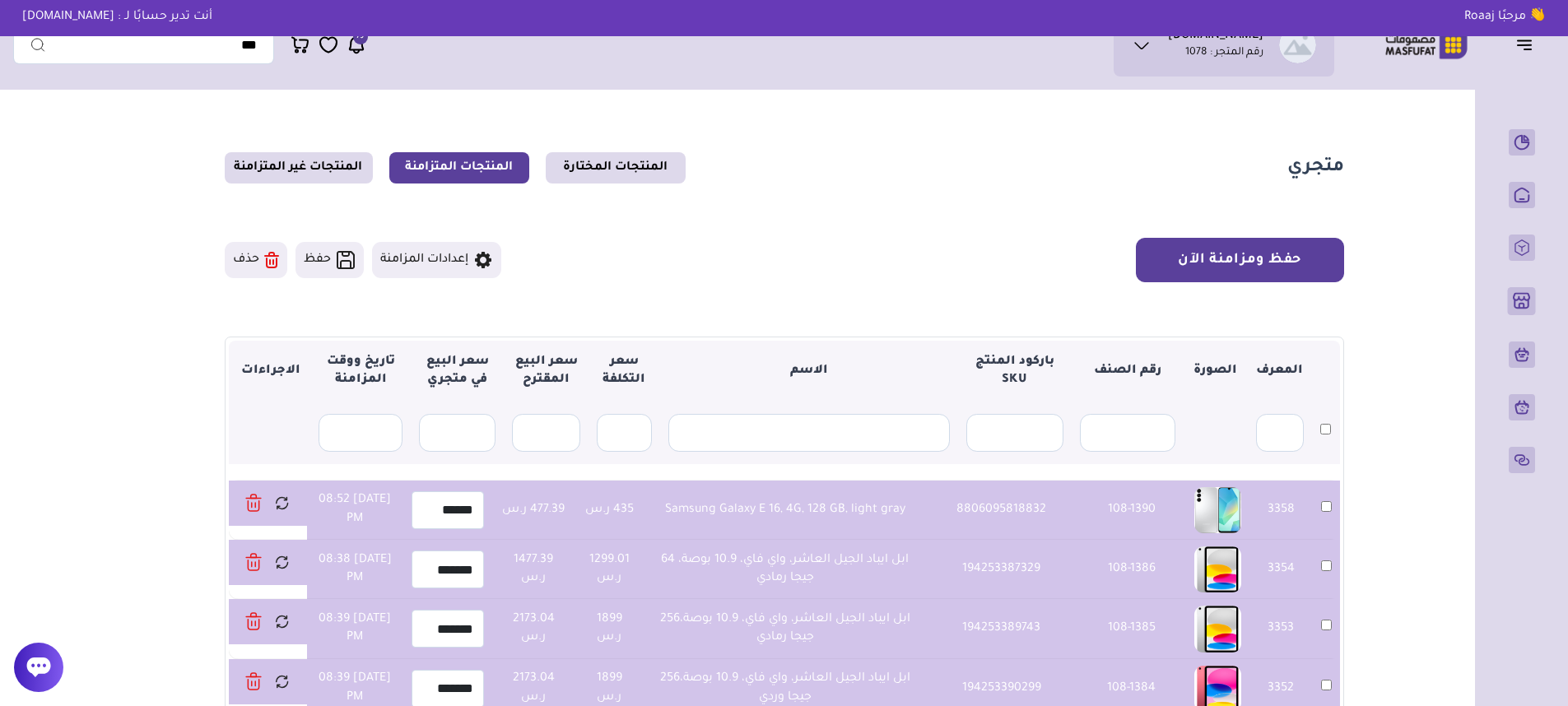 click on "حفظ ومزامنة الآن" at bounding box center [1240, 260] 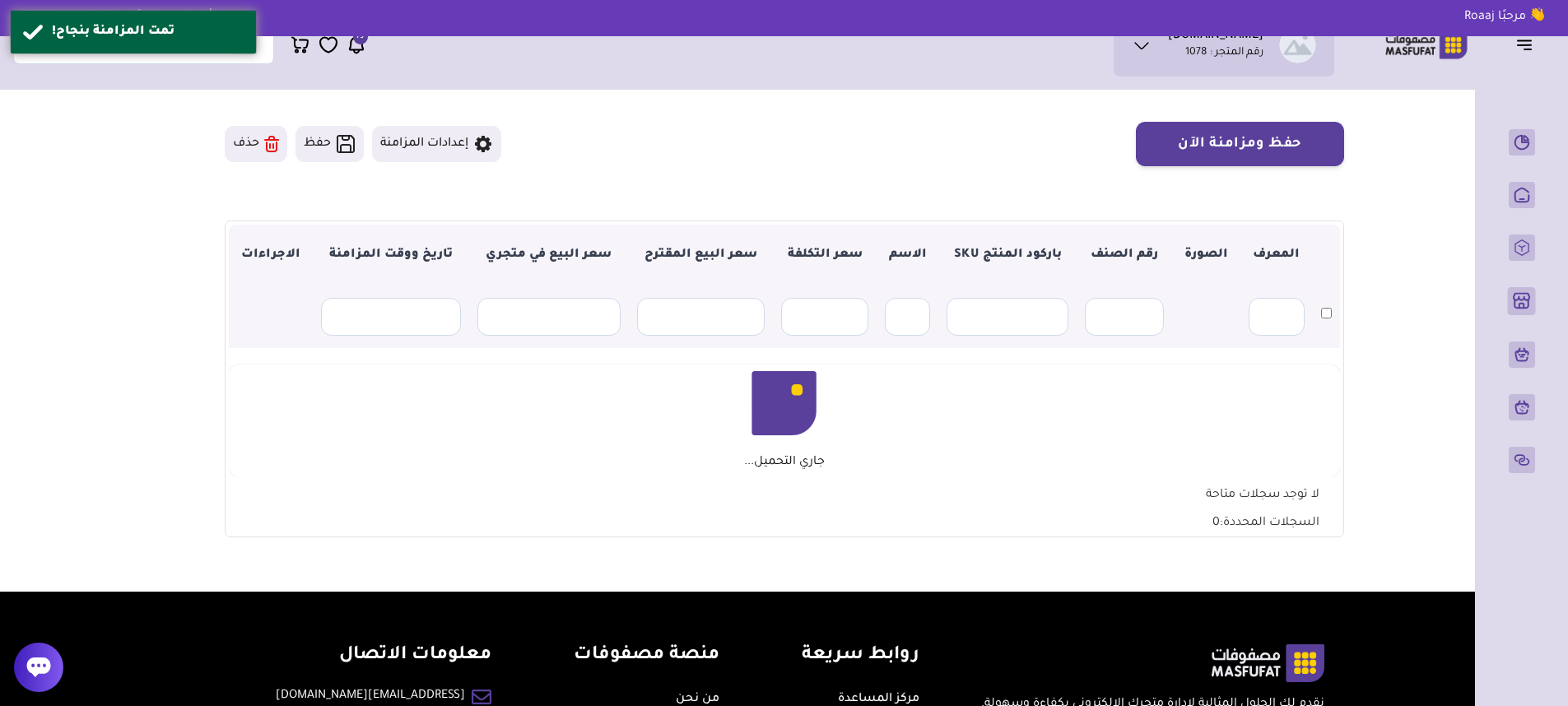 scroll, scrollTop: 130, scrollLeft: 0, axis: vertical 